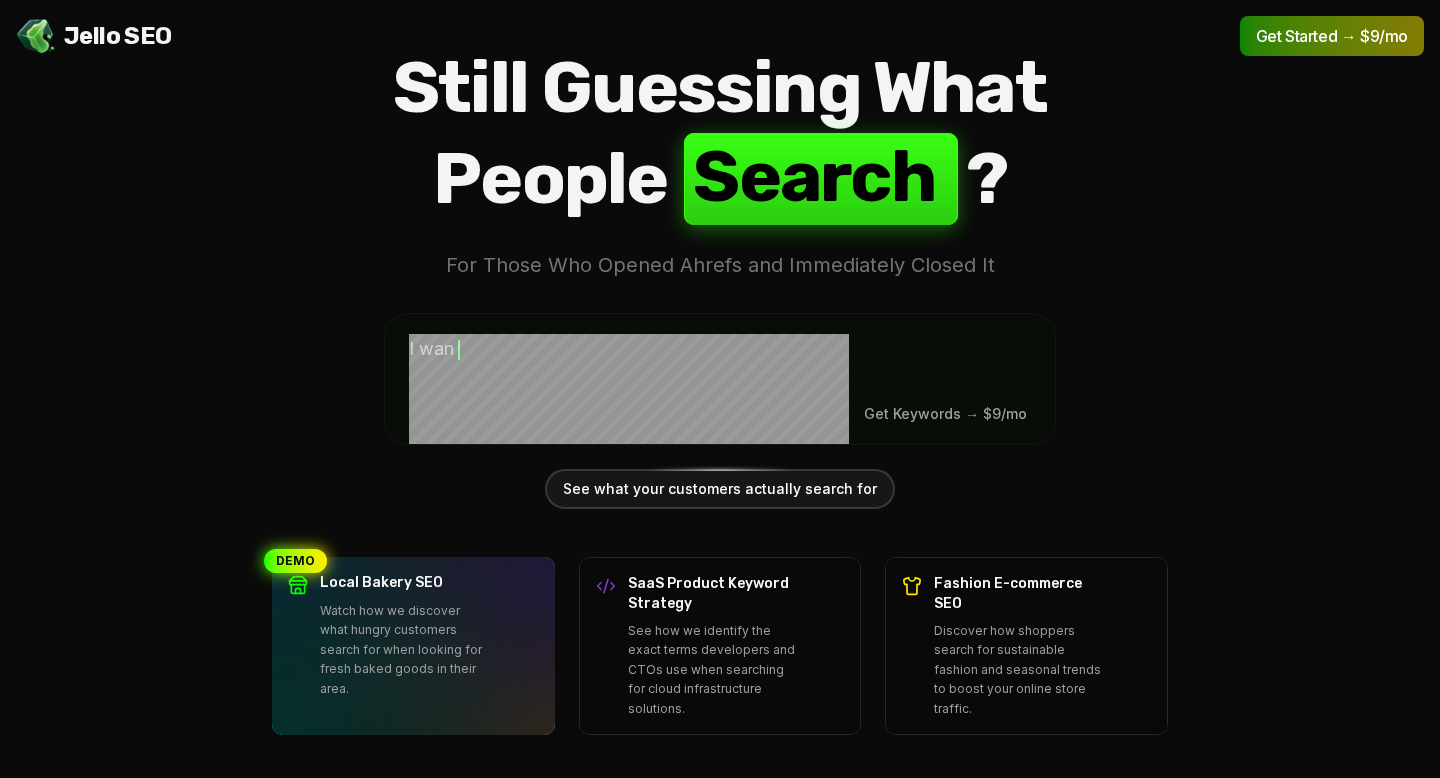scroll, scrollTop: 0, scrollLeft: 0, axis: both 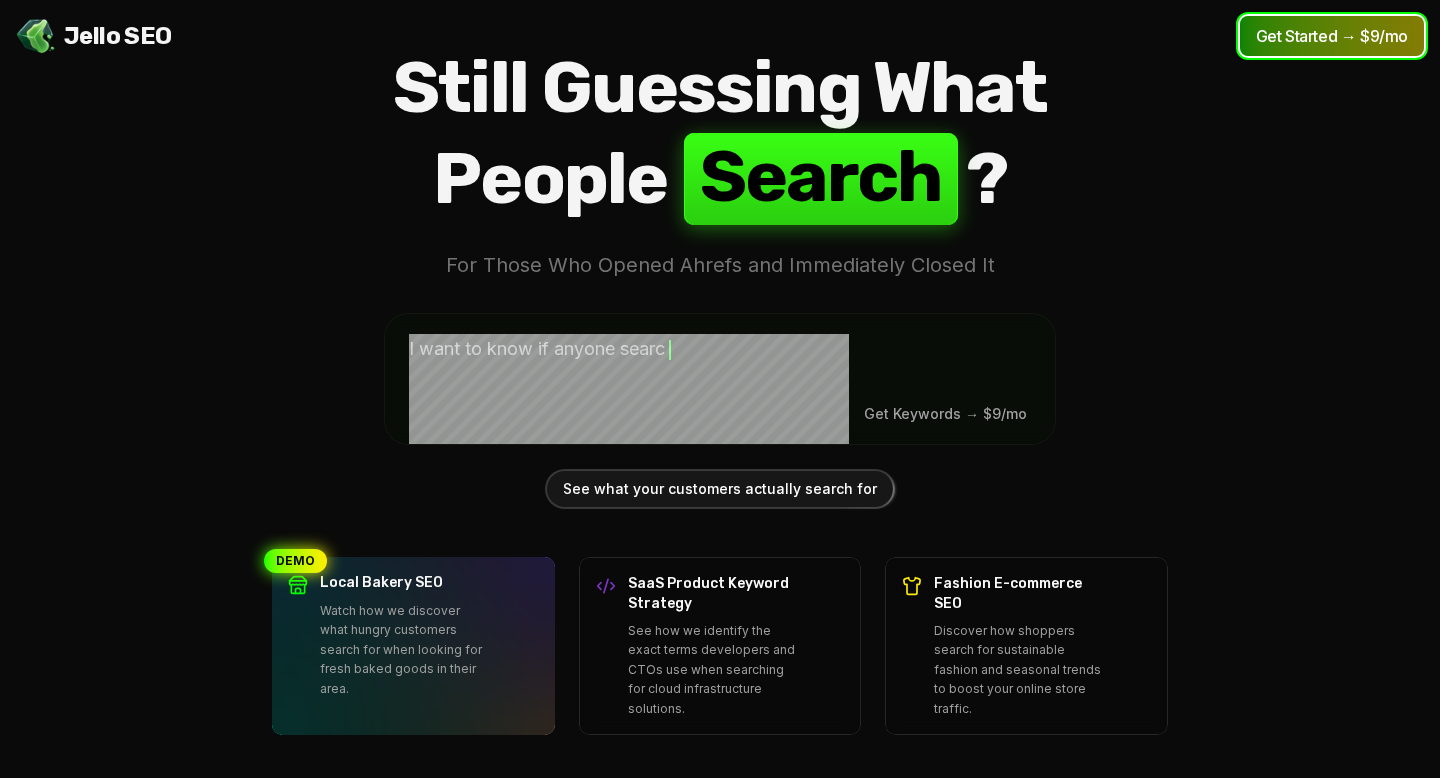 click on "Get Started → $9/mo" at bounding box center [1332, 36] 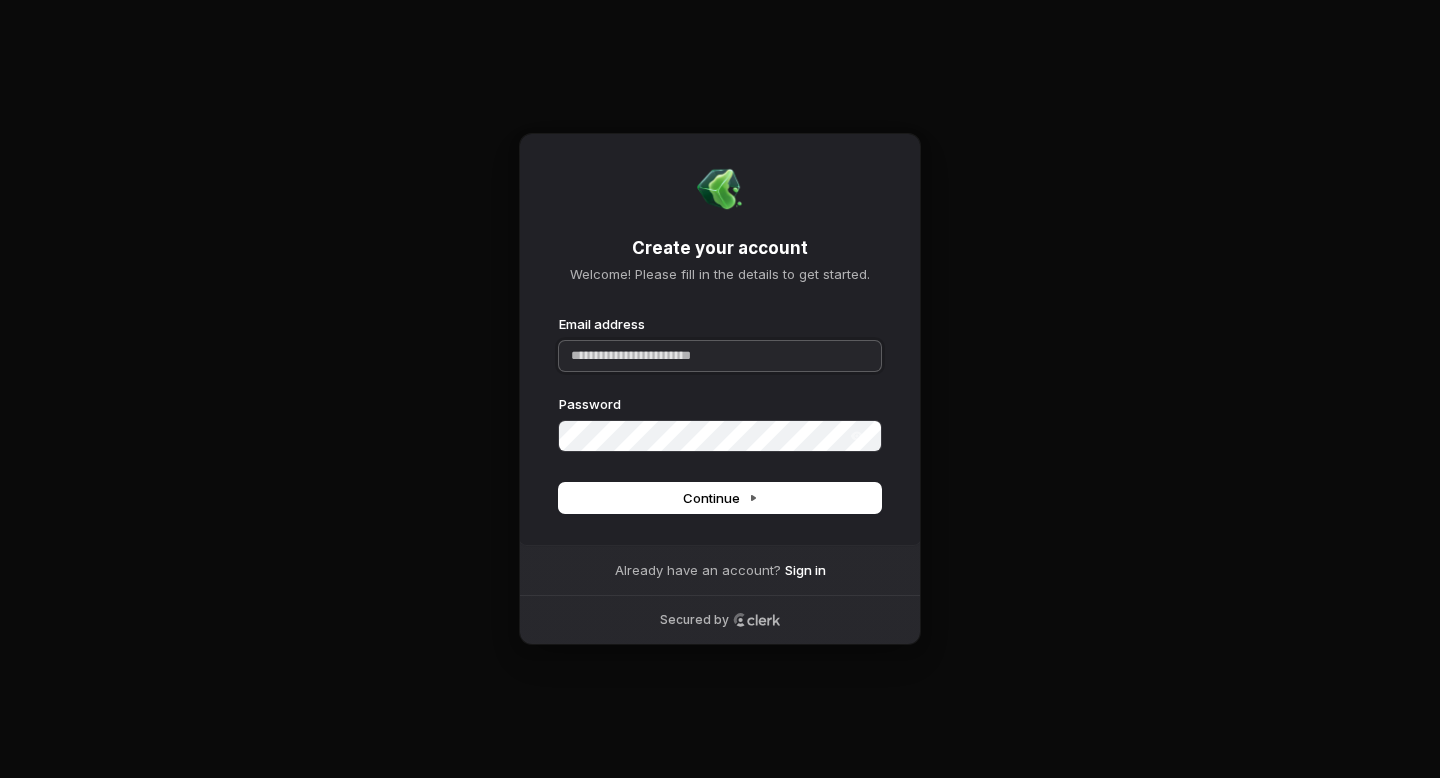 click on "Email address" at bounding box center [720, 356] 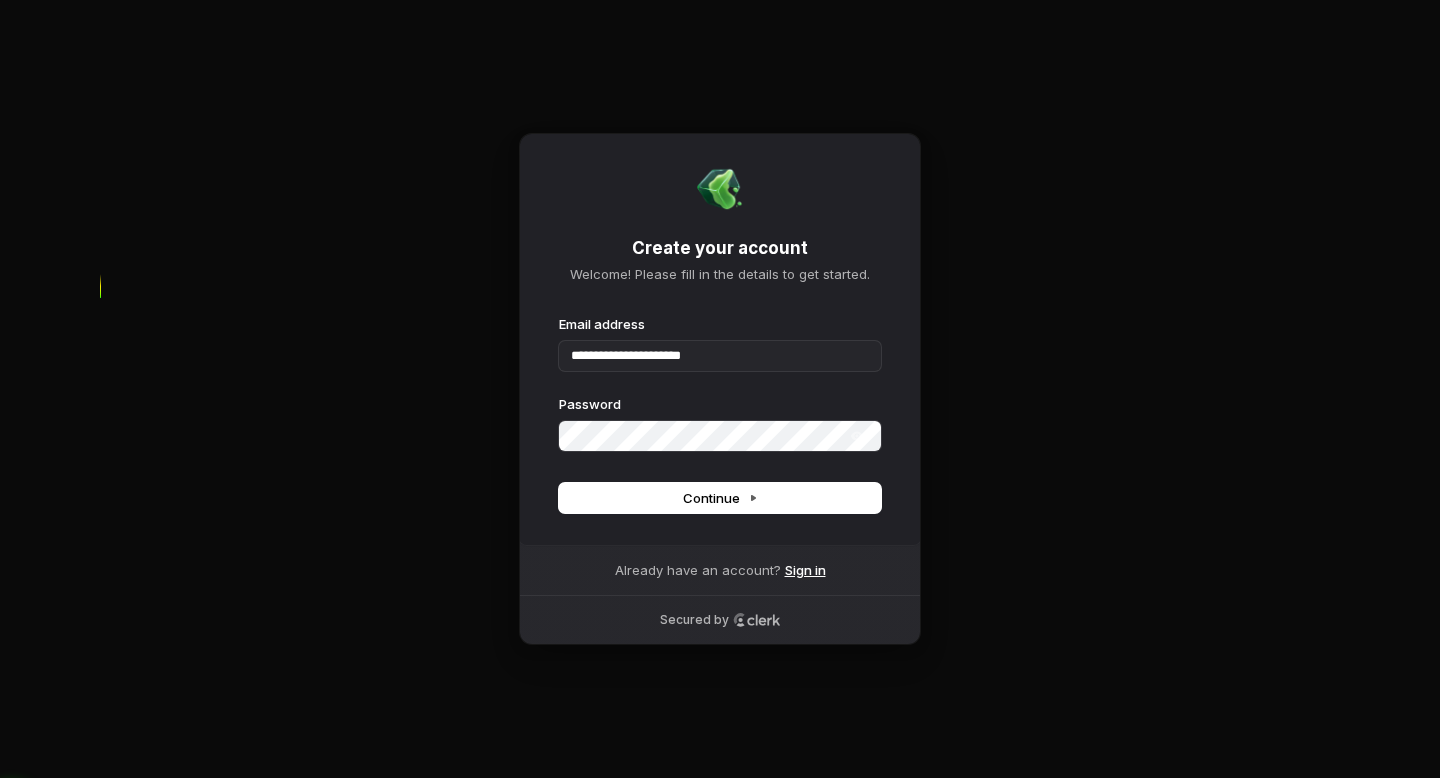 type on "**********" 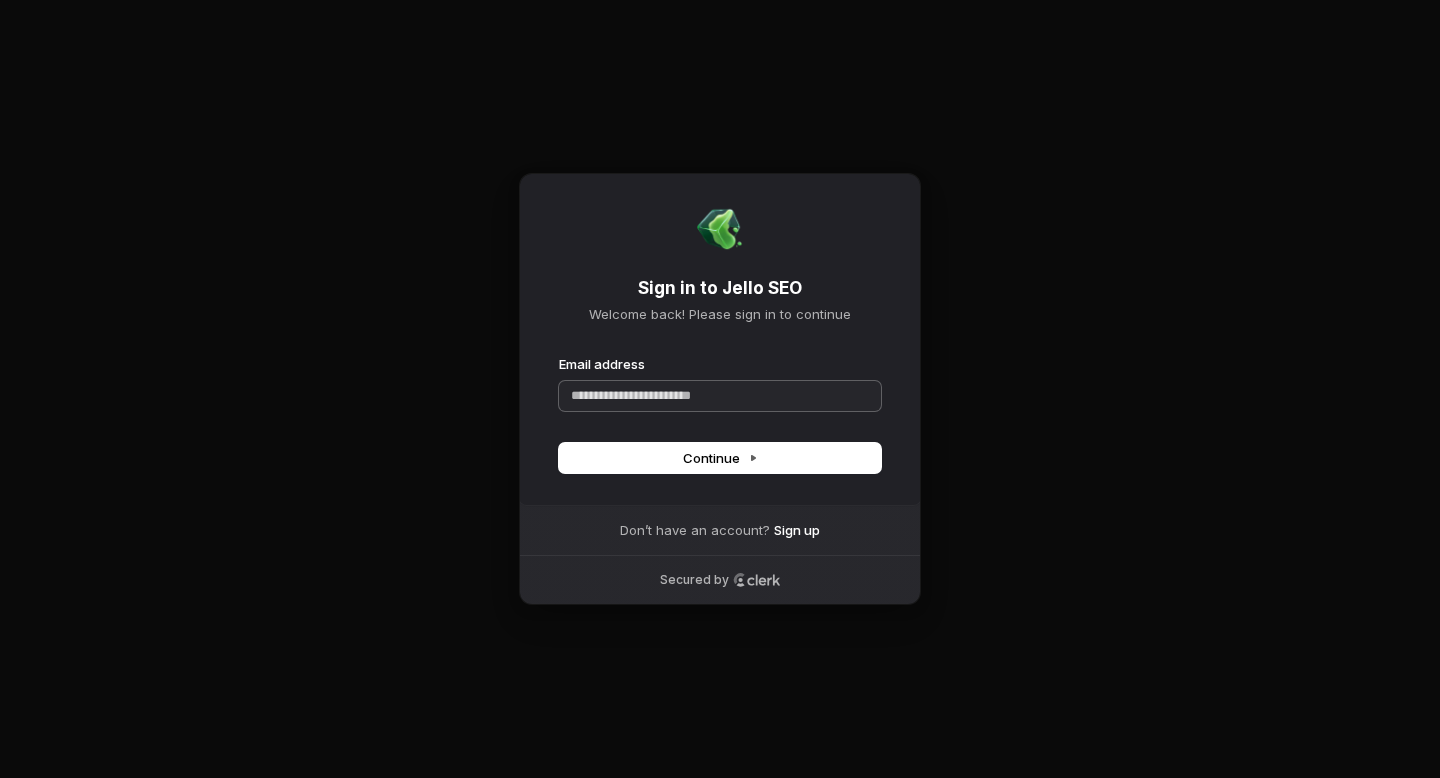 click on "Email address" at bounding box center (720, 396) 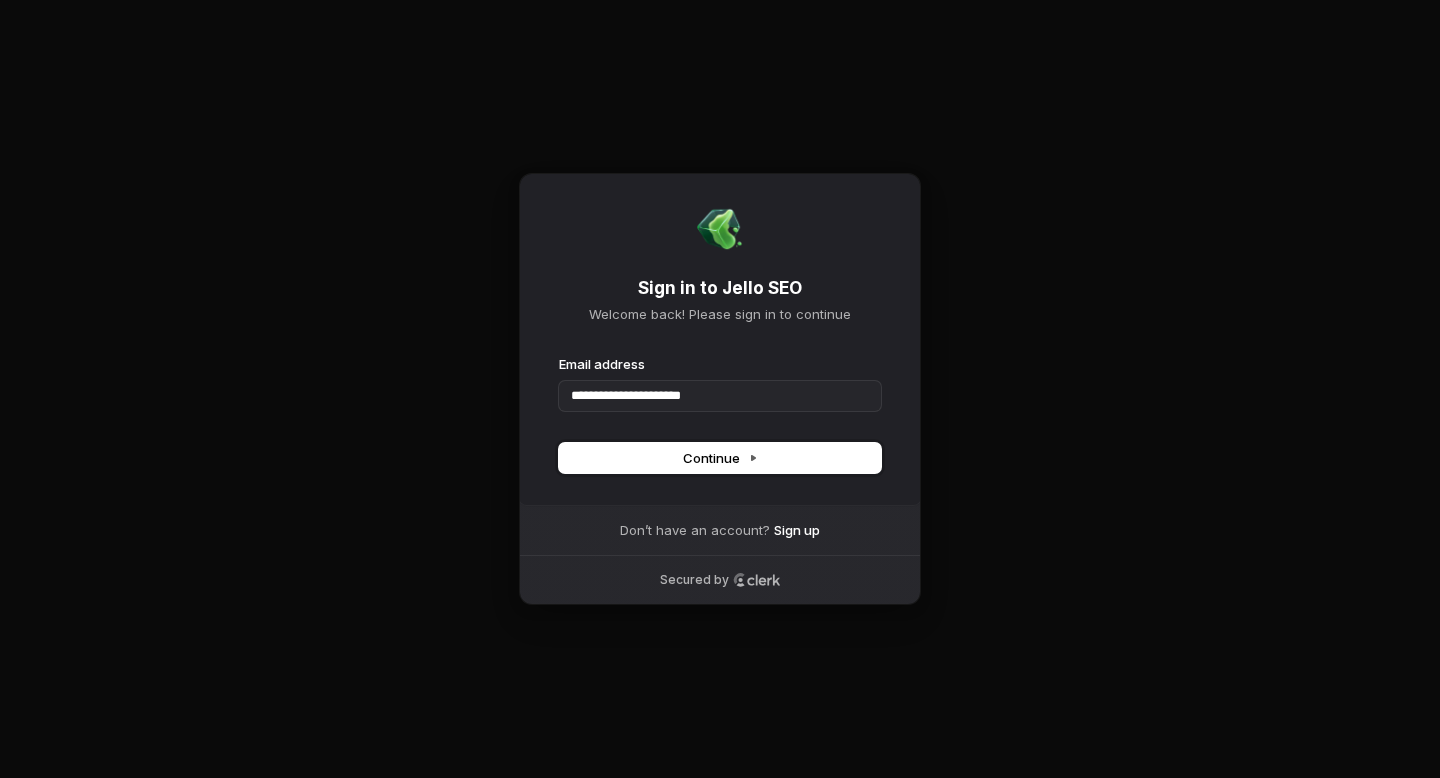 click on "Continue" at bounding box center (720, 458) 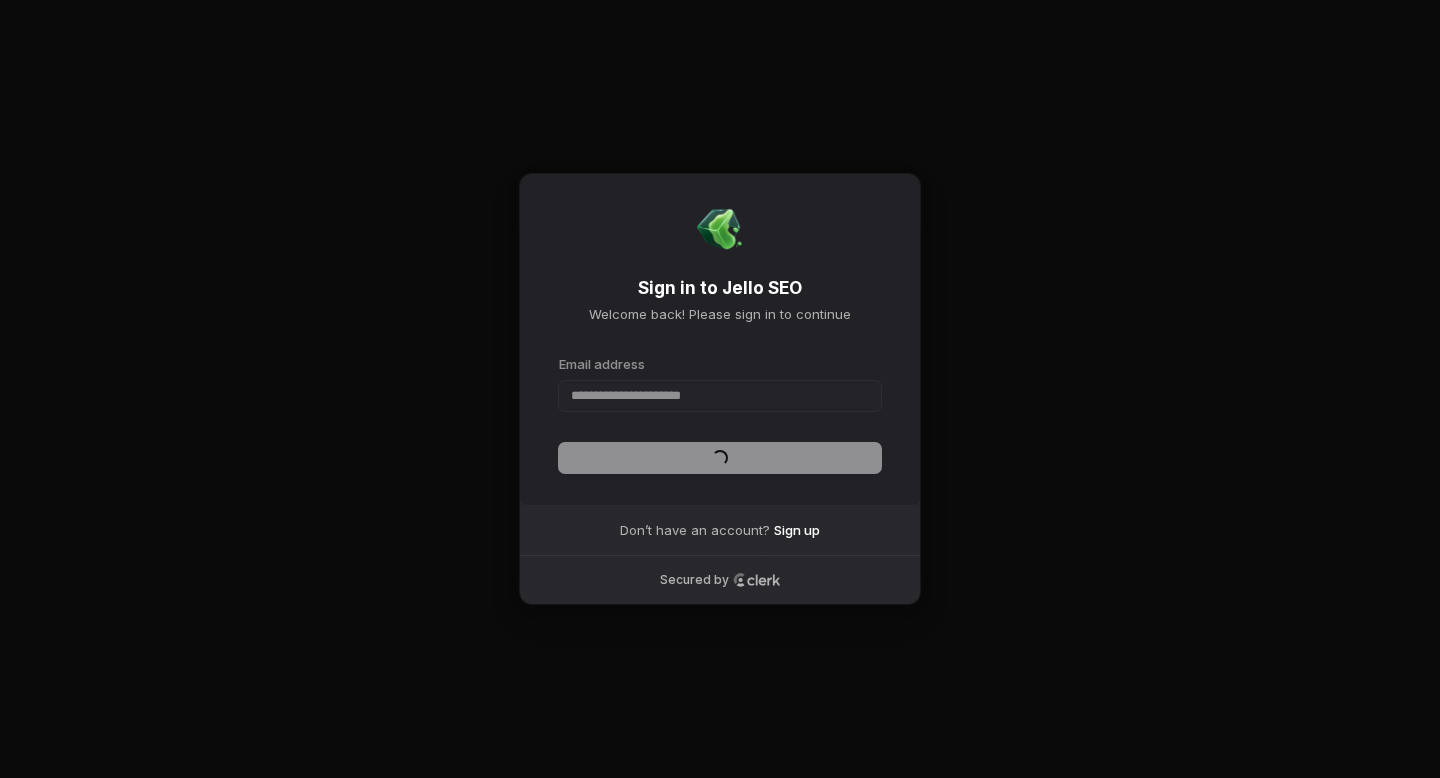 type on "**********" 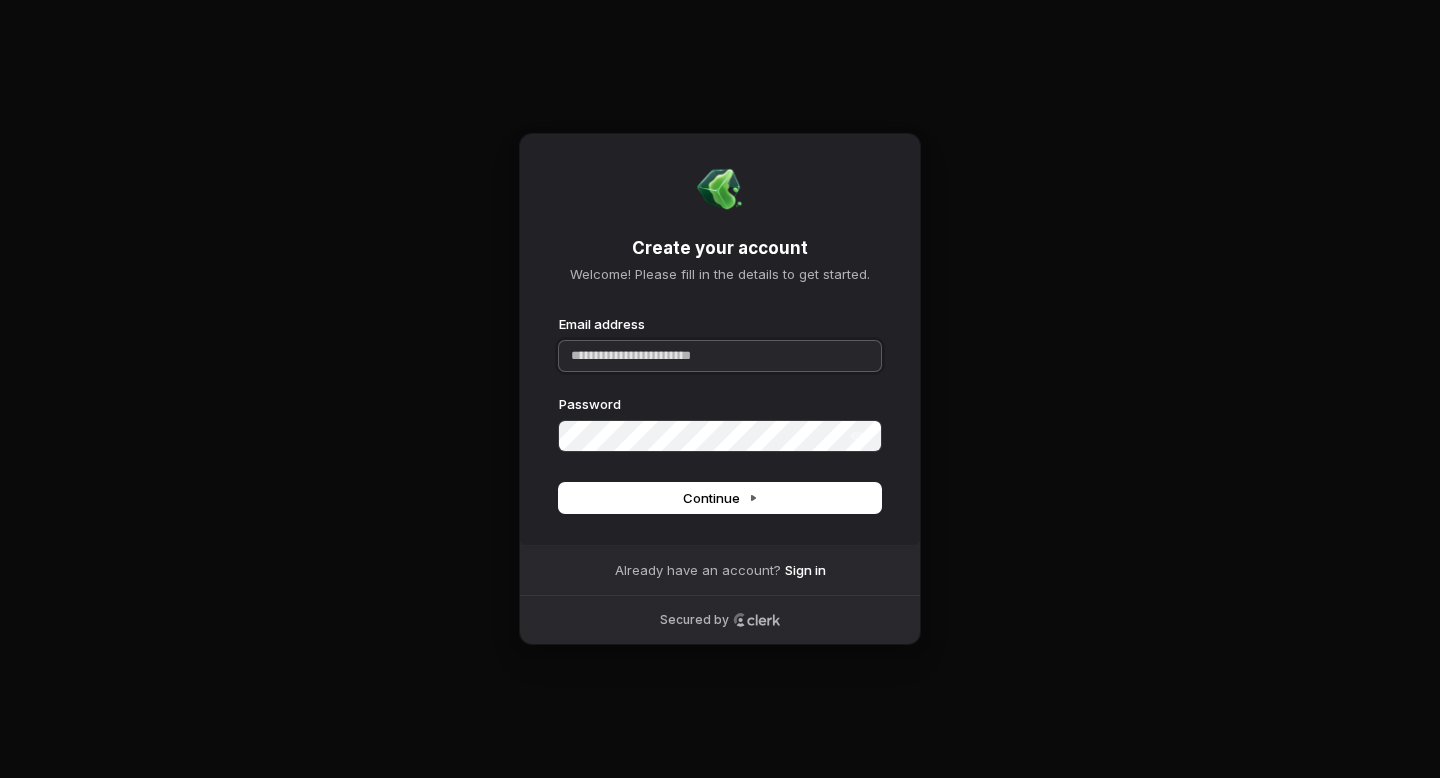 click on "Email address" at bounding box center [720, 356] 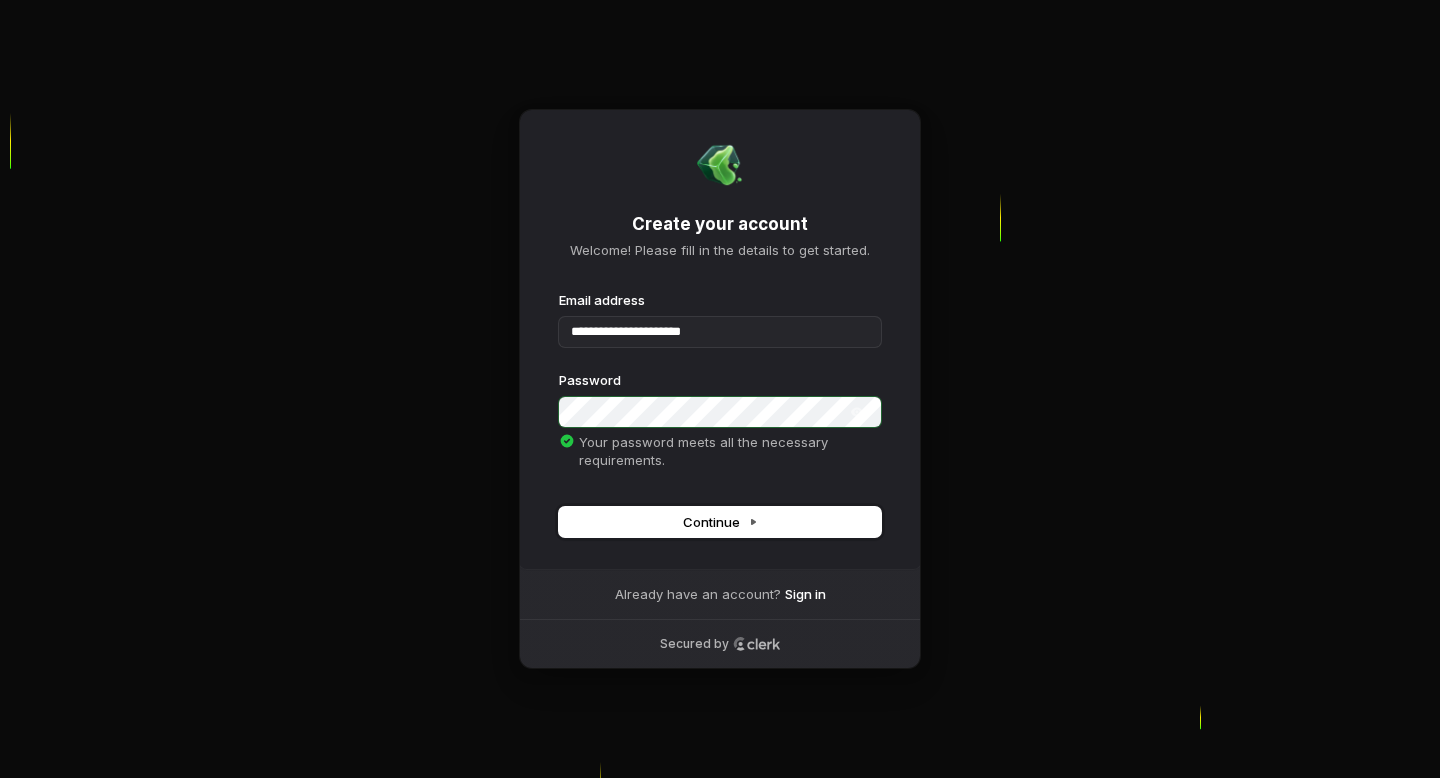 click on "Continue" at bounding box center [720, 522] 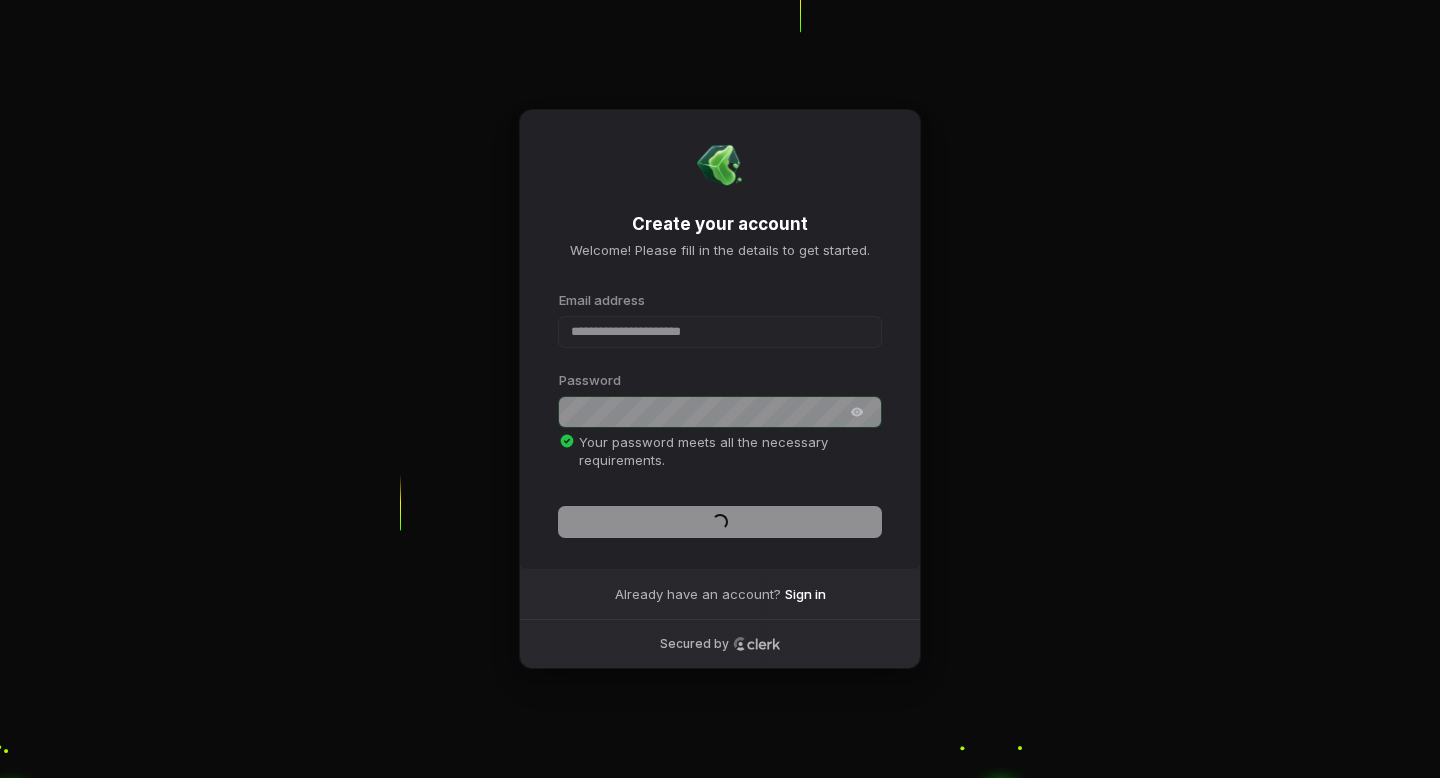 type on "**********" 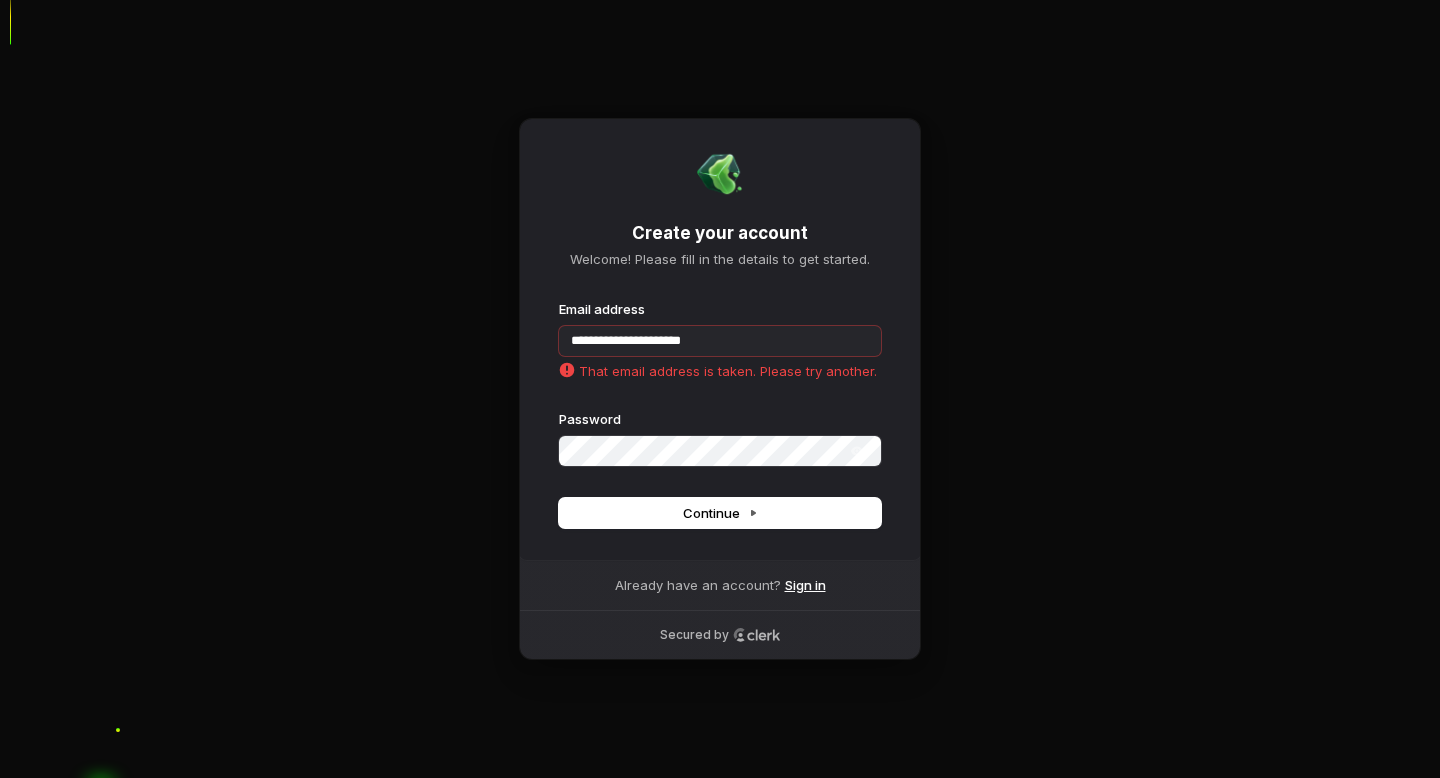 click on "Sign in" at bounding box center [805, 585] 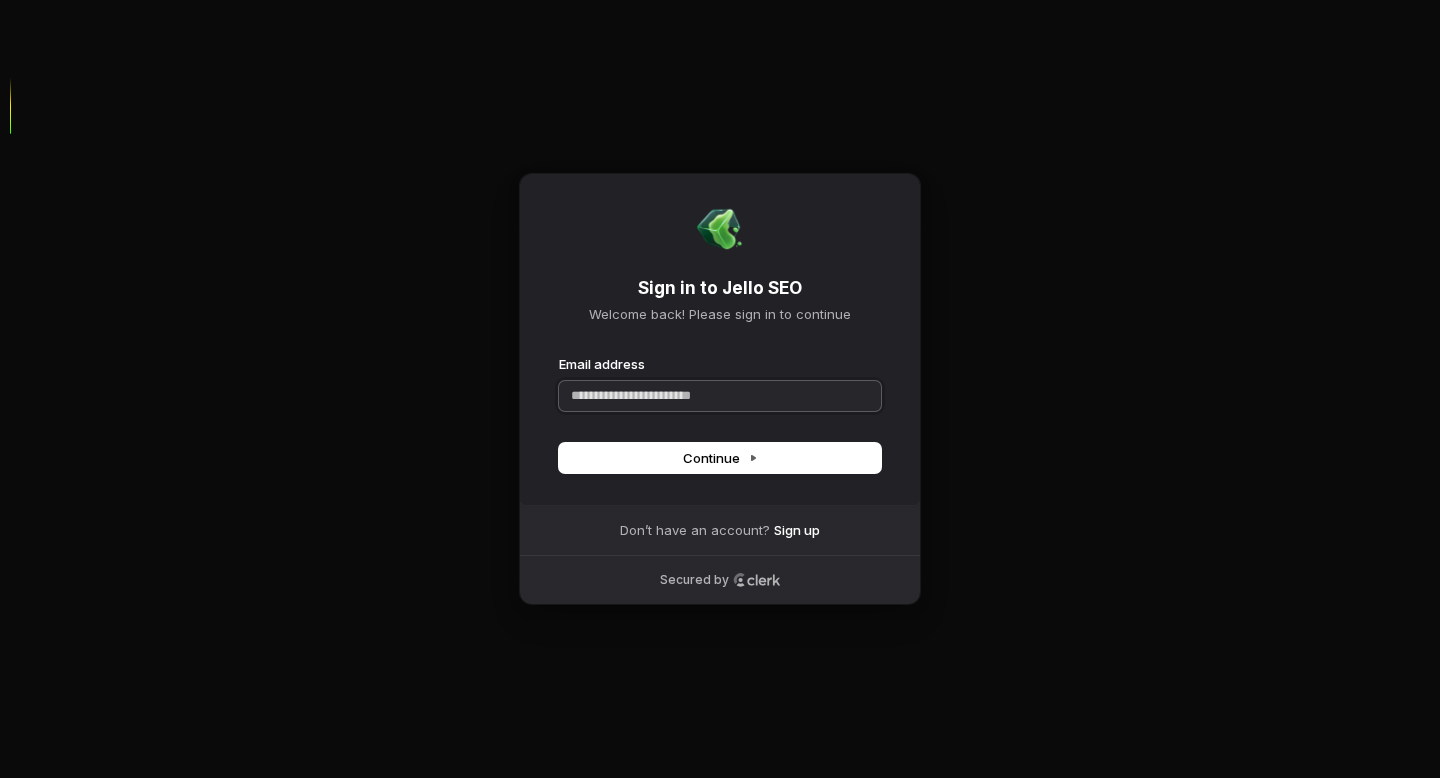 click on "Email address" at bounding box center (720, 396) 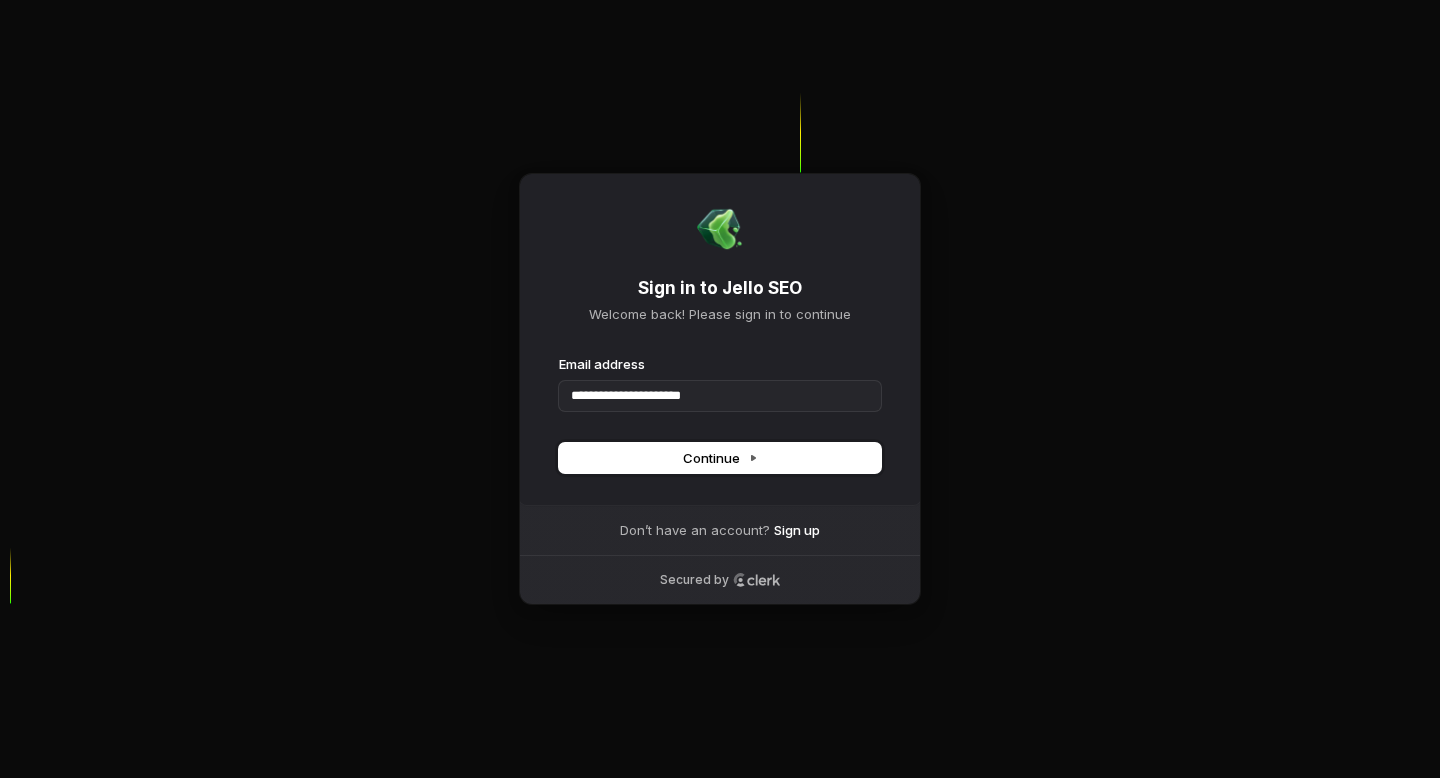 click on "Continue" at bounding box center [720, 458] 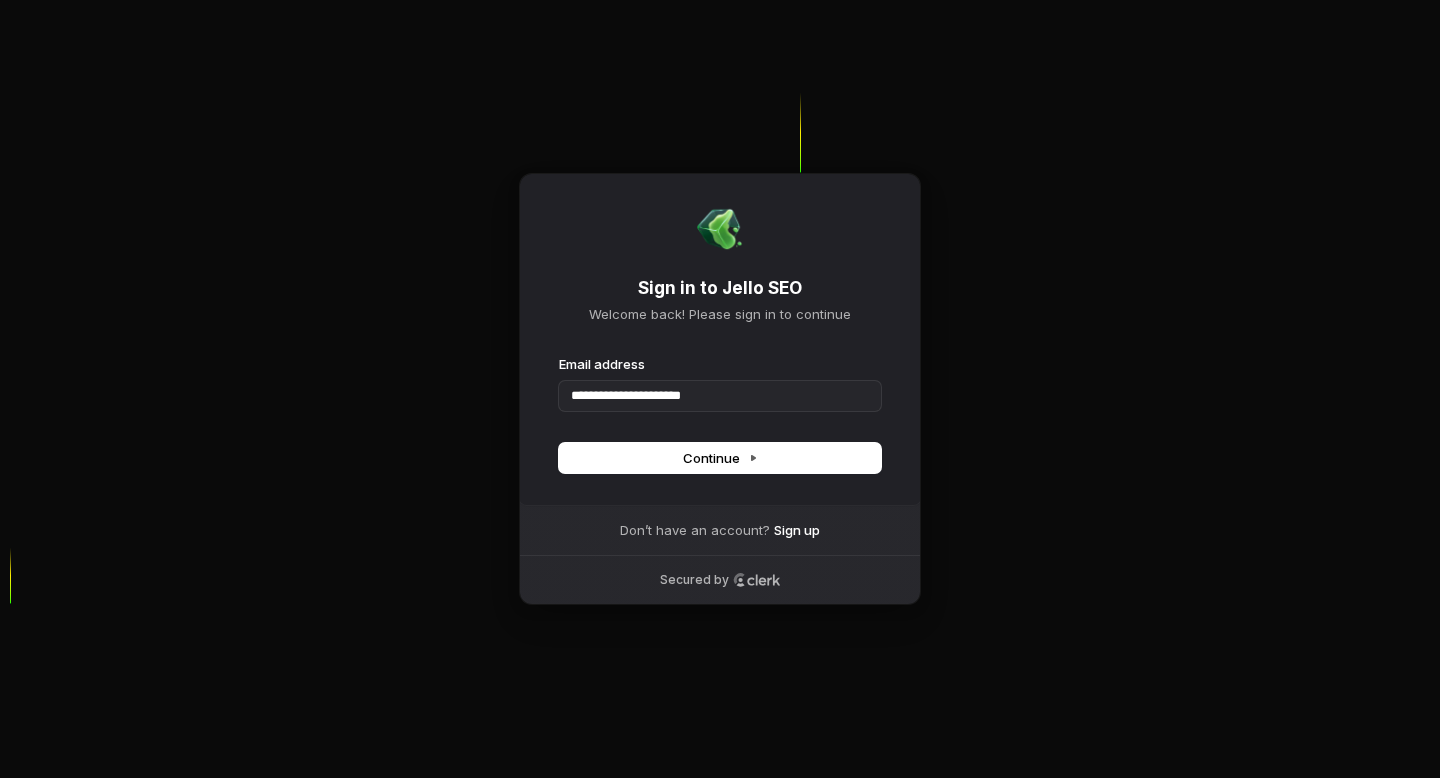 type on "**********" 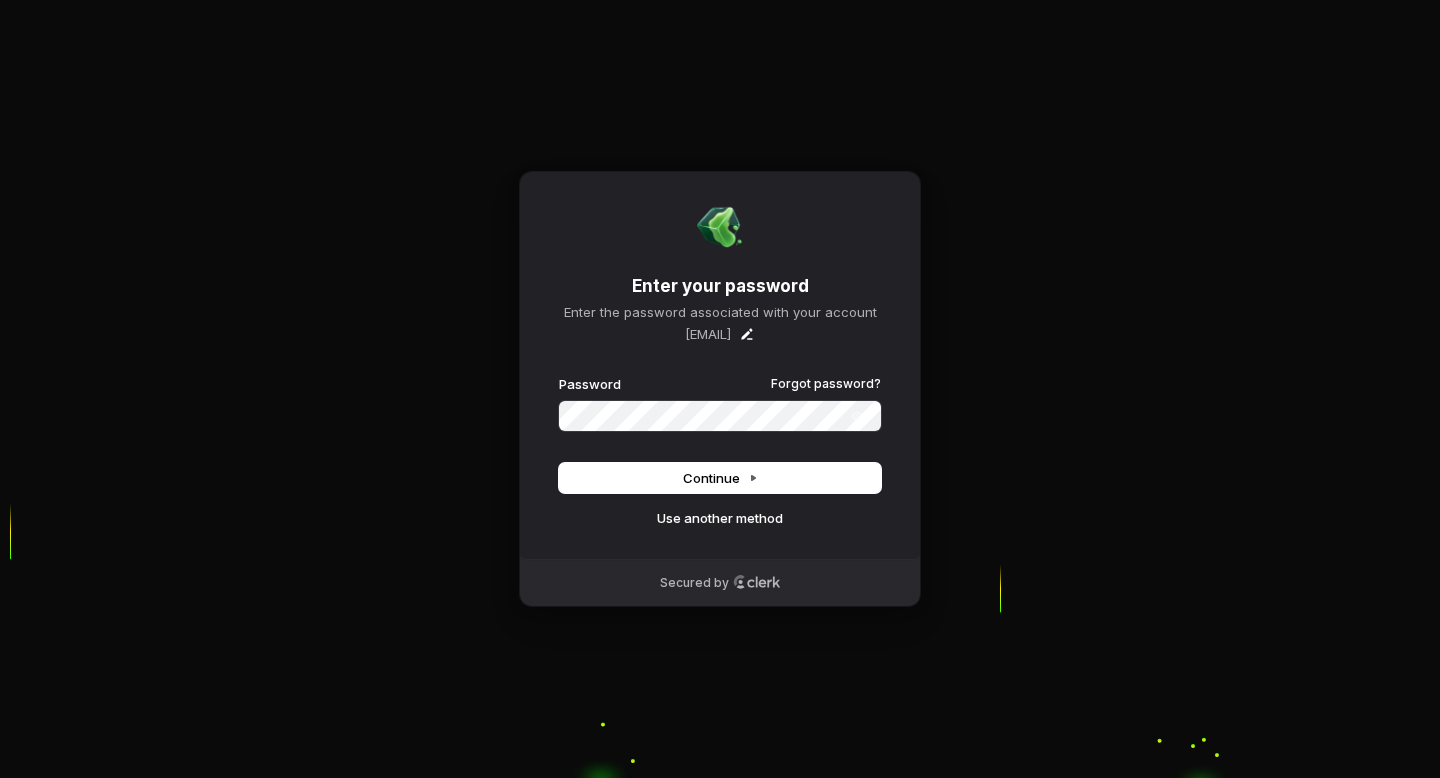 click at bounding box center [559, 375] 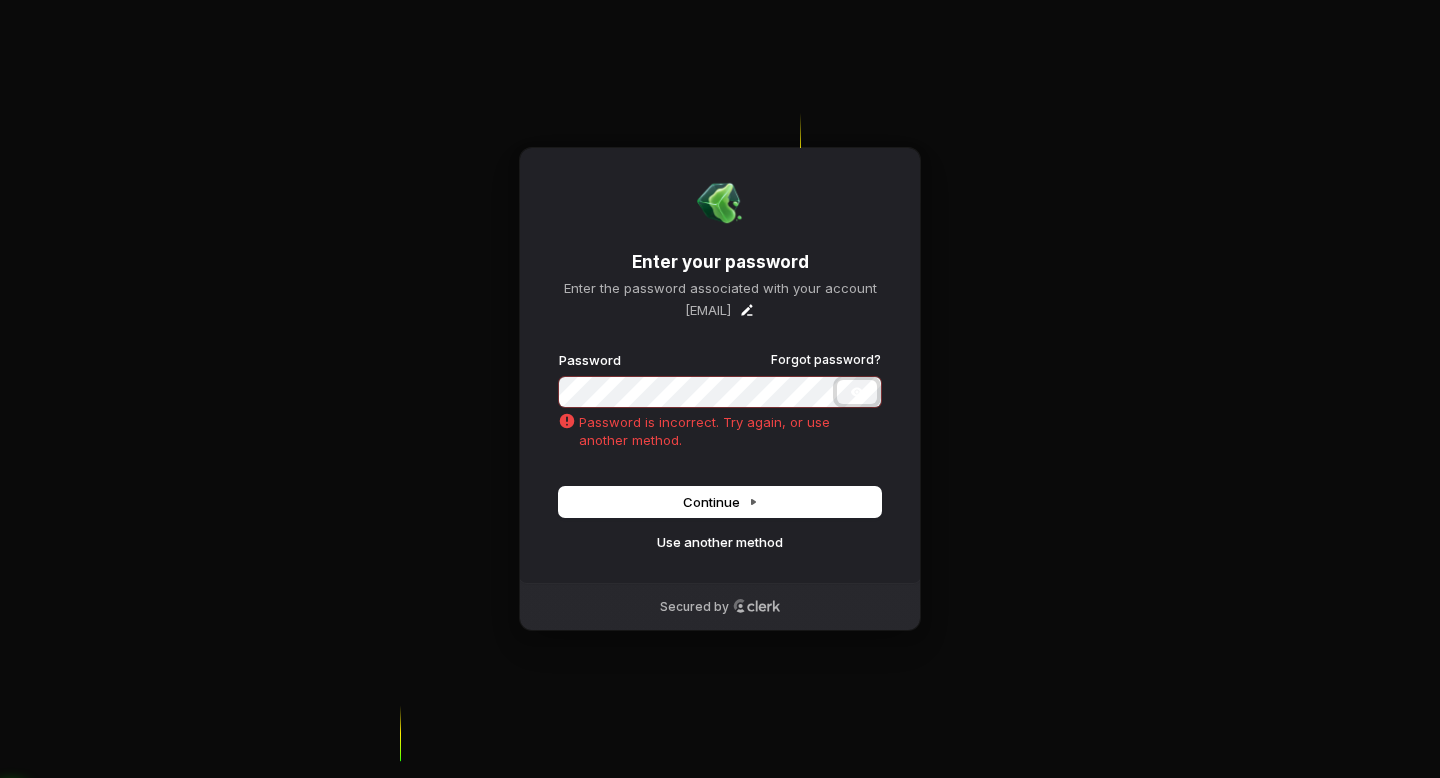 click 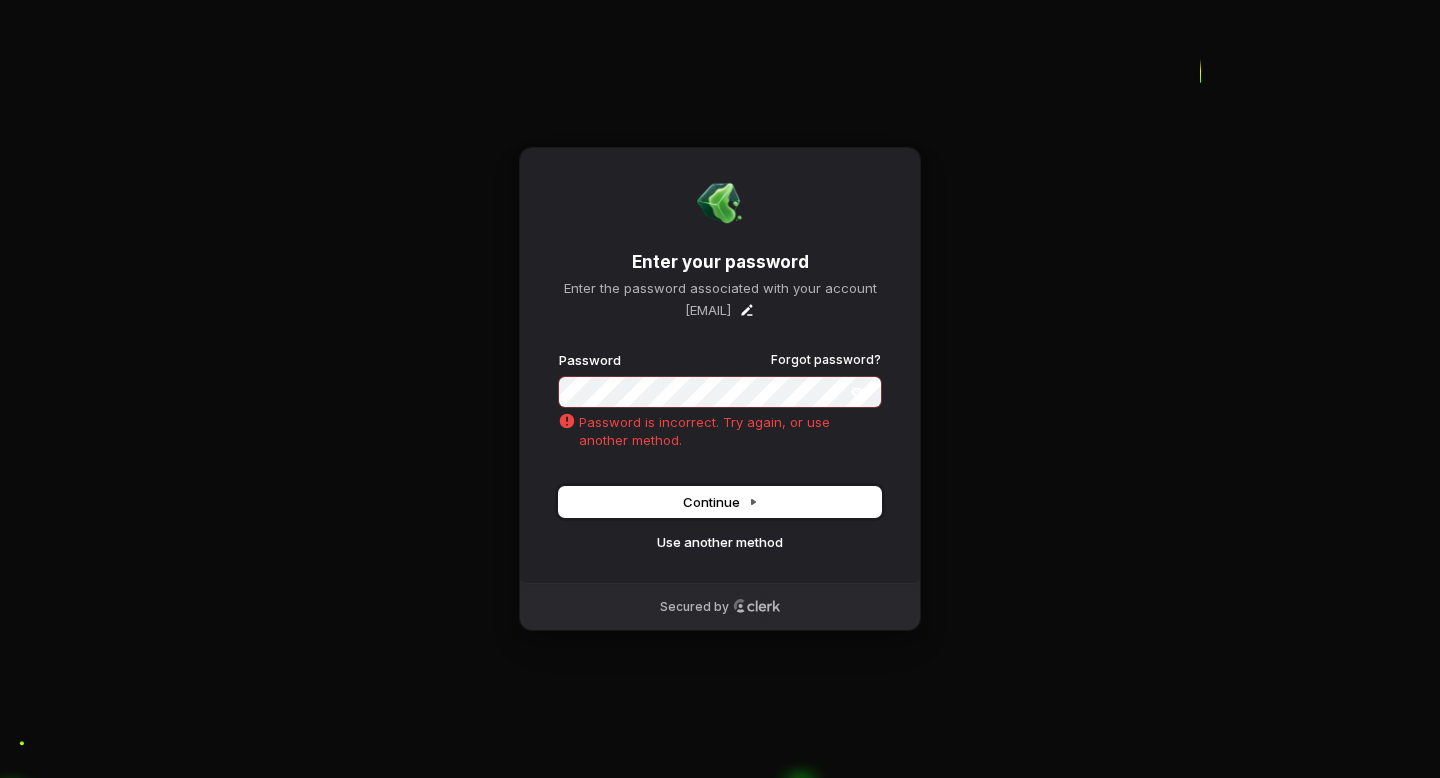 click on "Continue" at bounding box center (720, 502) 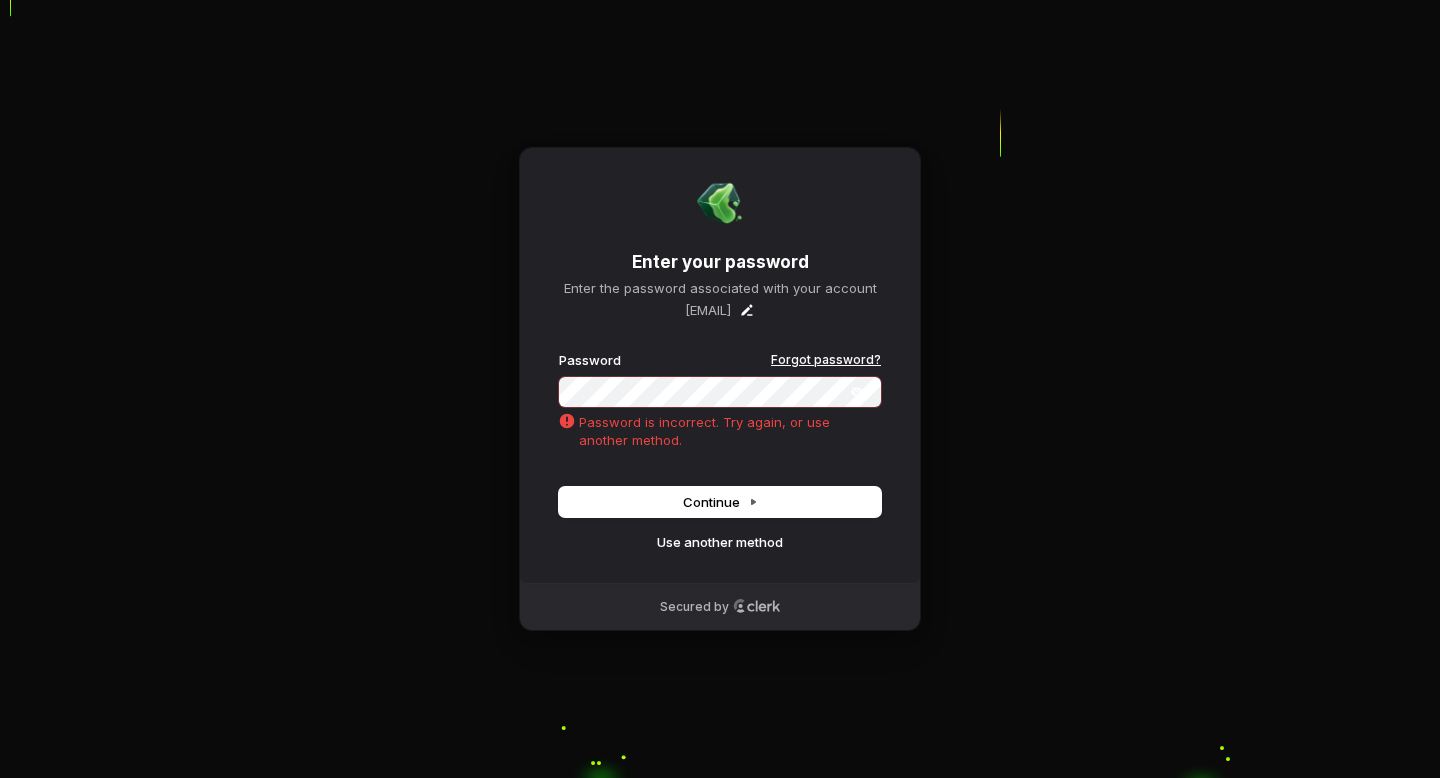 click on "Forgot password?" at bounding box center (826, 360) 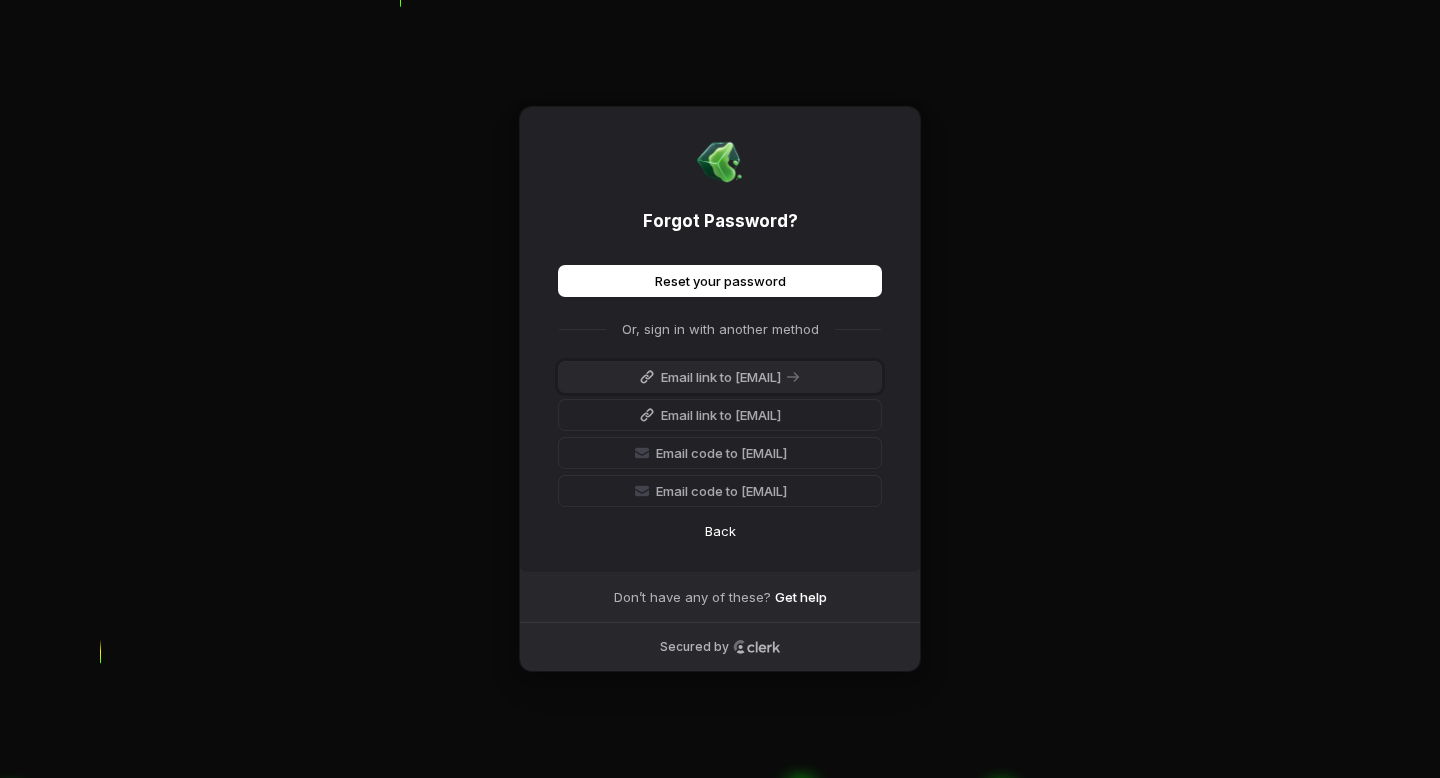 click on "Email link to conor@sidelineswap.com" at bounding box center (721, 377) 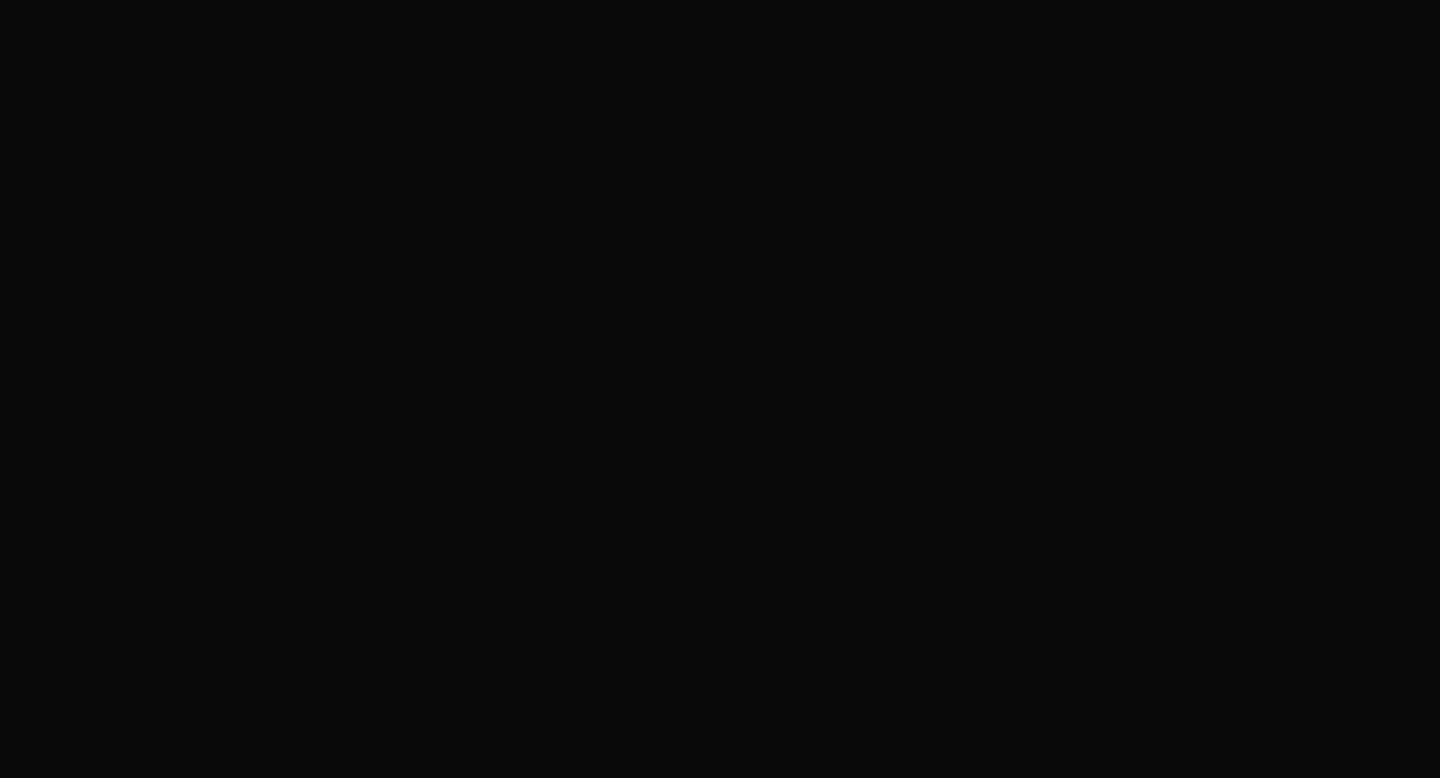 scroll, scrollTop: 0, scrollLeft: 0, axis: both 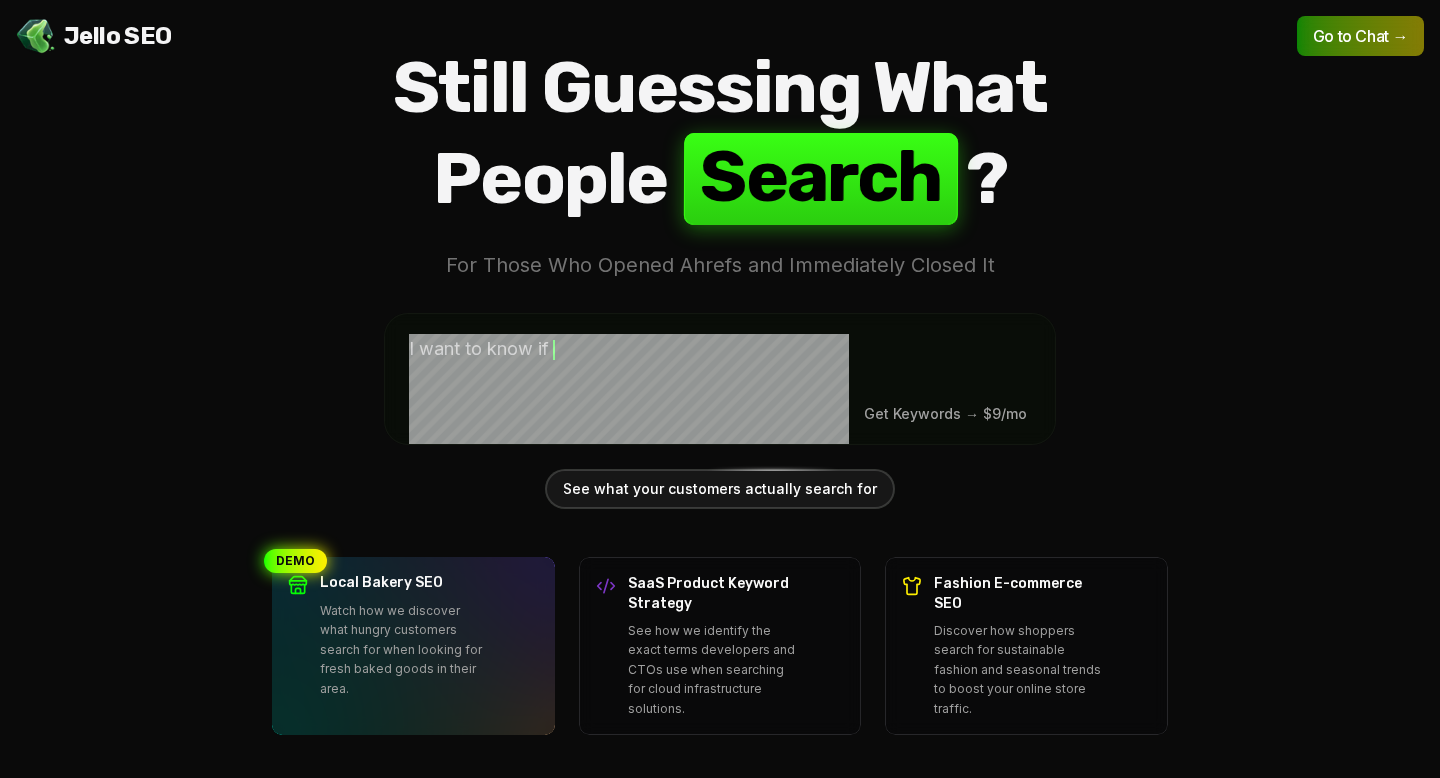 click at bounding box center [720, 376] 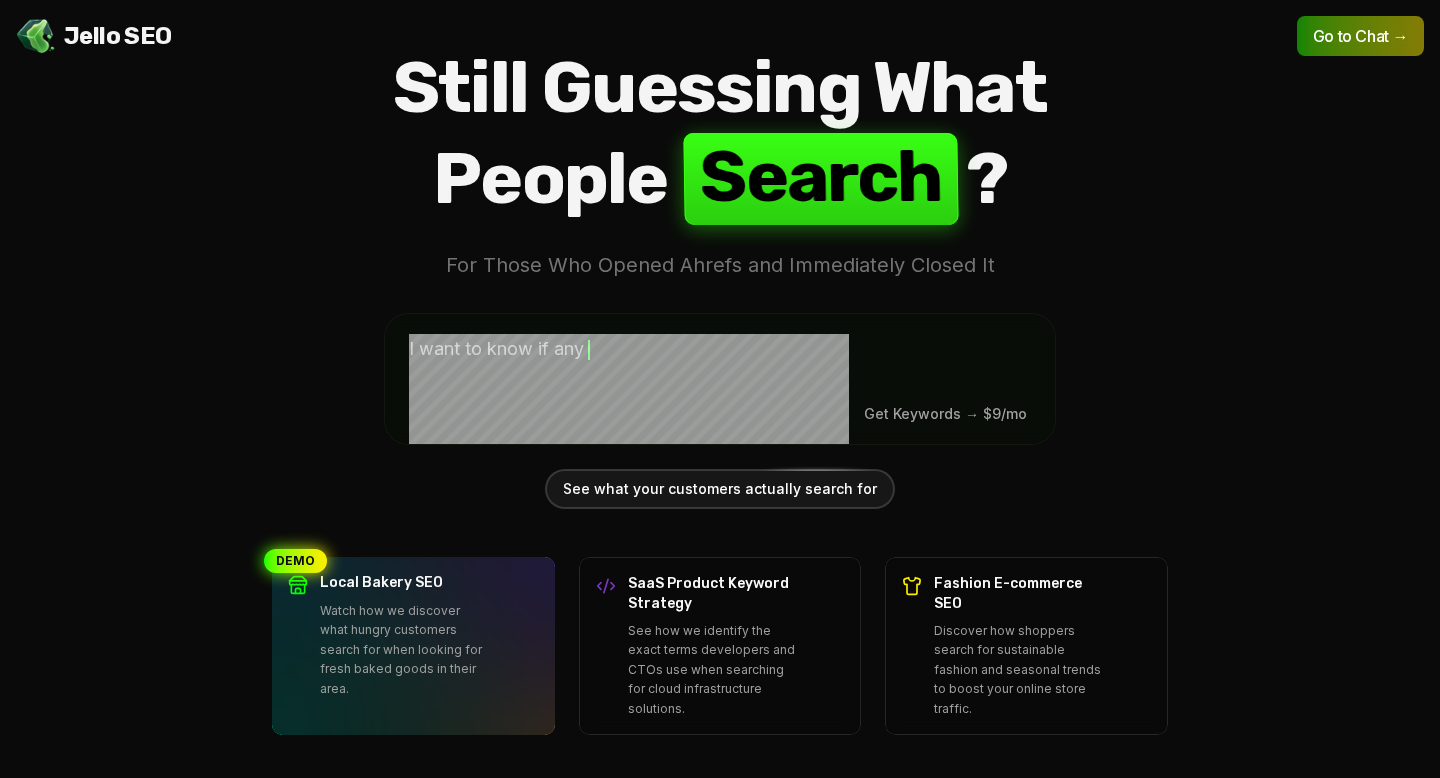 click at bounding box center [720, 376] 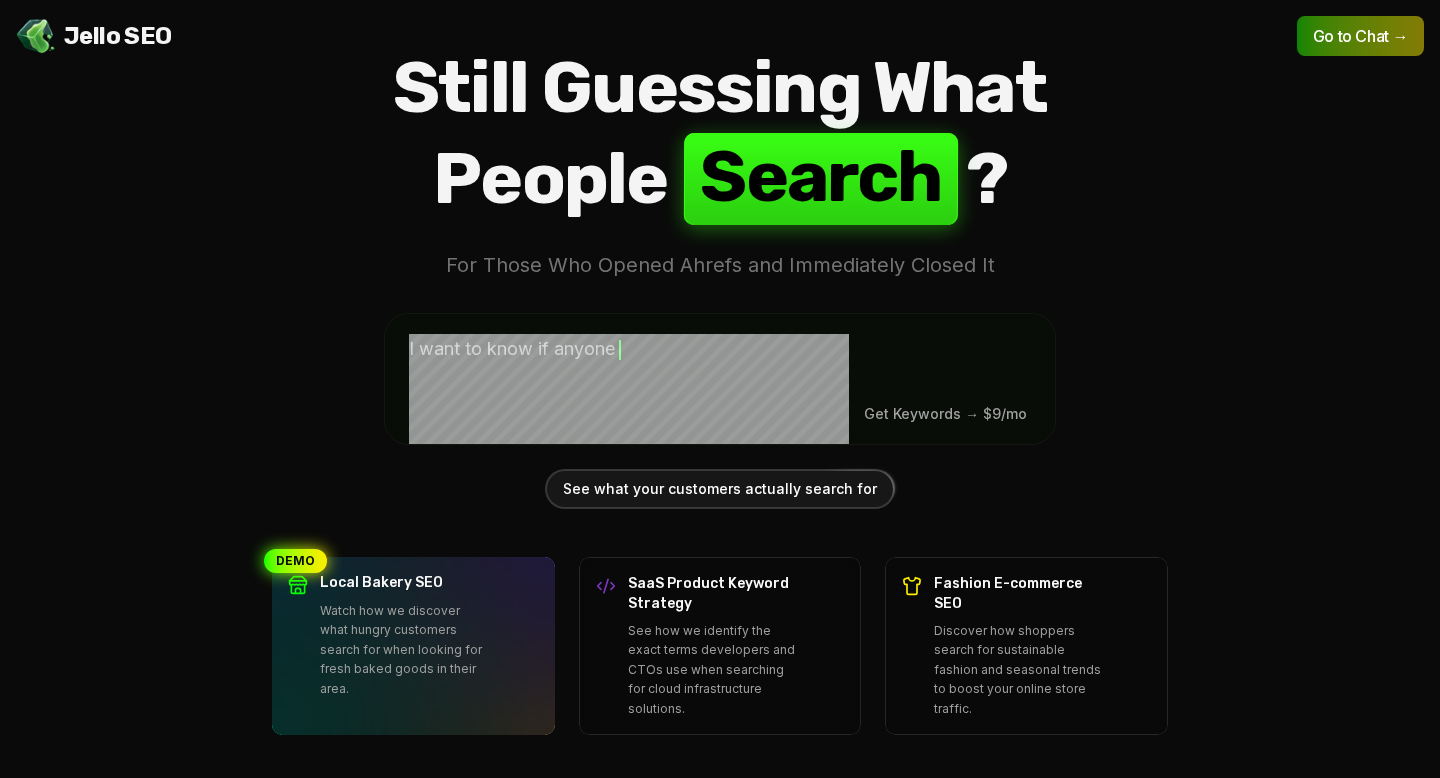 click at bounding box center (720, 376) 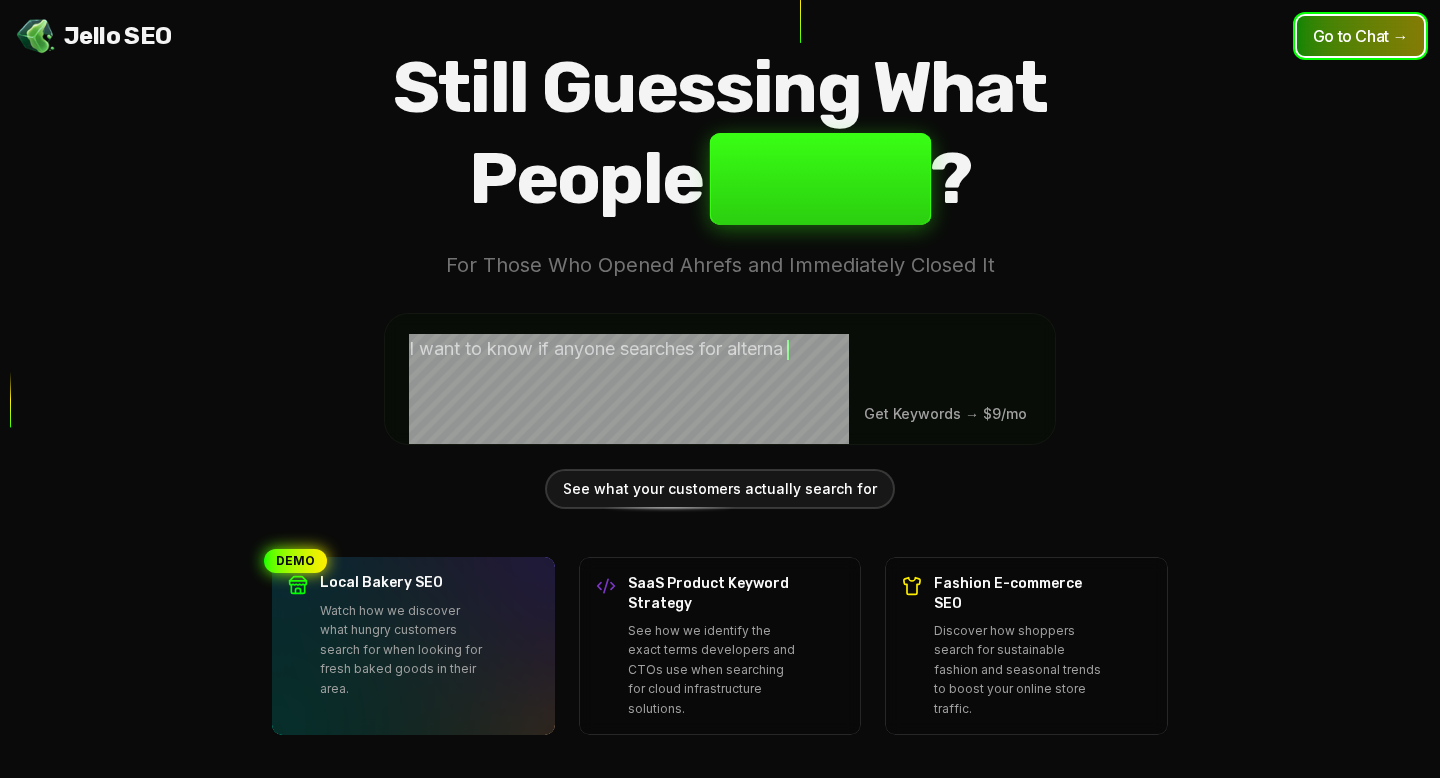 click on "Go to Chat →" at bounding box center (1360, 36) 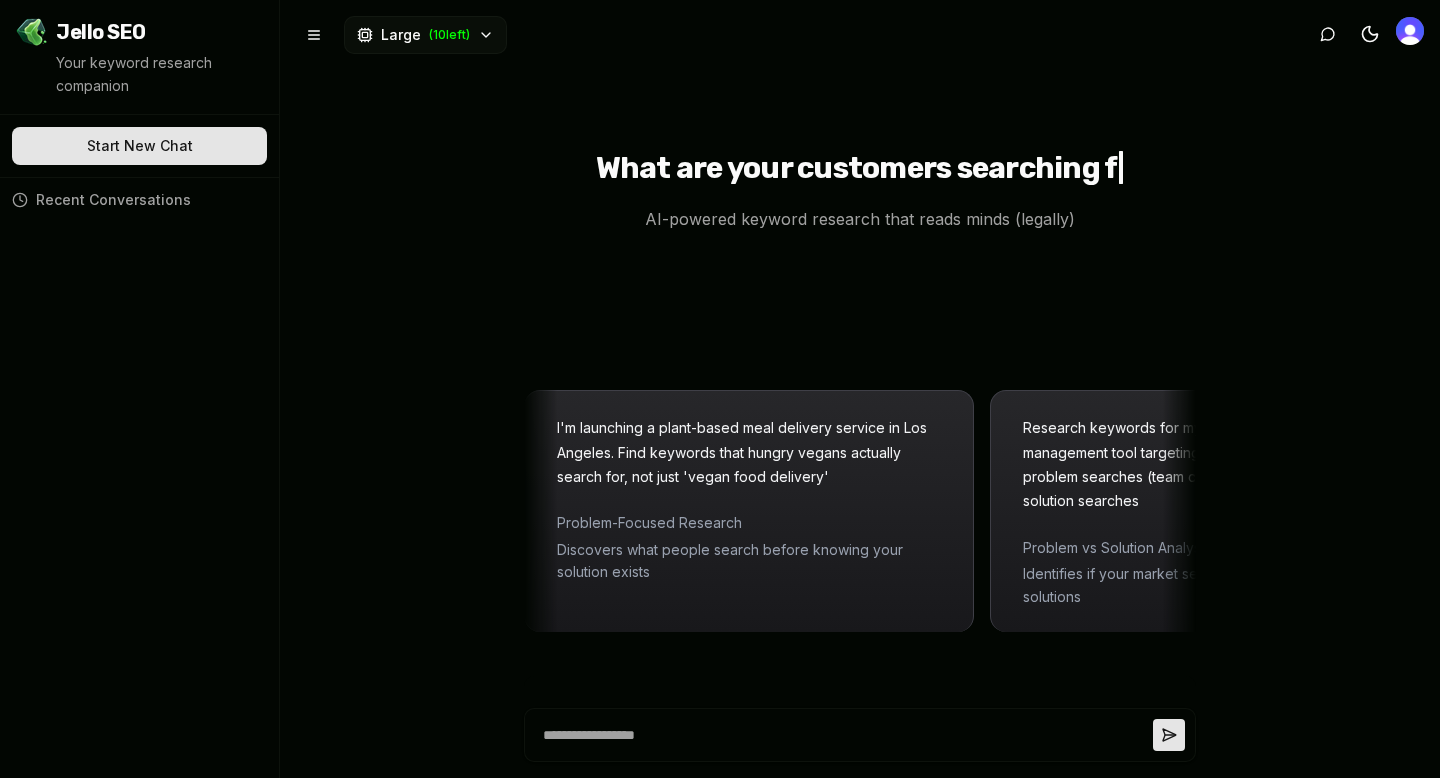 click at bounding box center [844, 735] 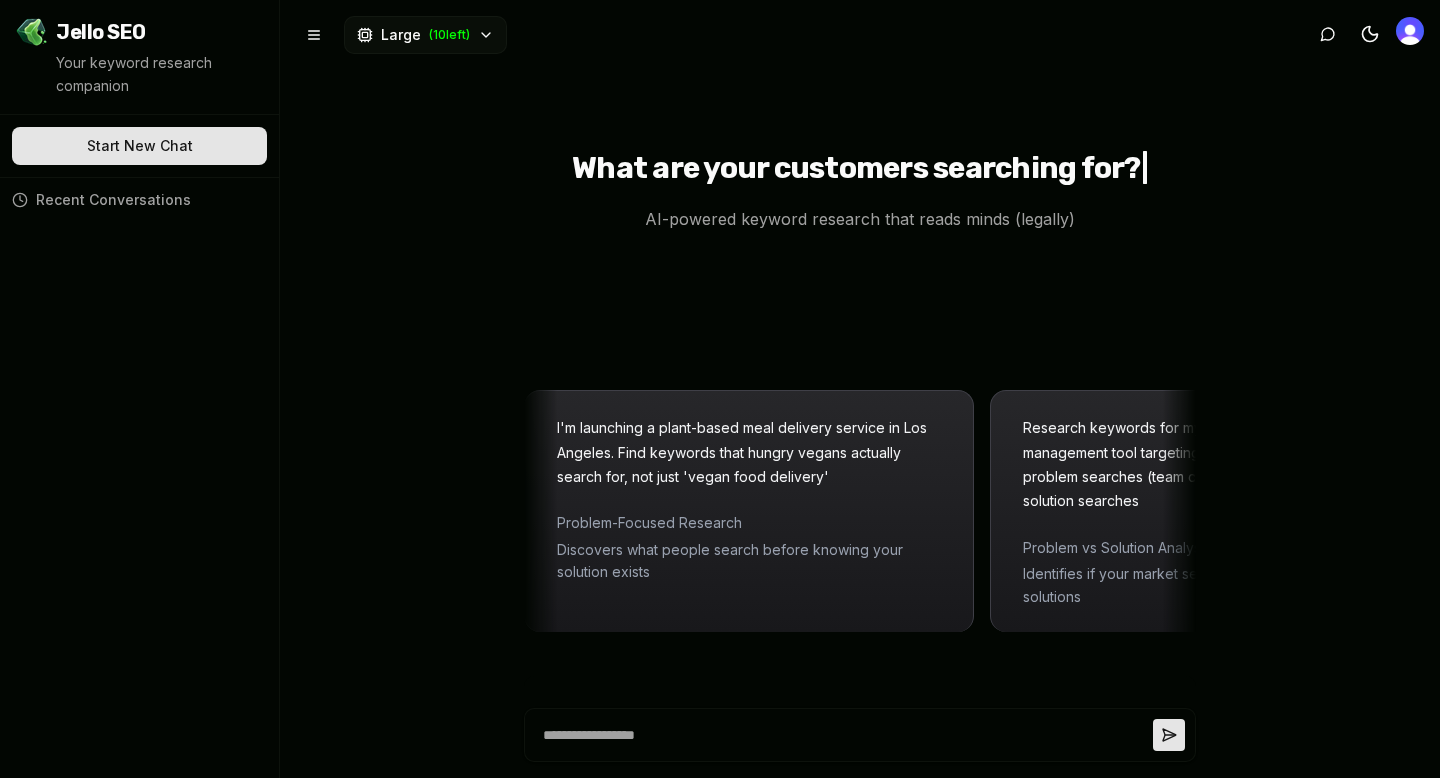 type on "*" 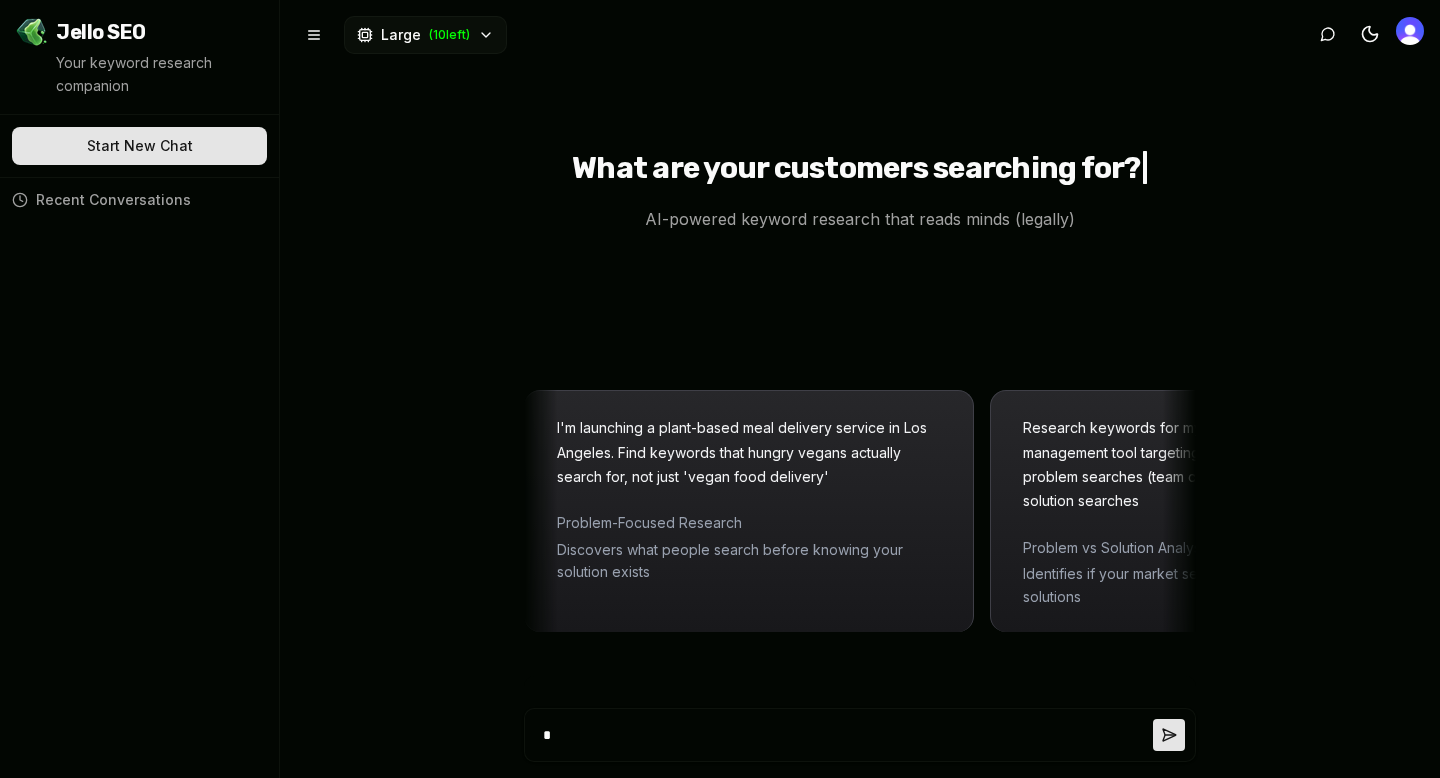 type 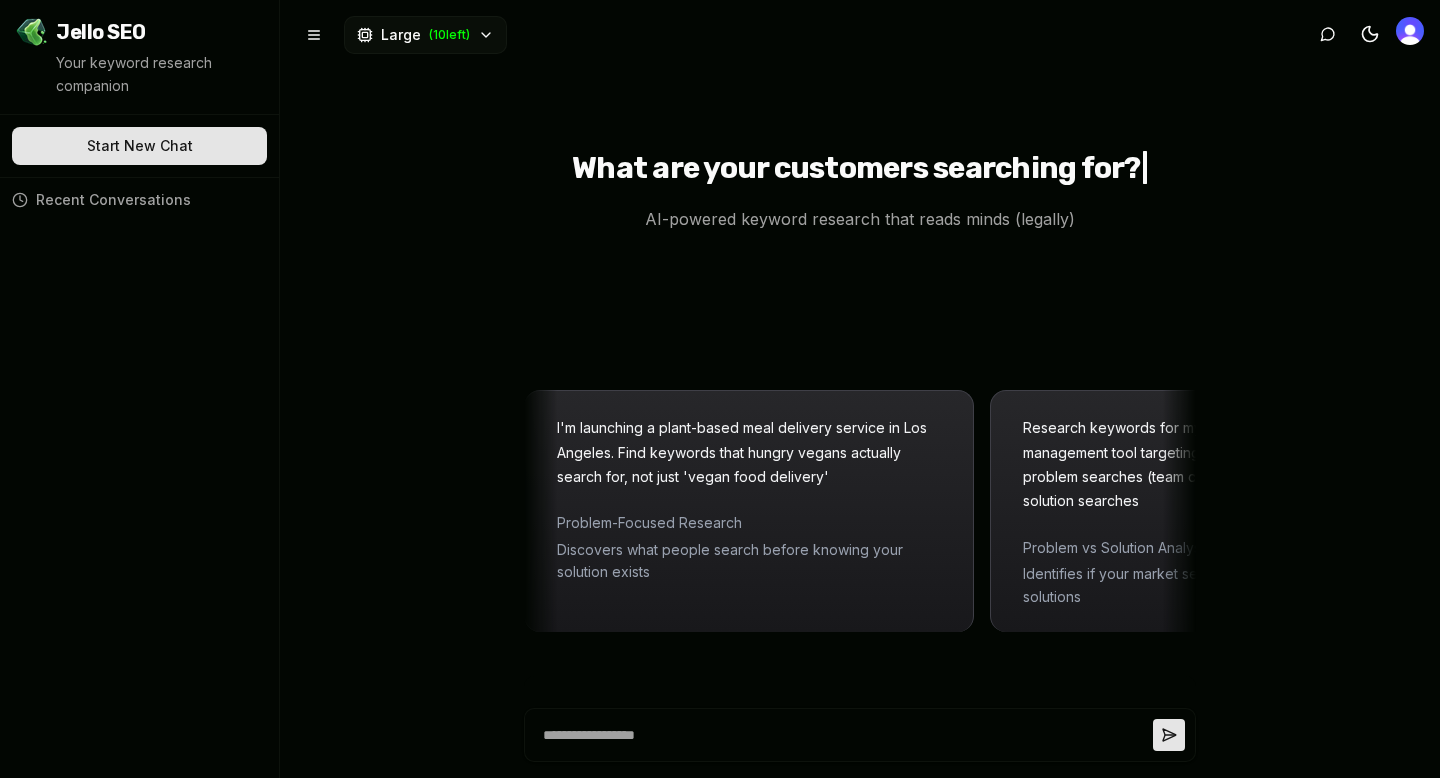 type on "*" 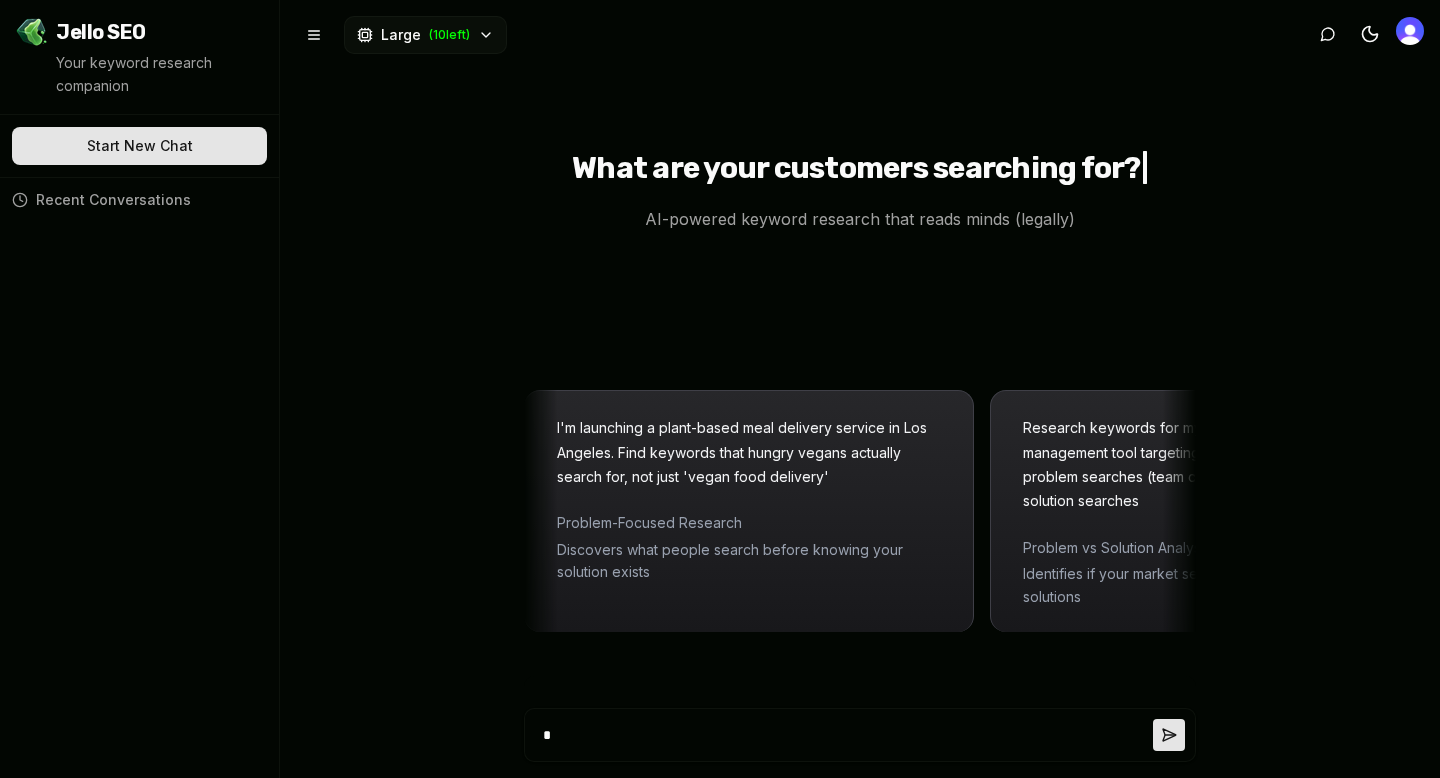 type on "**" 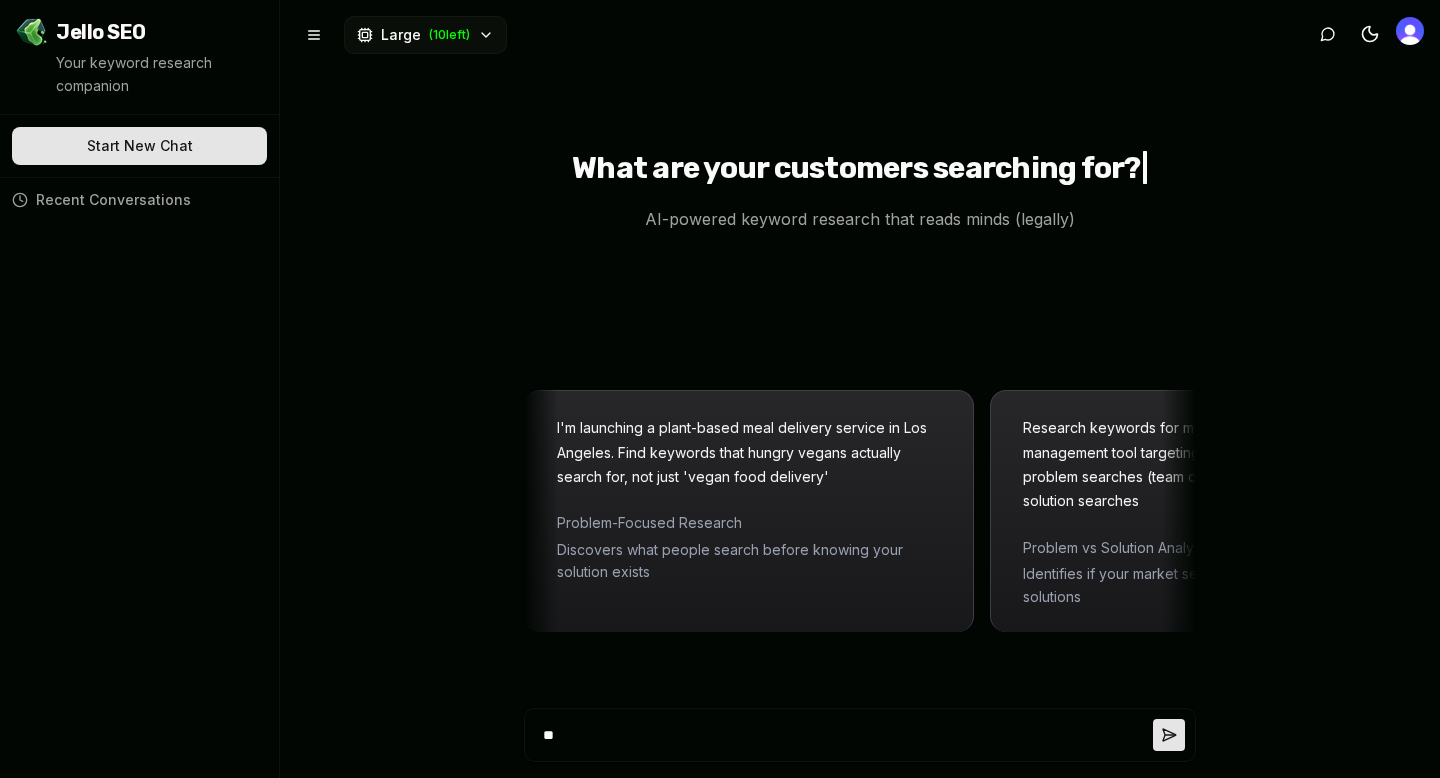 type on "***" 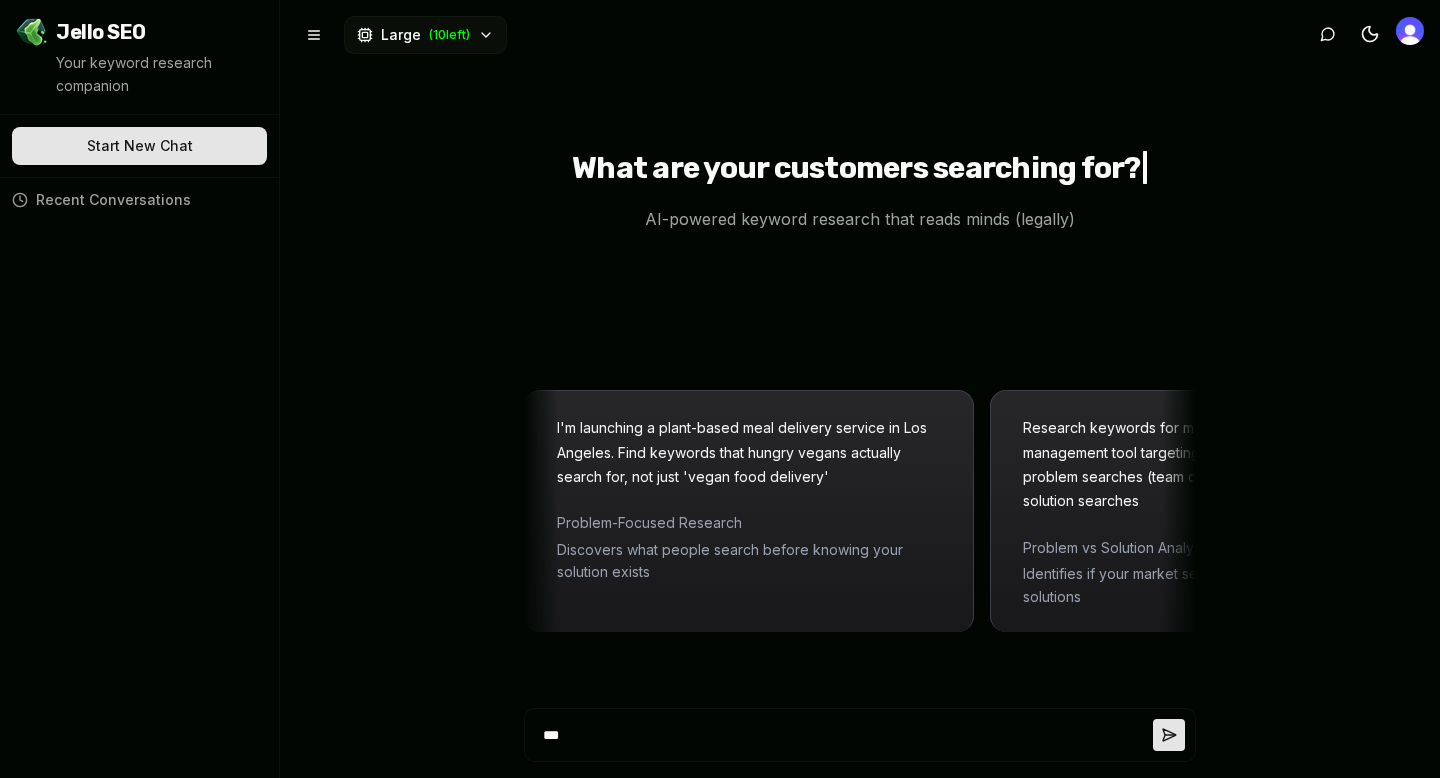 type on "***" 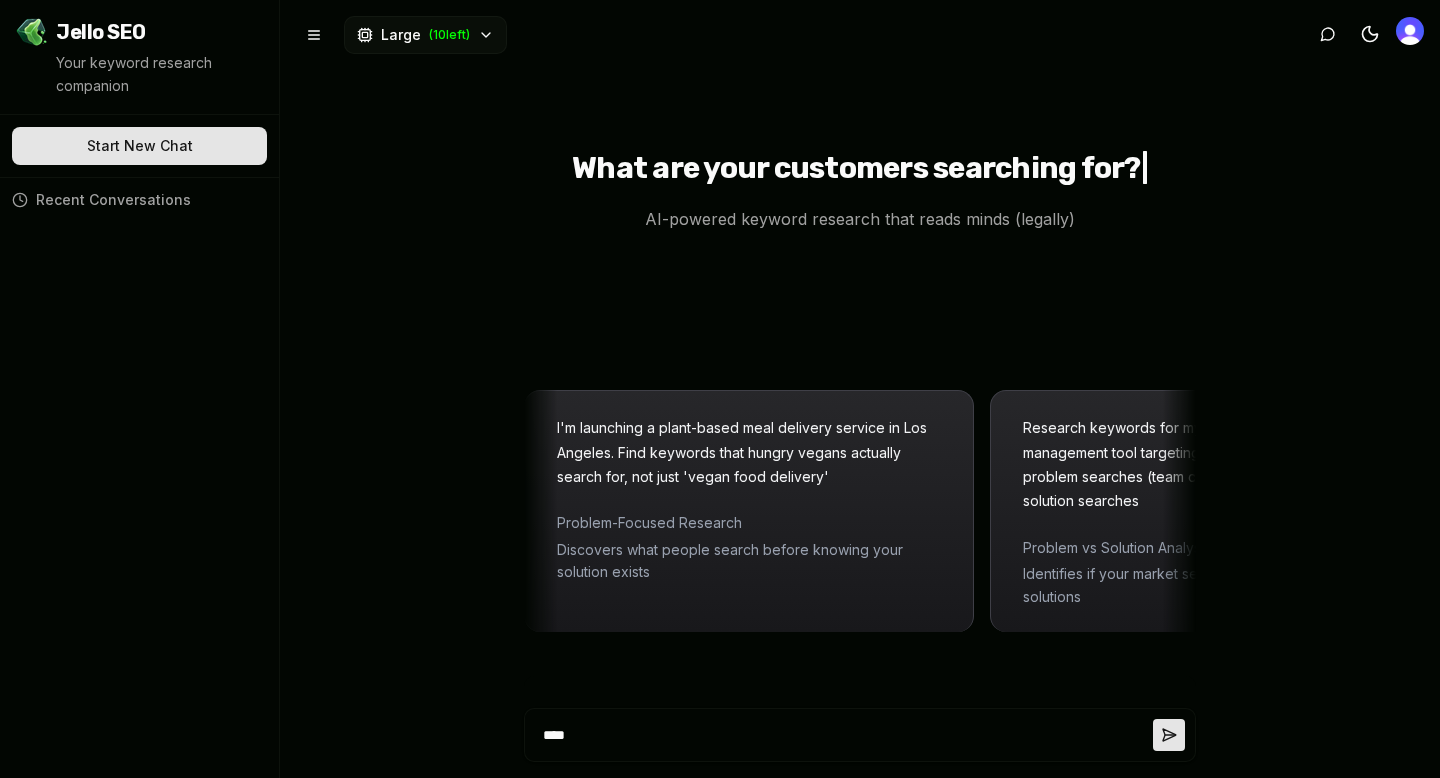 type on "***" 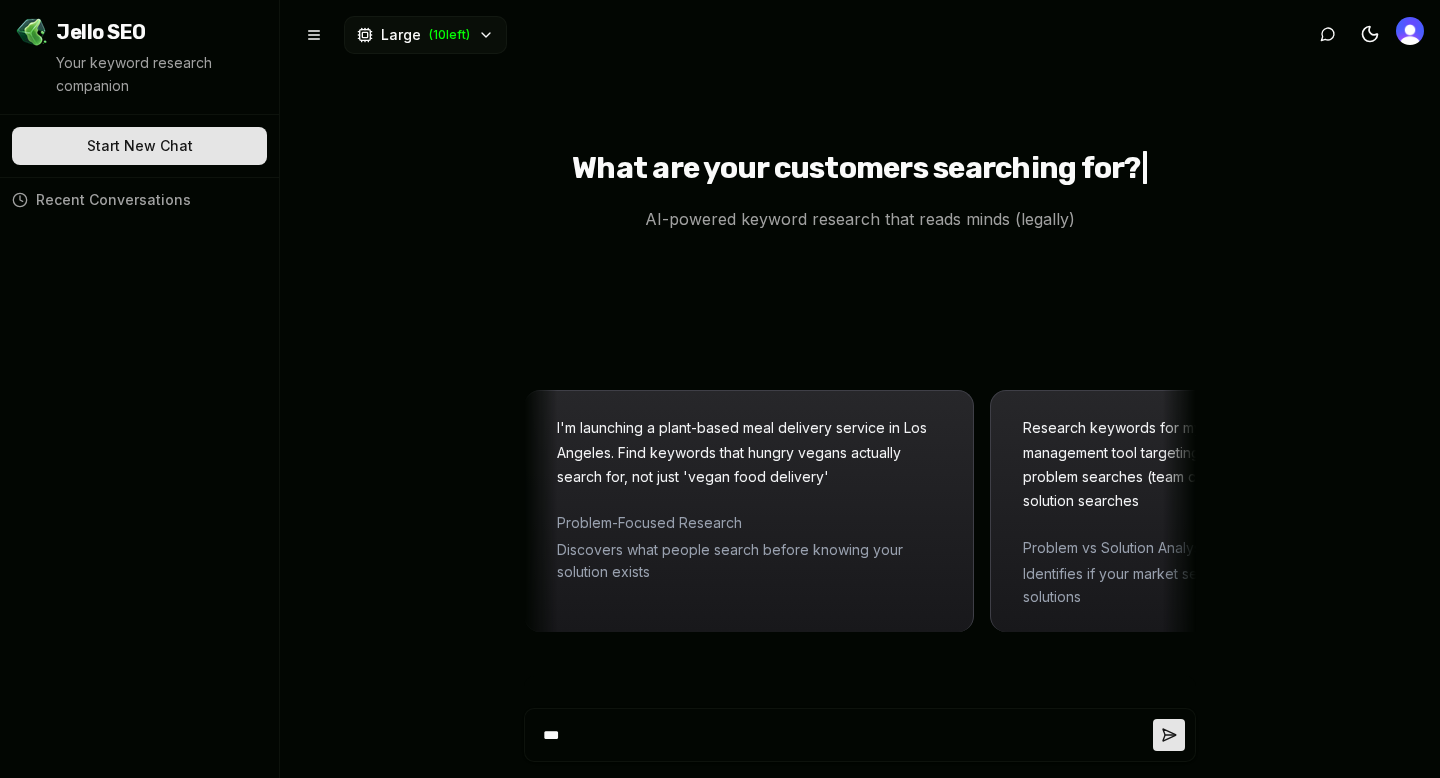 type on "**" 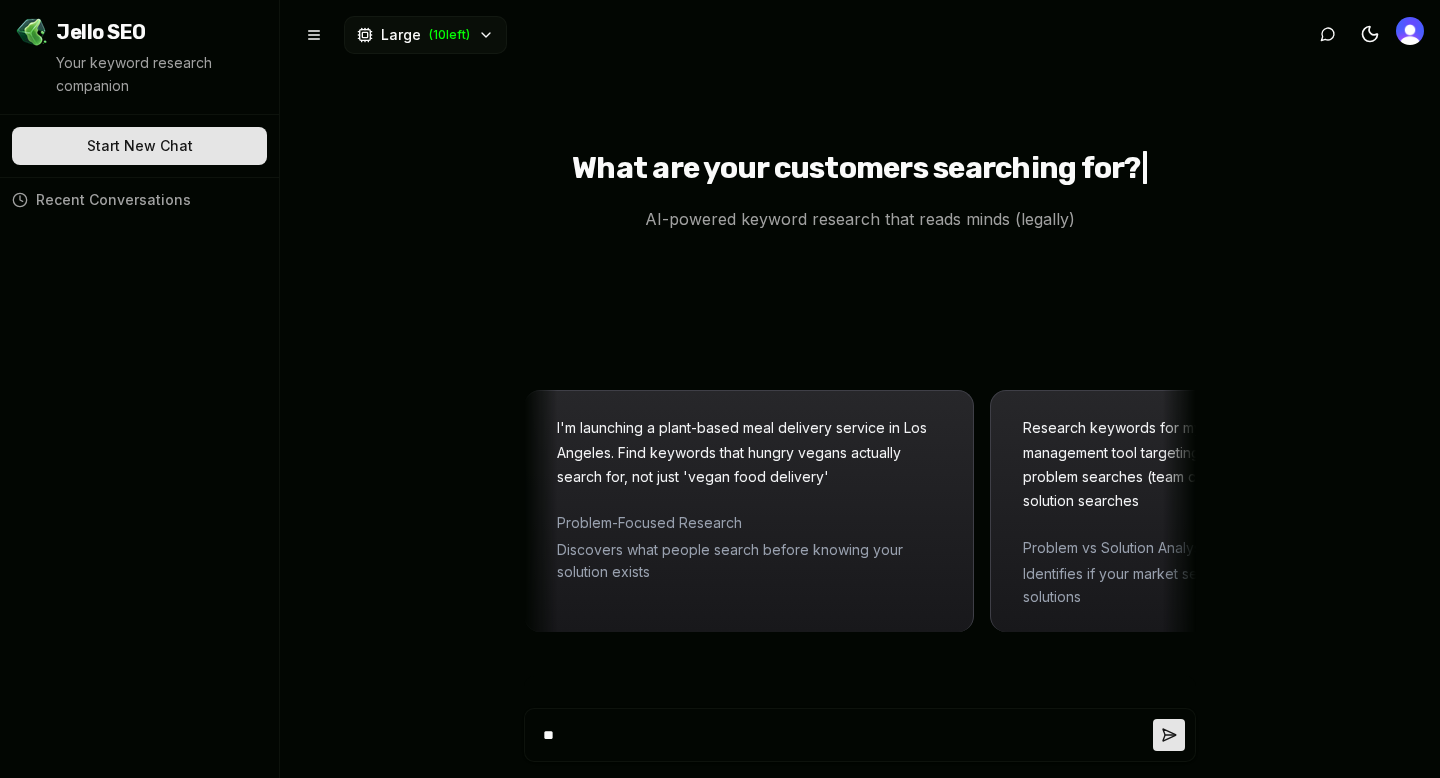 type on "*" 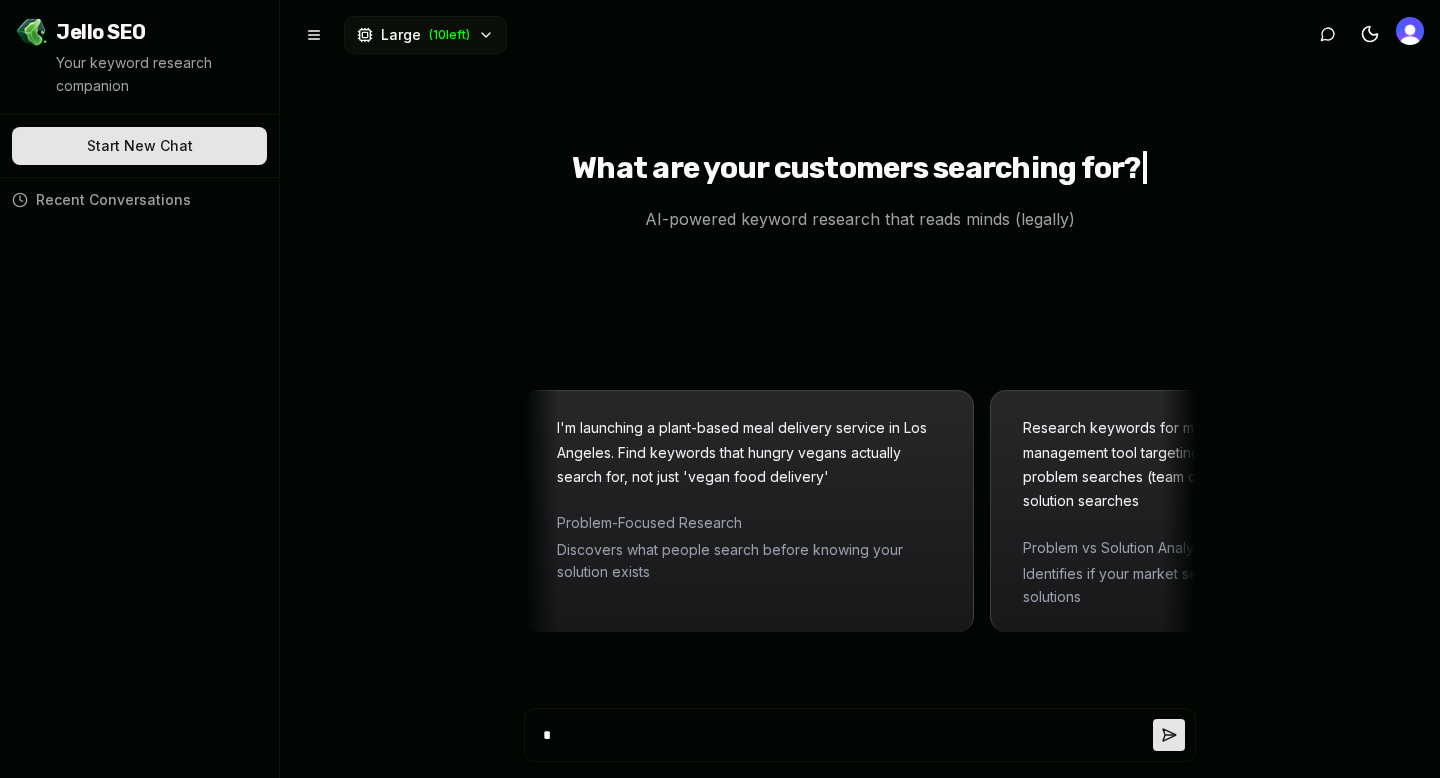 type 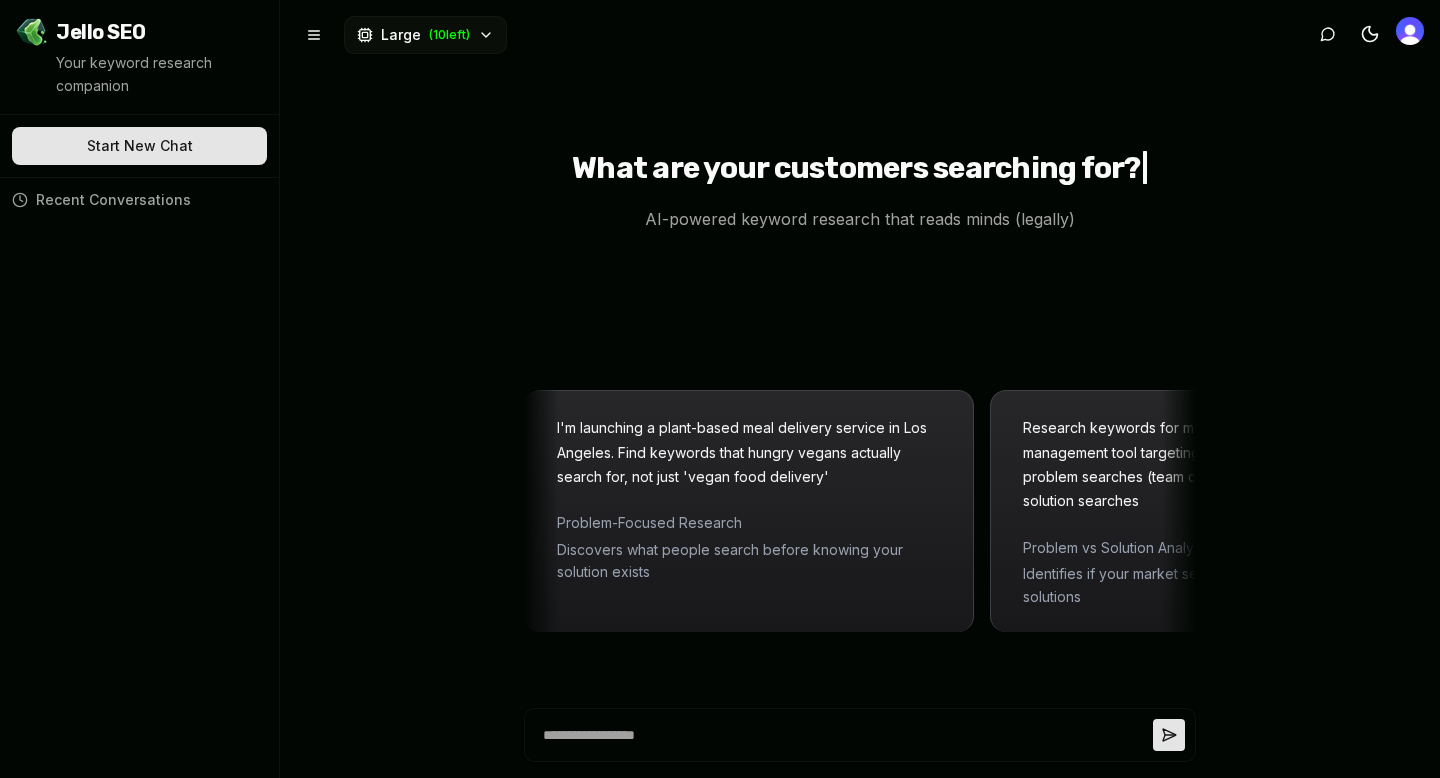 type on "*" 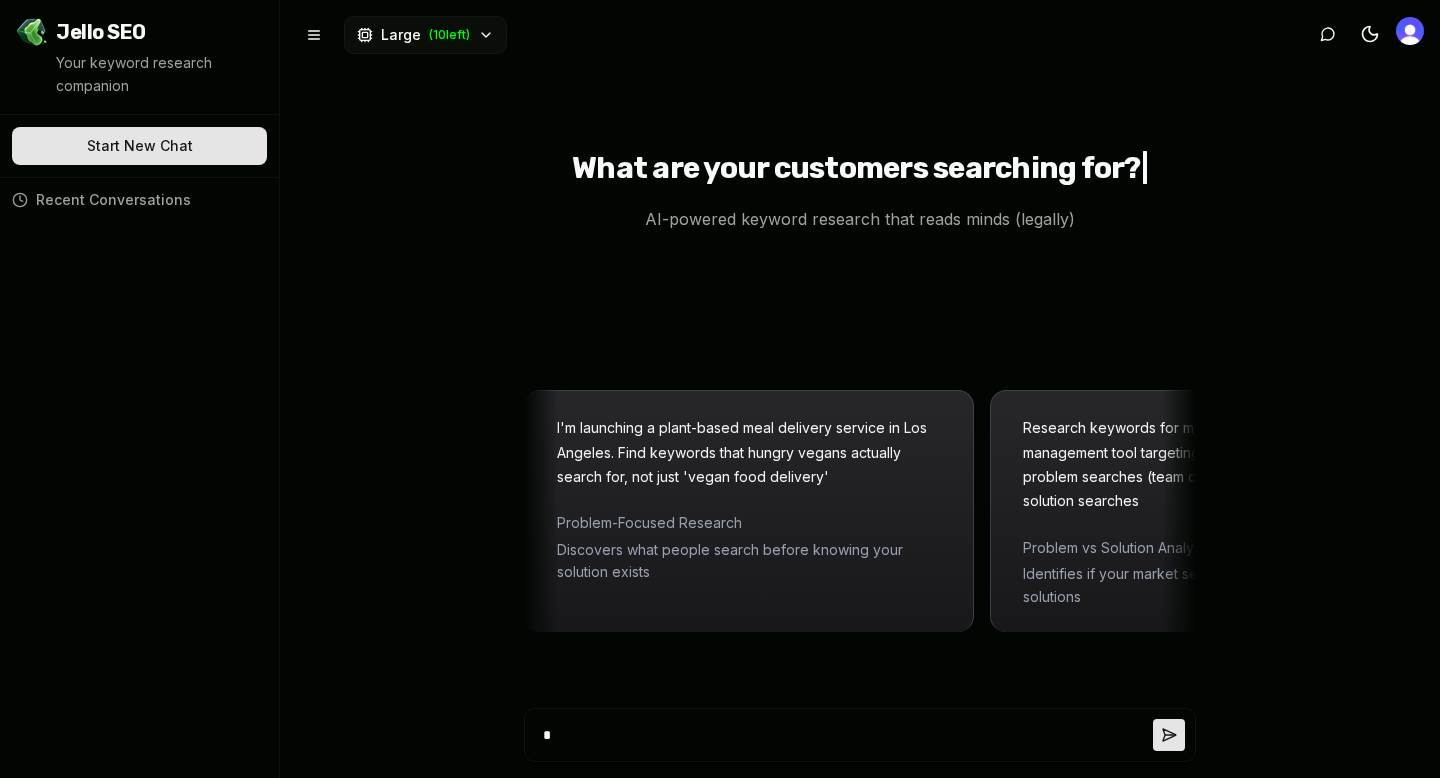 type on "**" 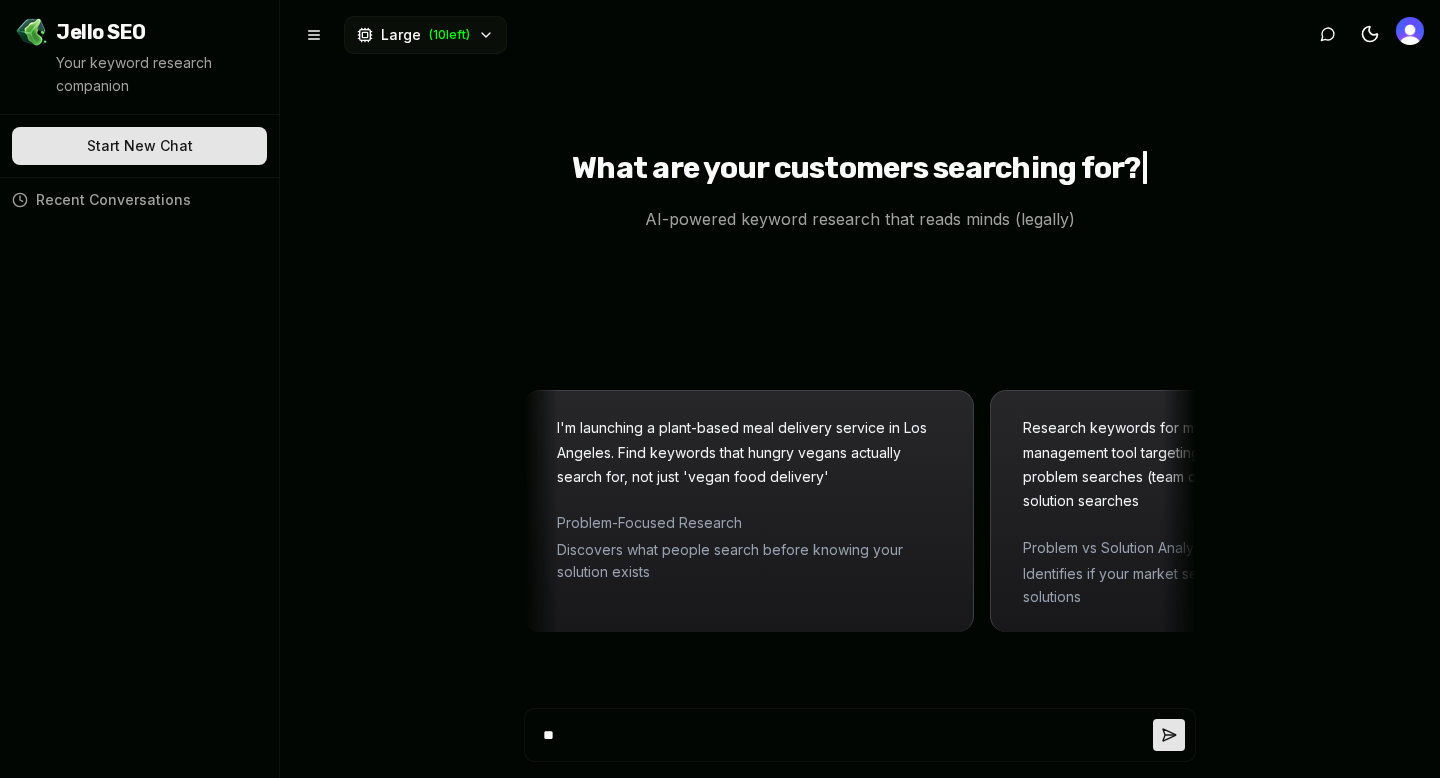 type on "***" 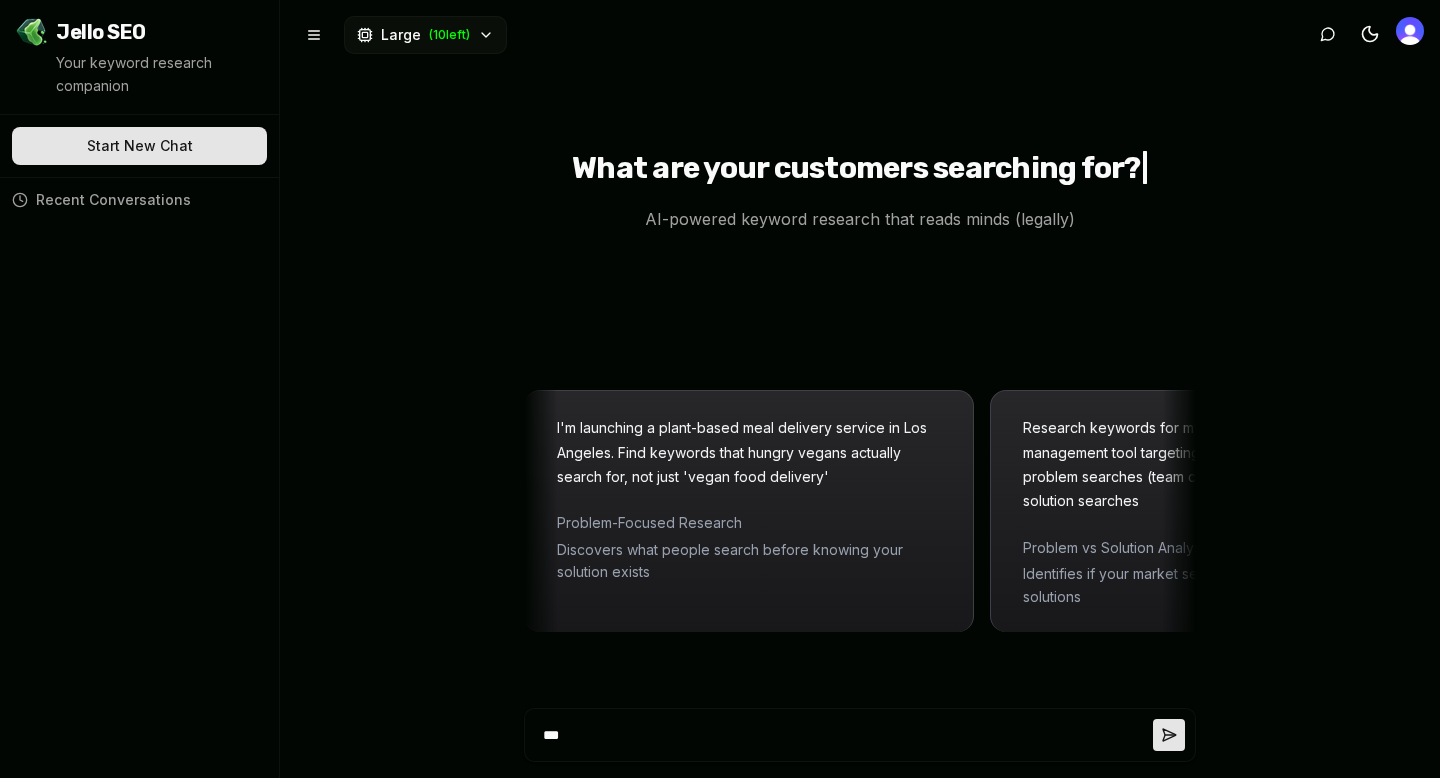 type on "***" 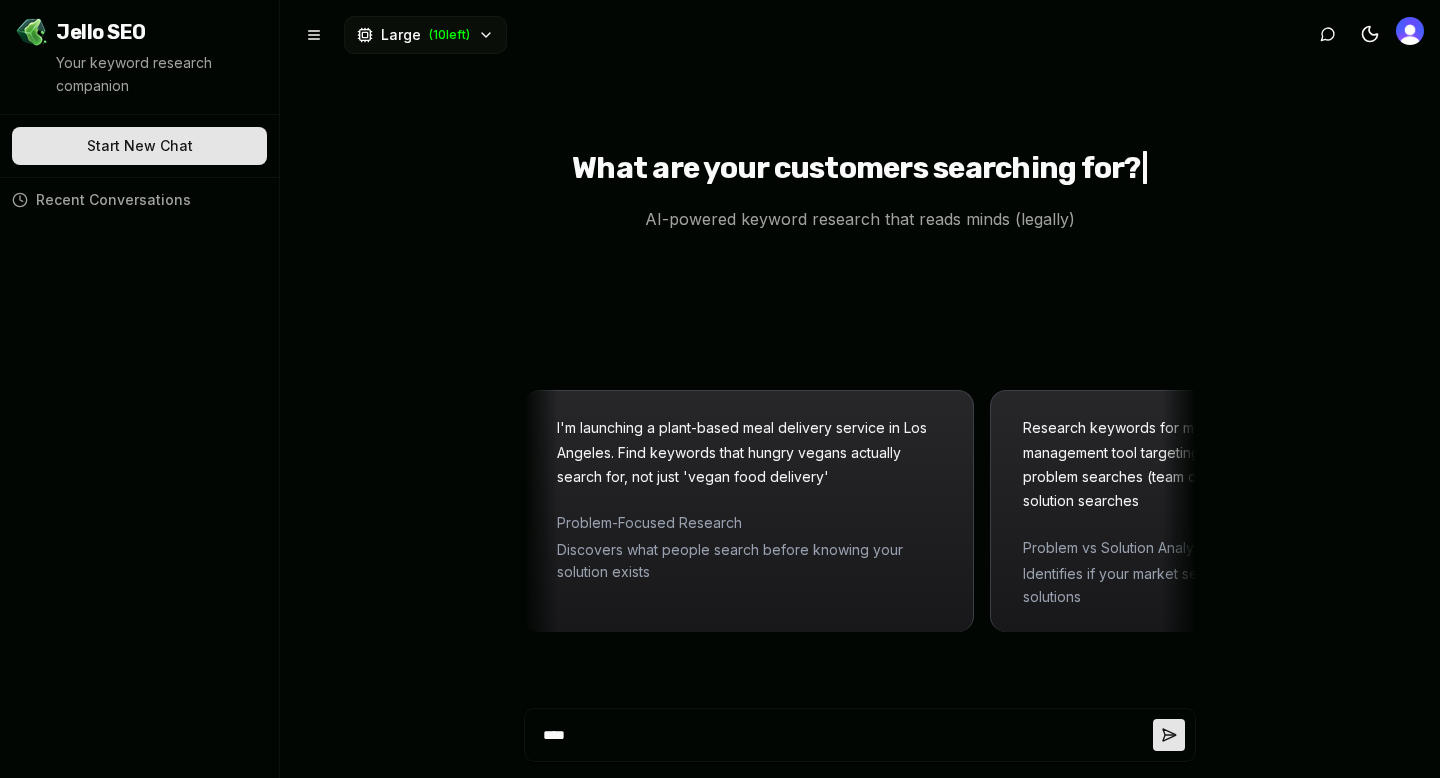type on "*****" 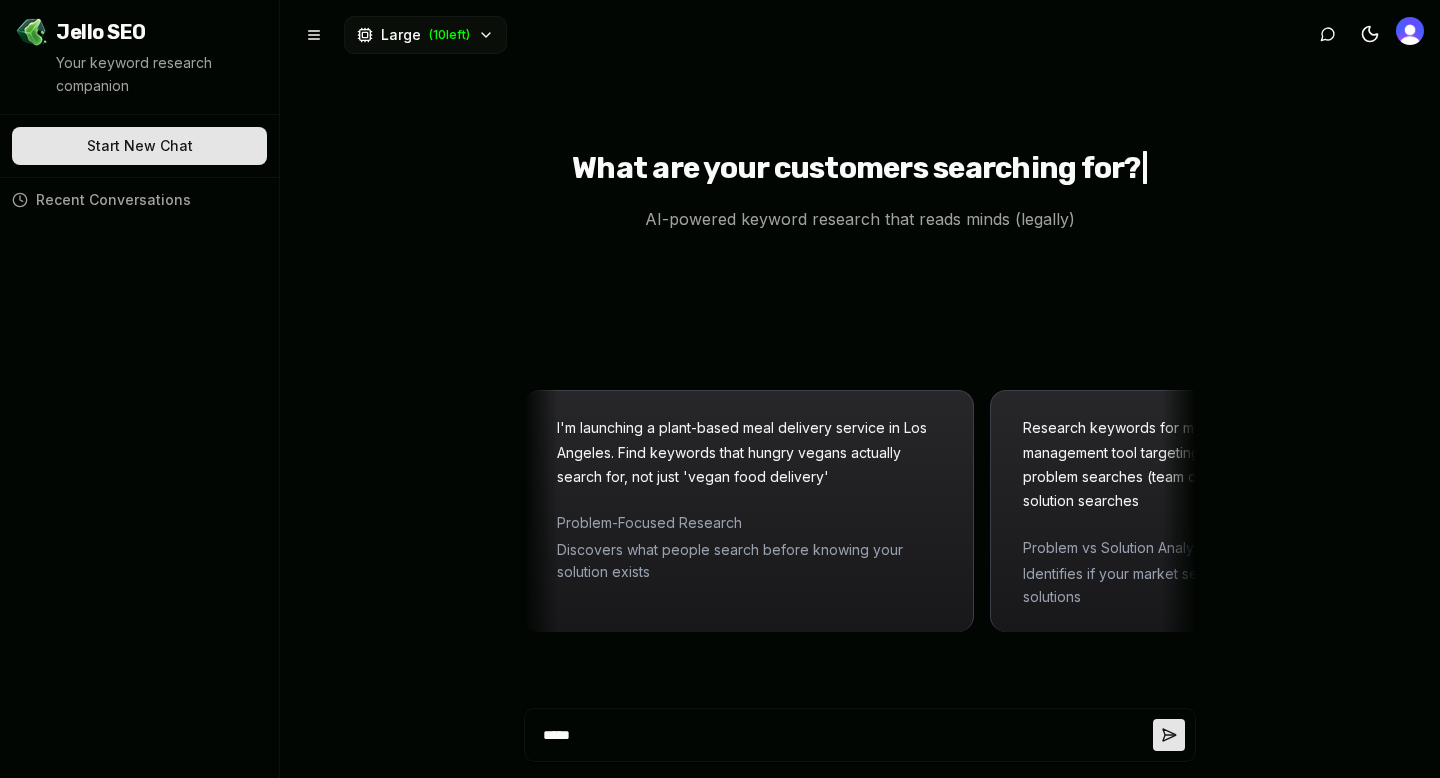 type on "******" 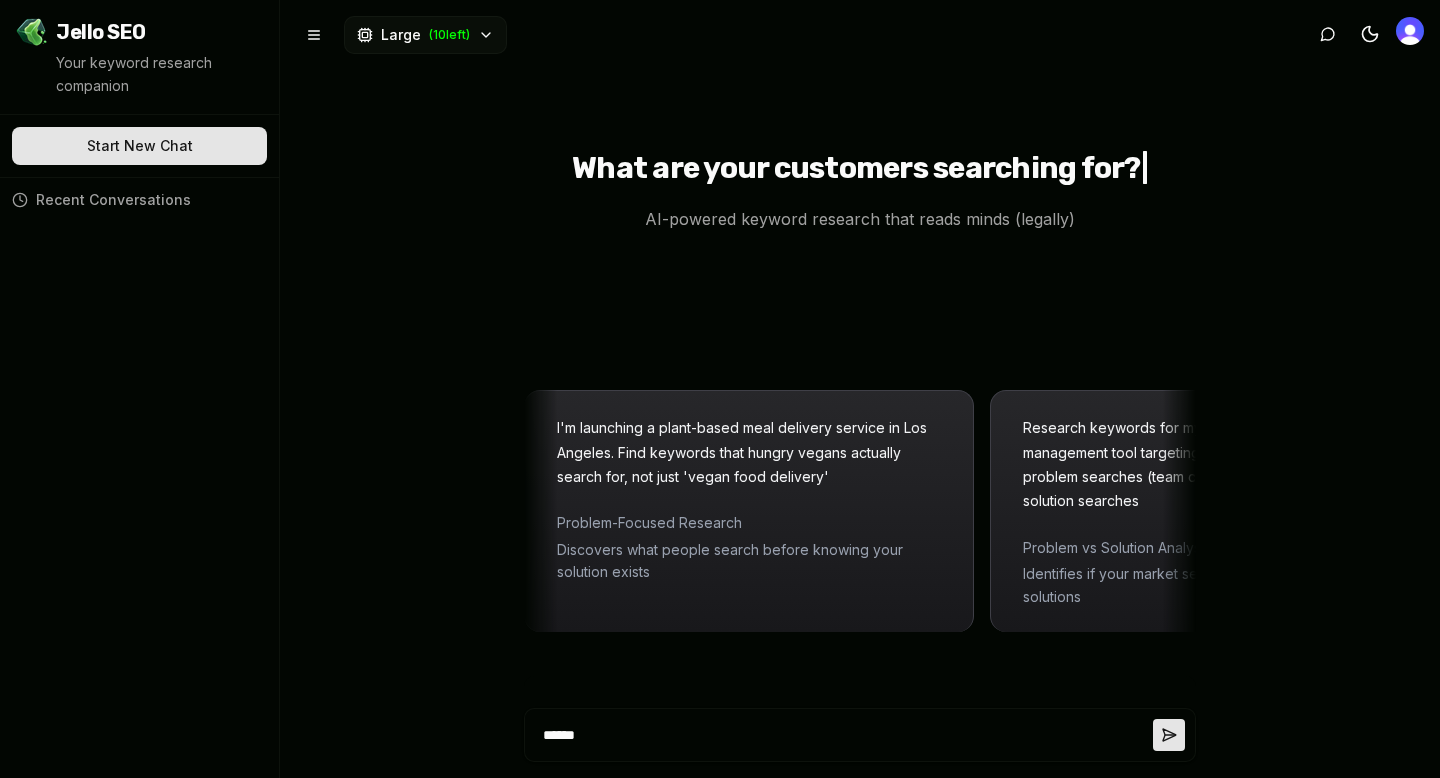 type on "*******" 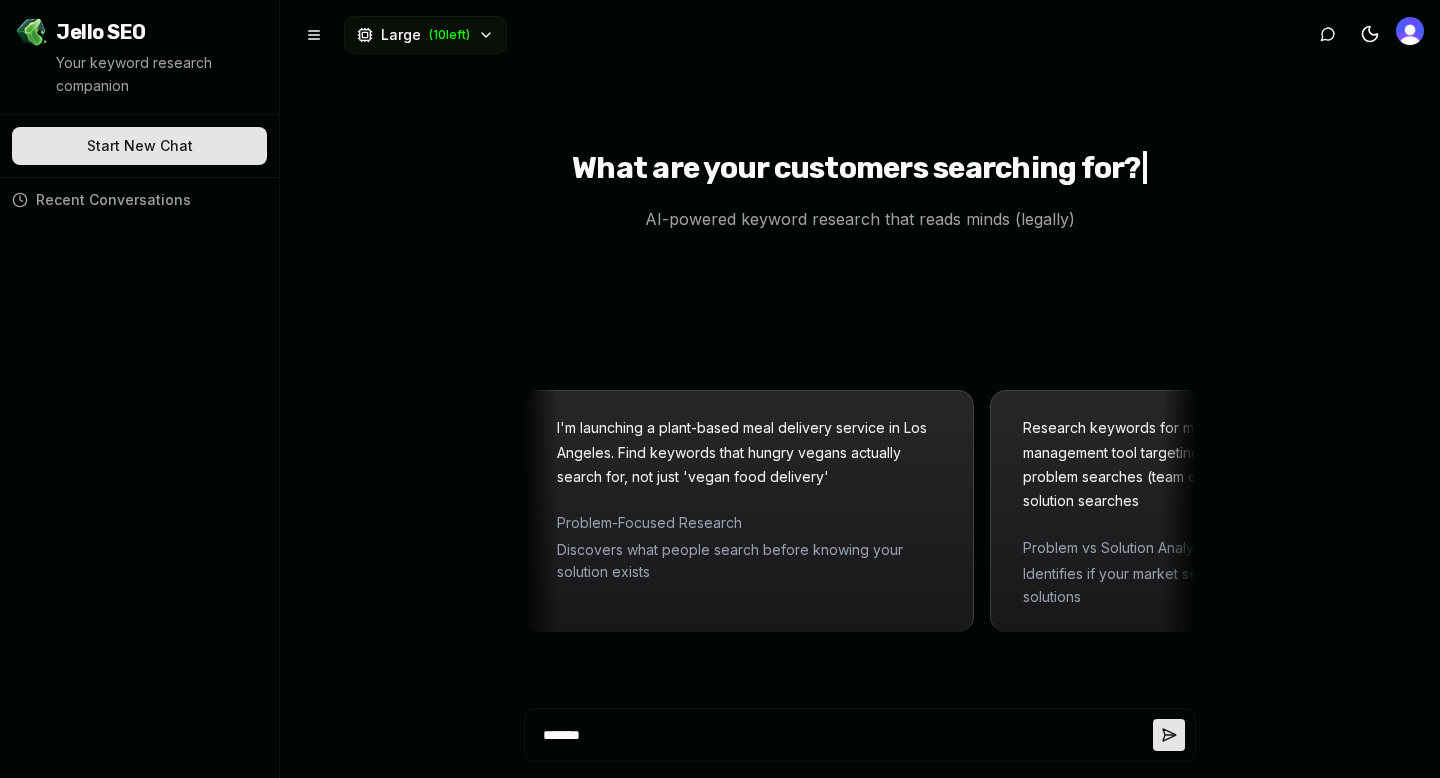 type on "********" 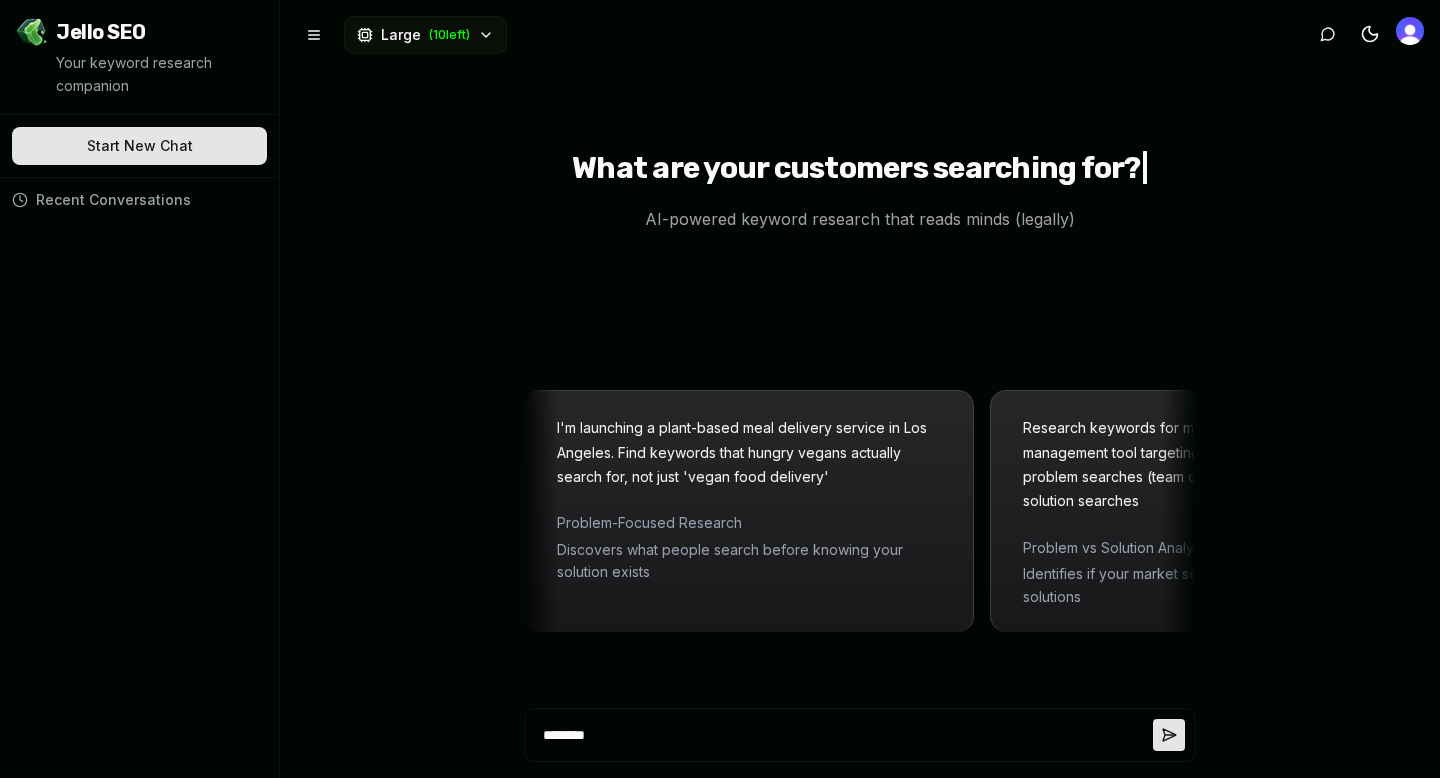 type on "*********" 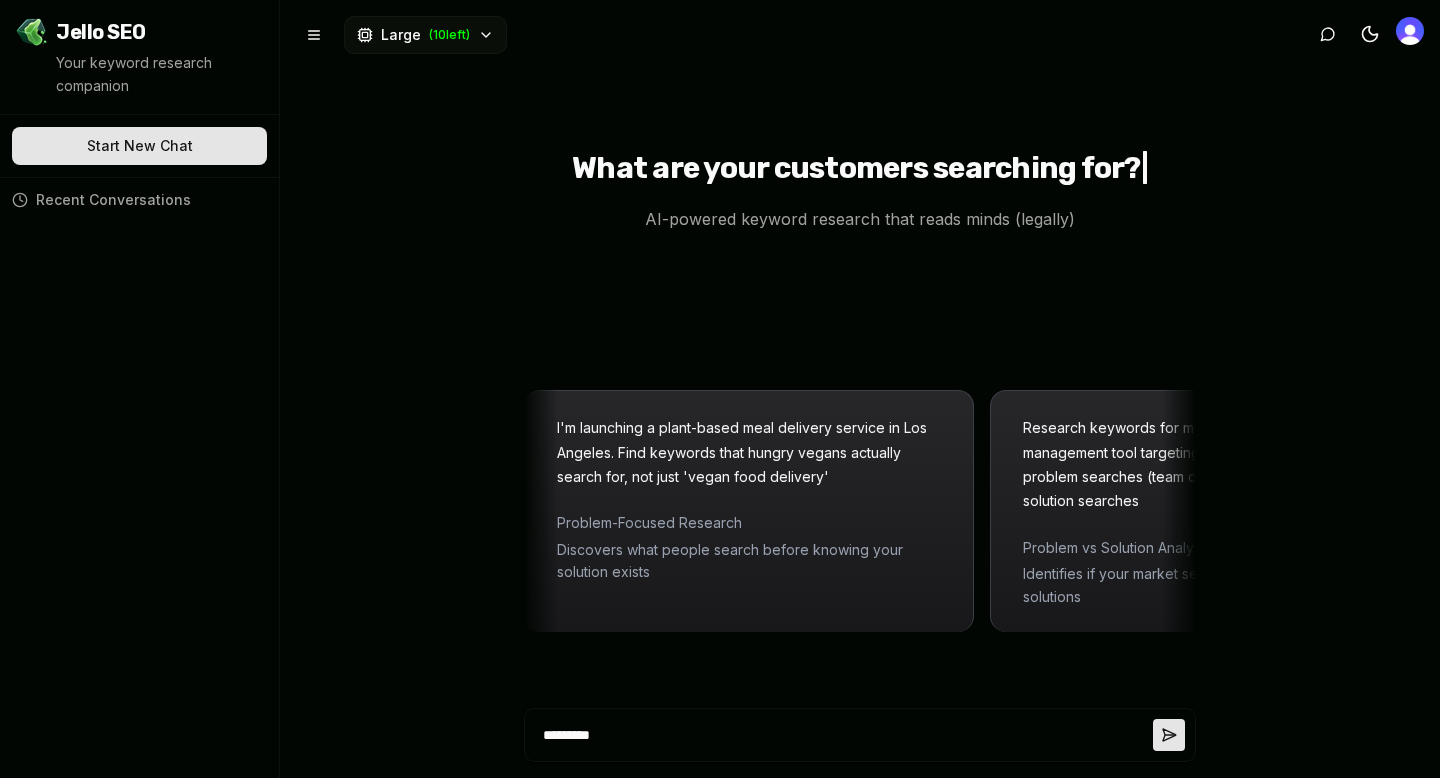 type on "**********" 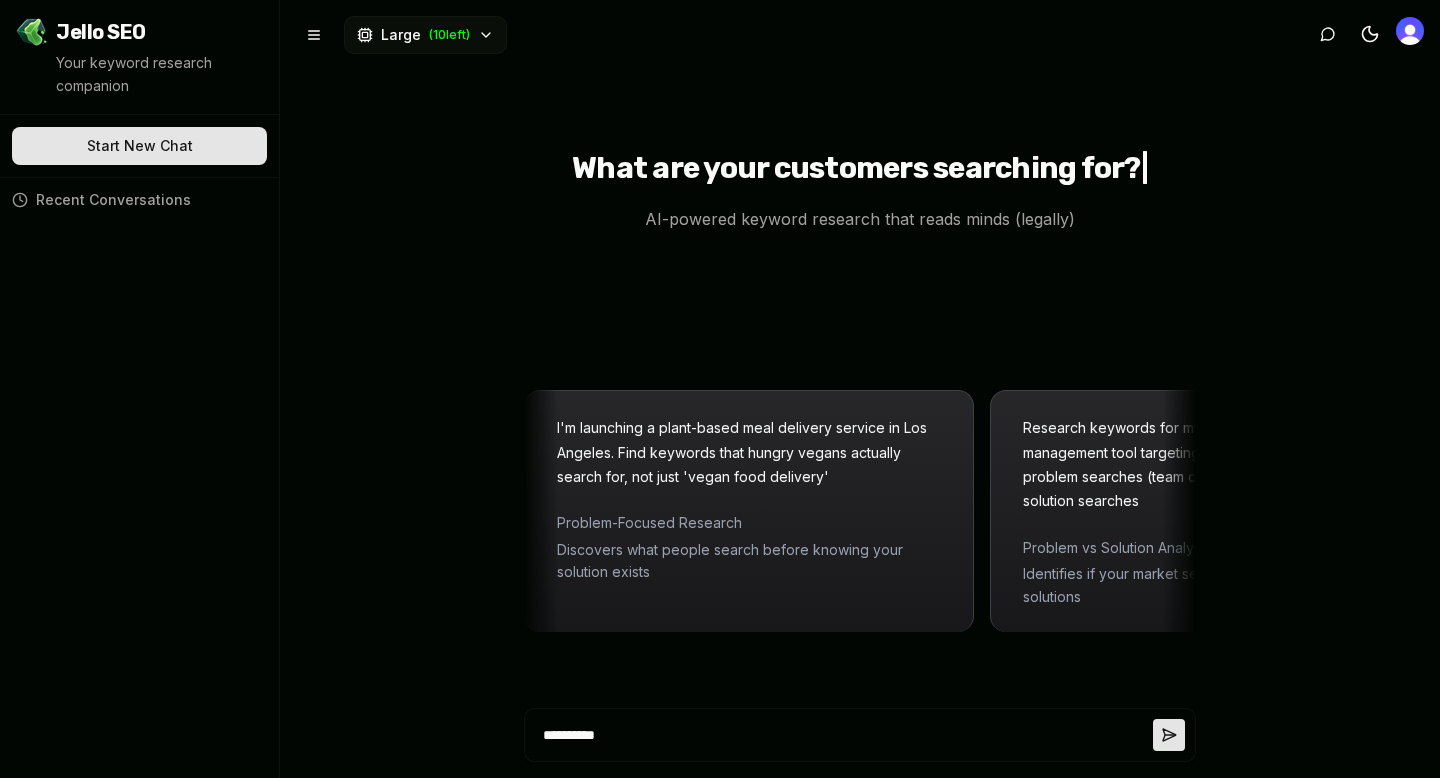 type on "**********" 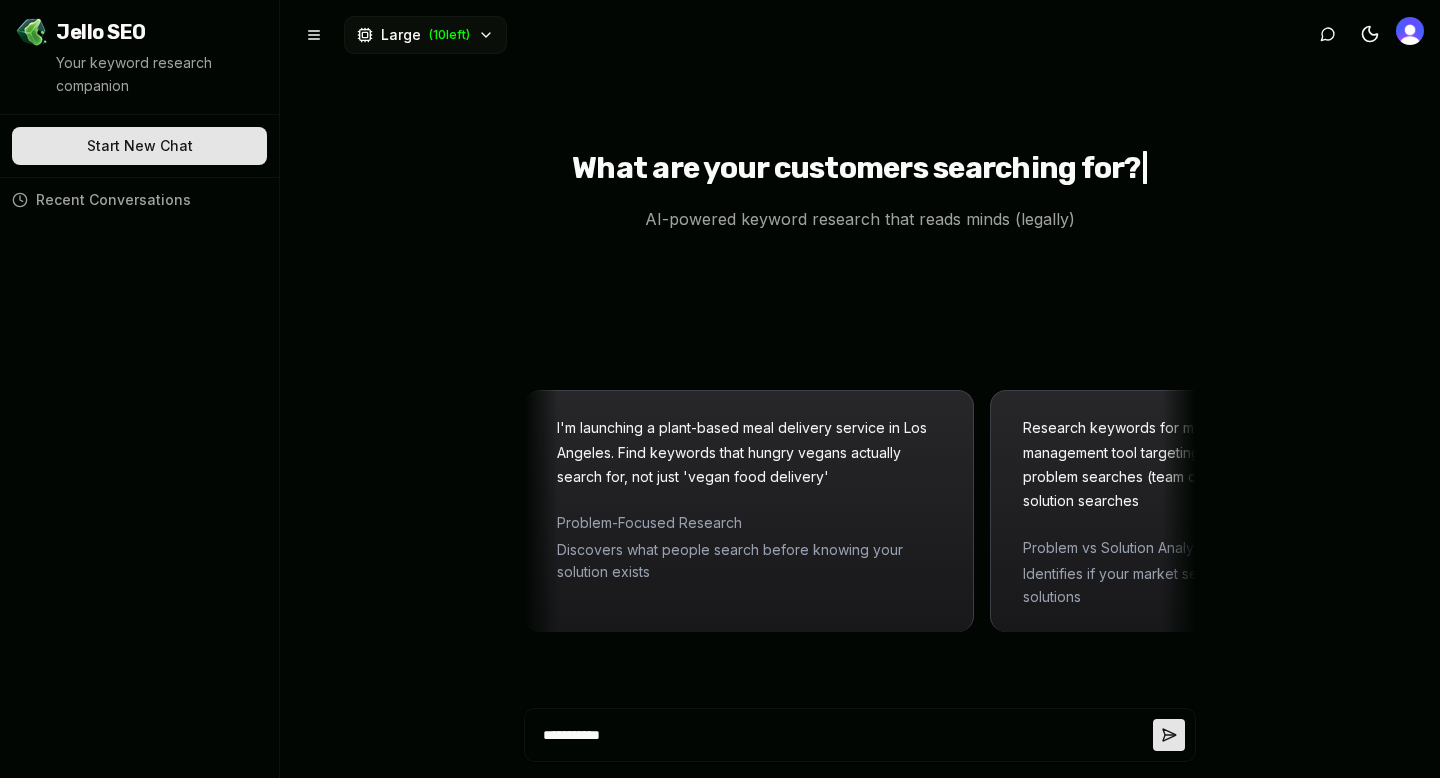 type on "**********" 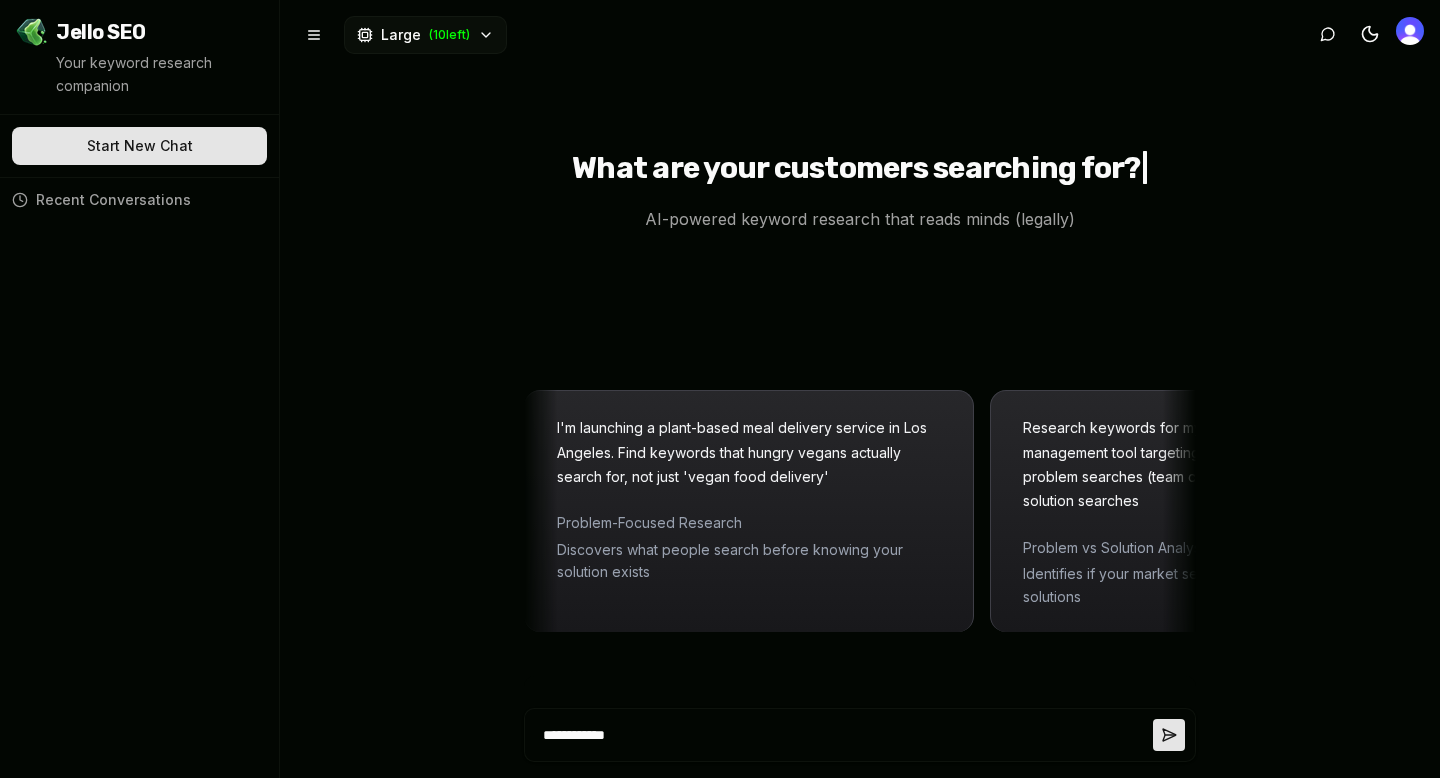 type on "**********" 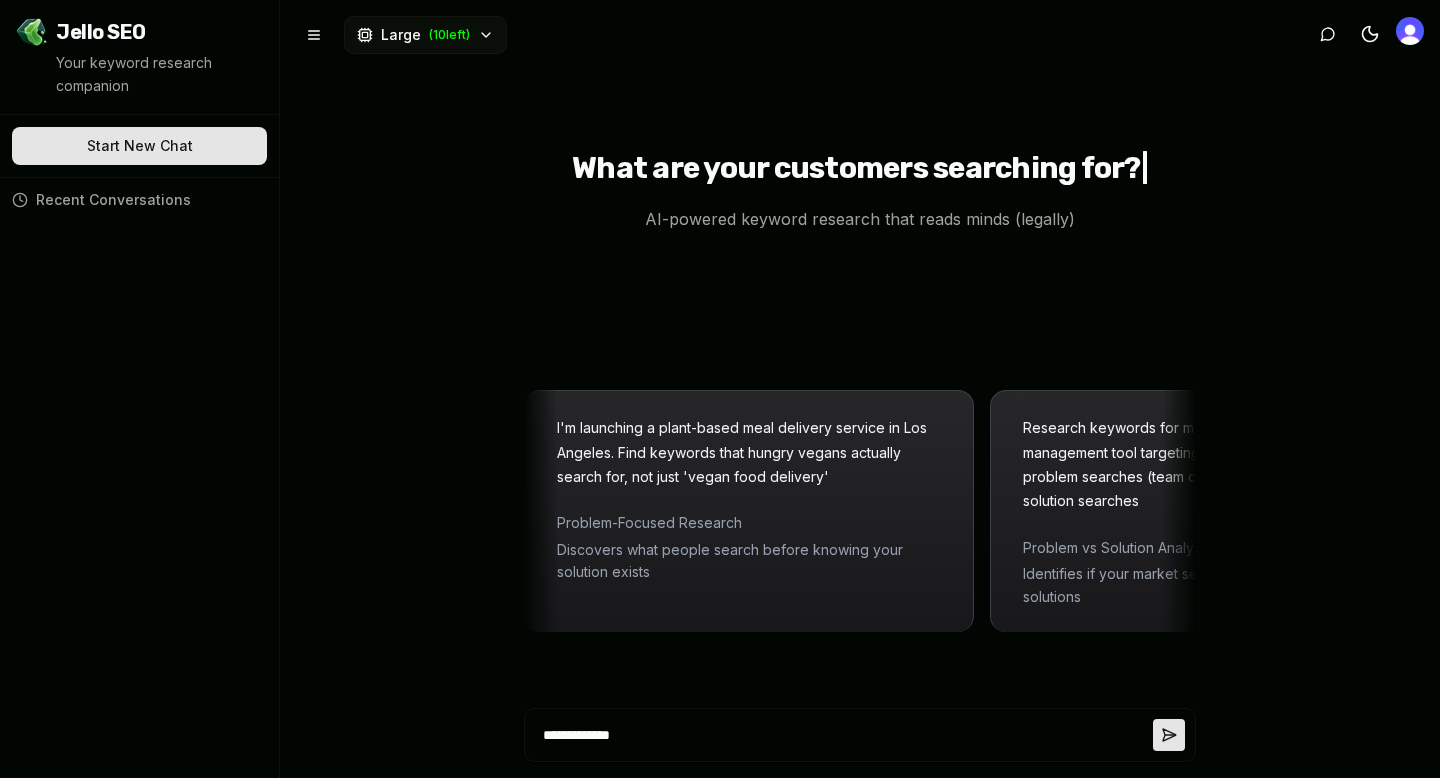 type on "**********" 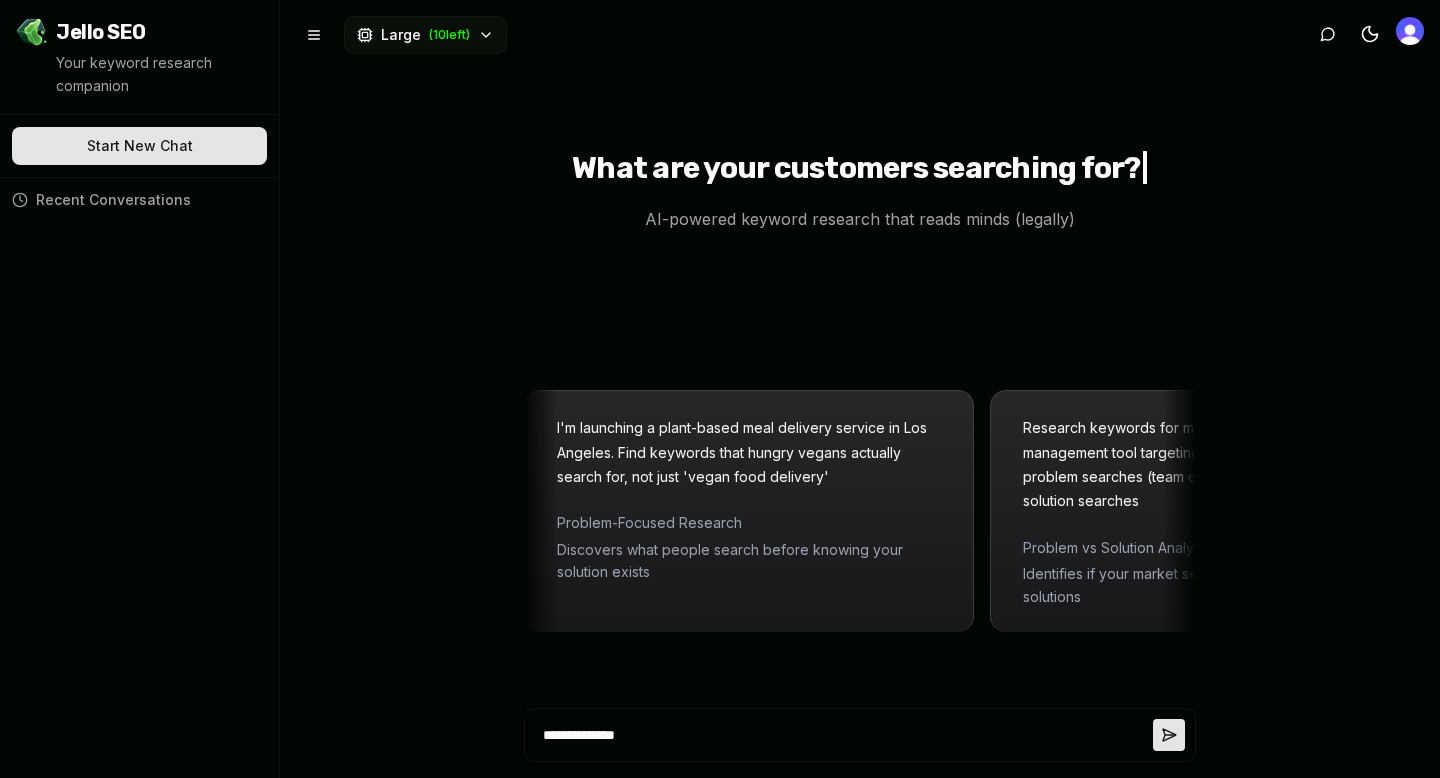type on "**********" 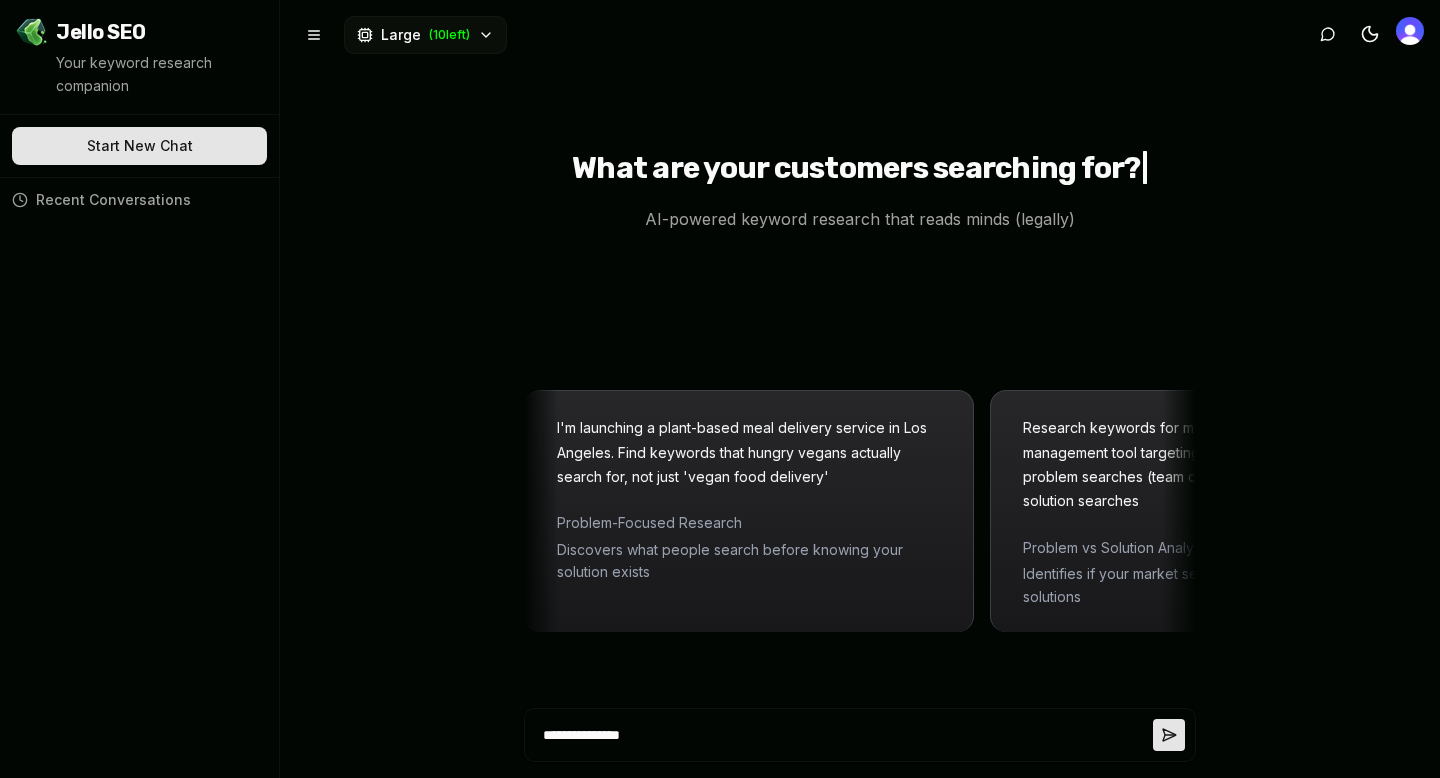 type on "**********" 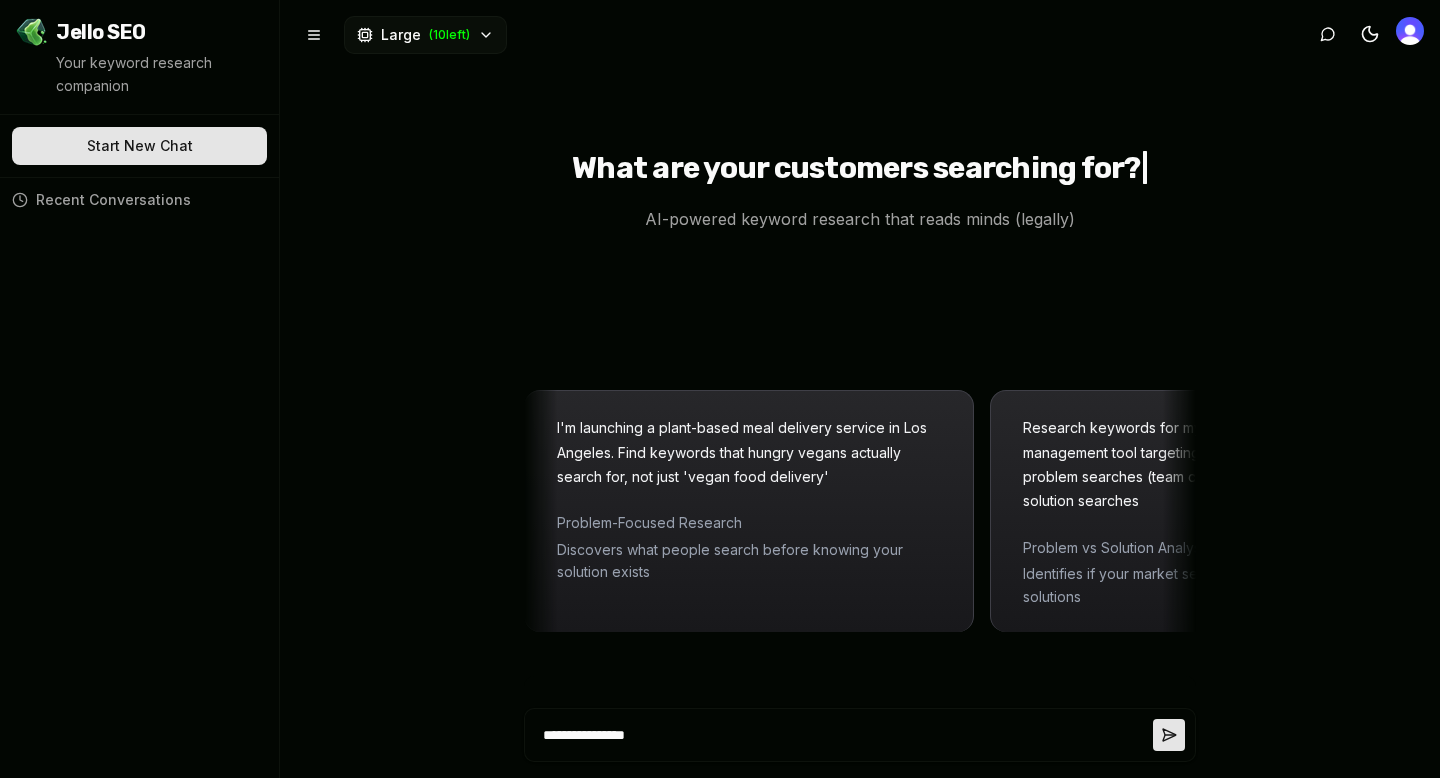 type on "**********" 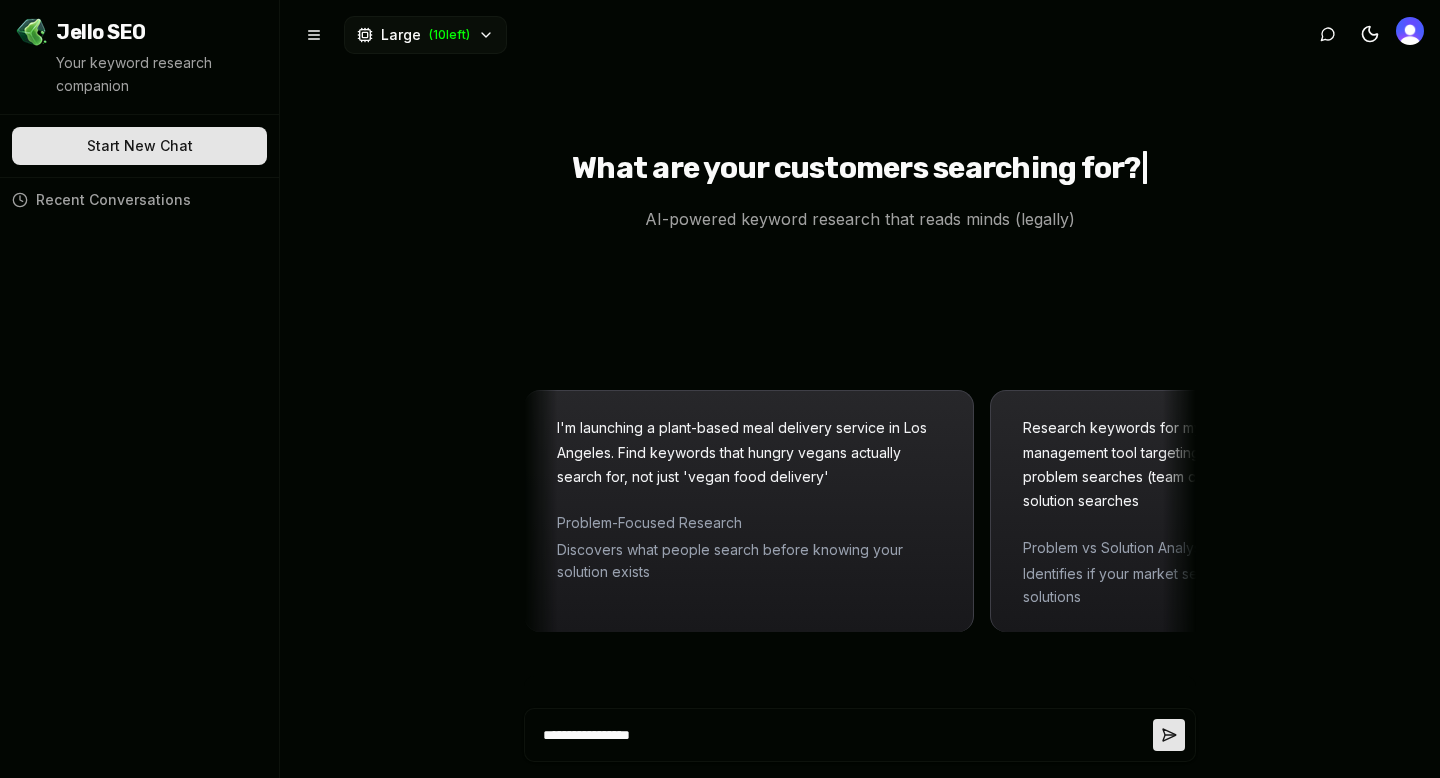 type on "**********" 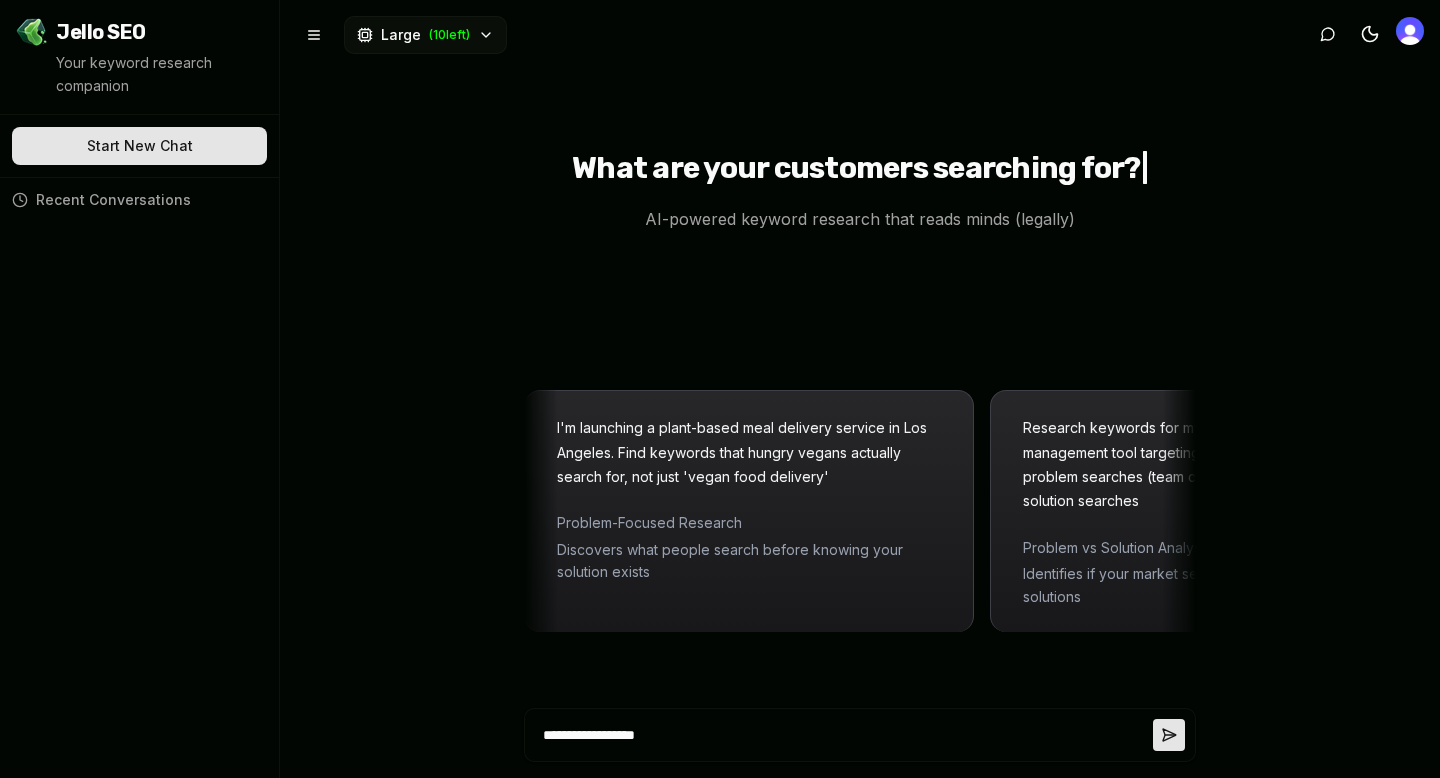 type on "**********" 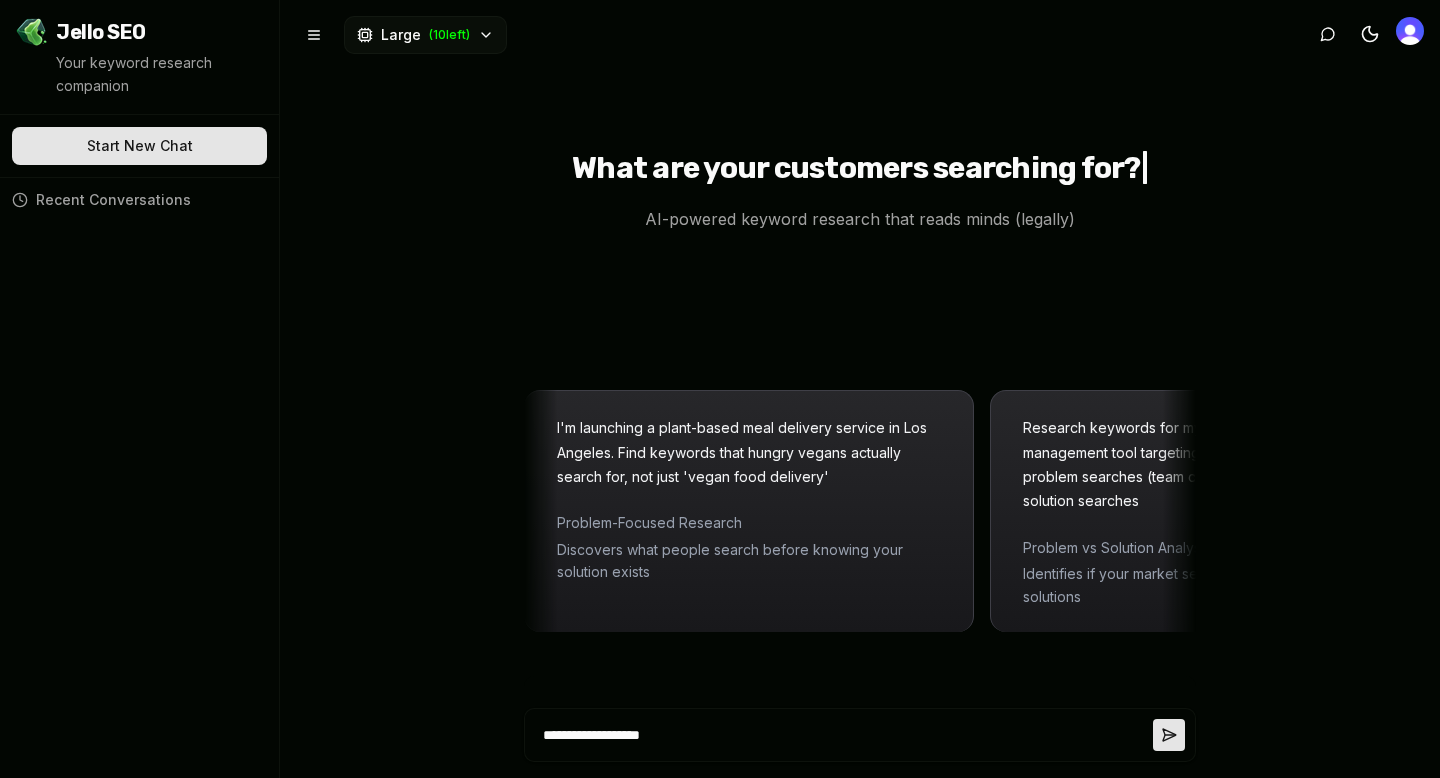 type on "*" 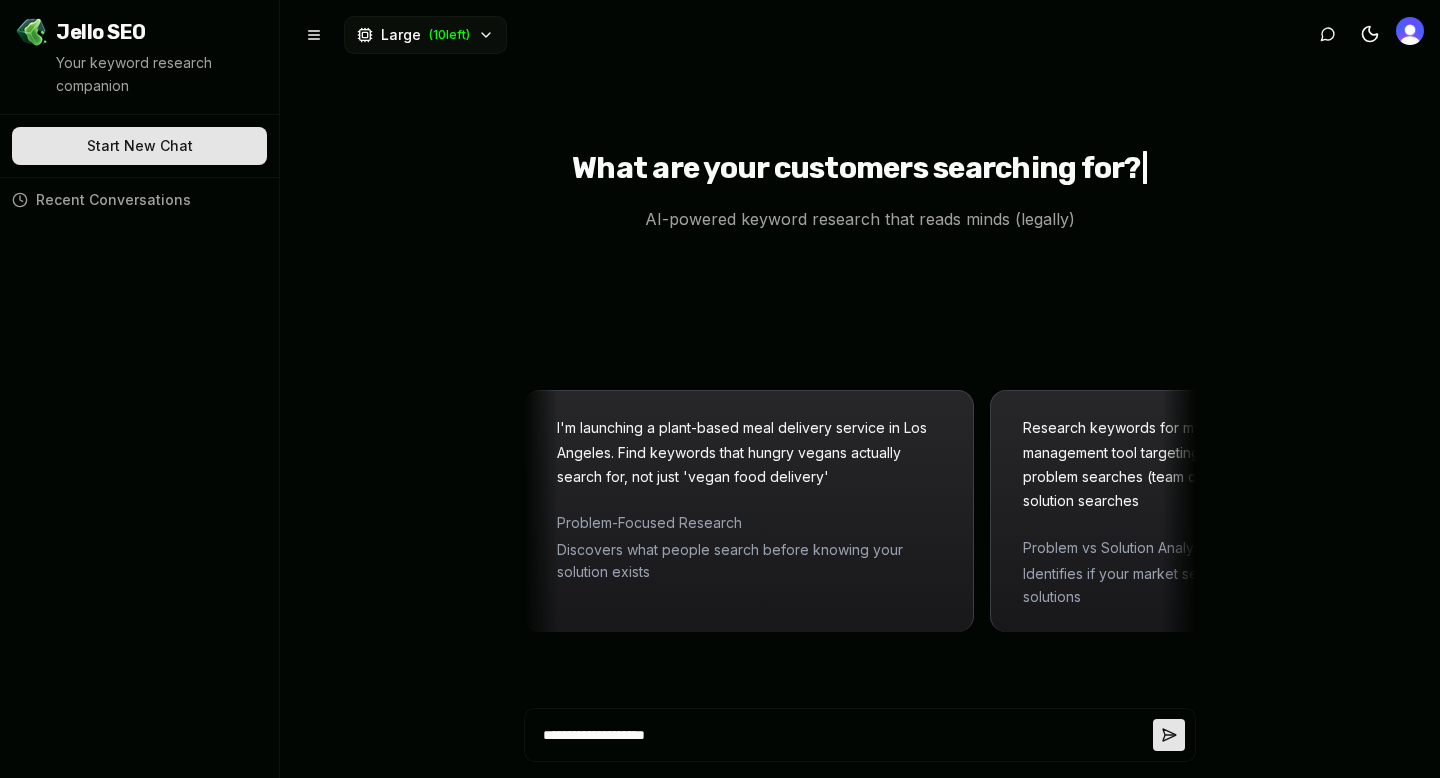 type on "**********" 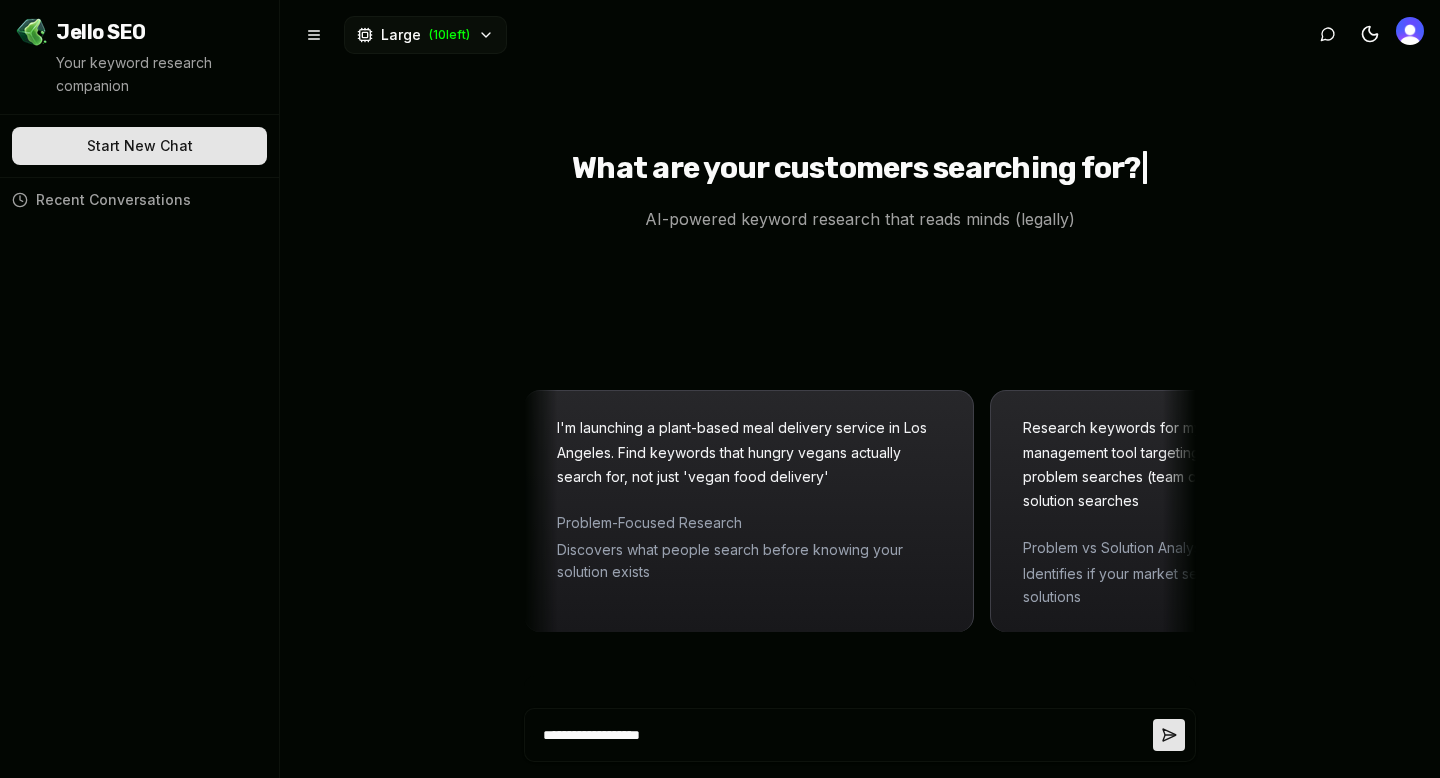 type on "**********" 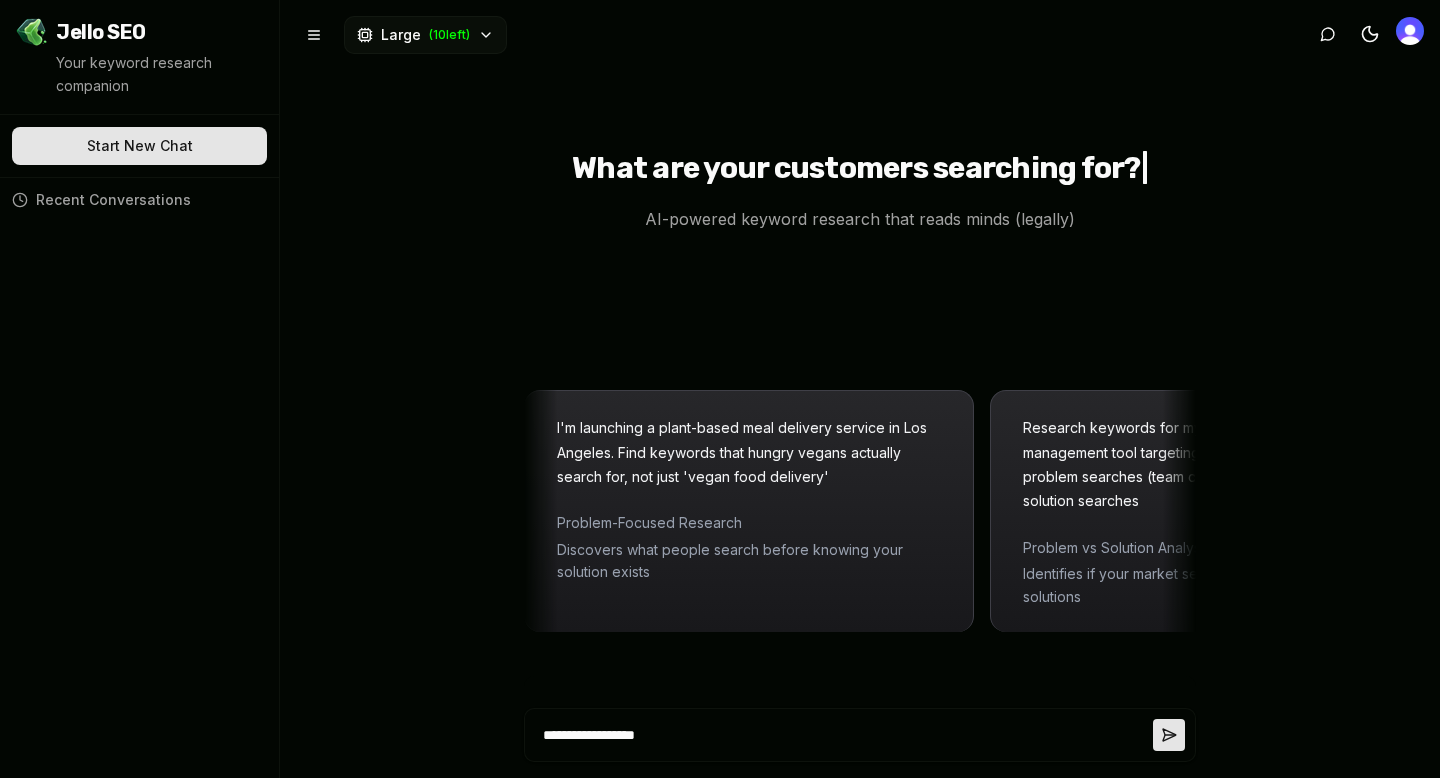 type on "**********" 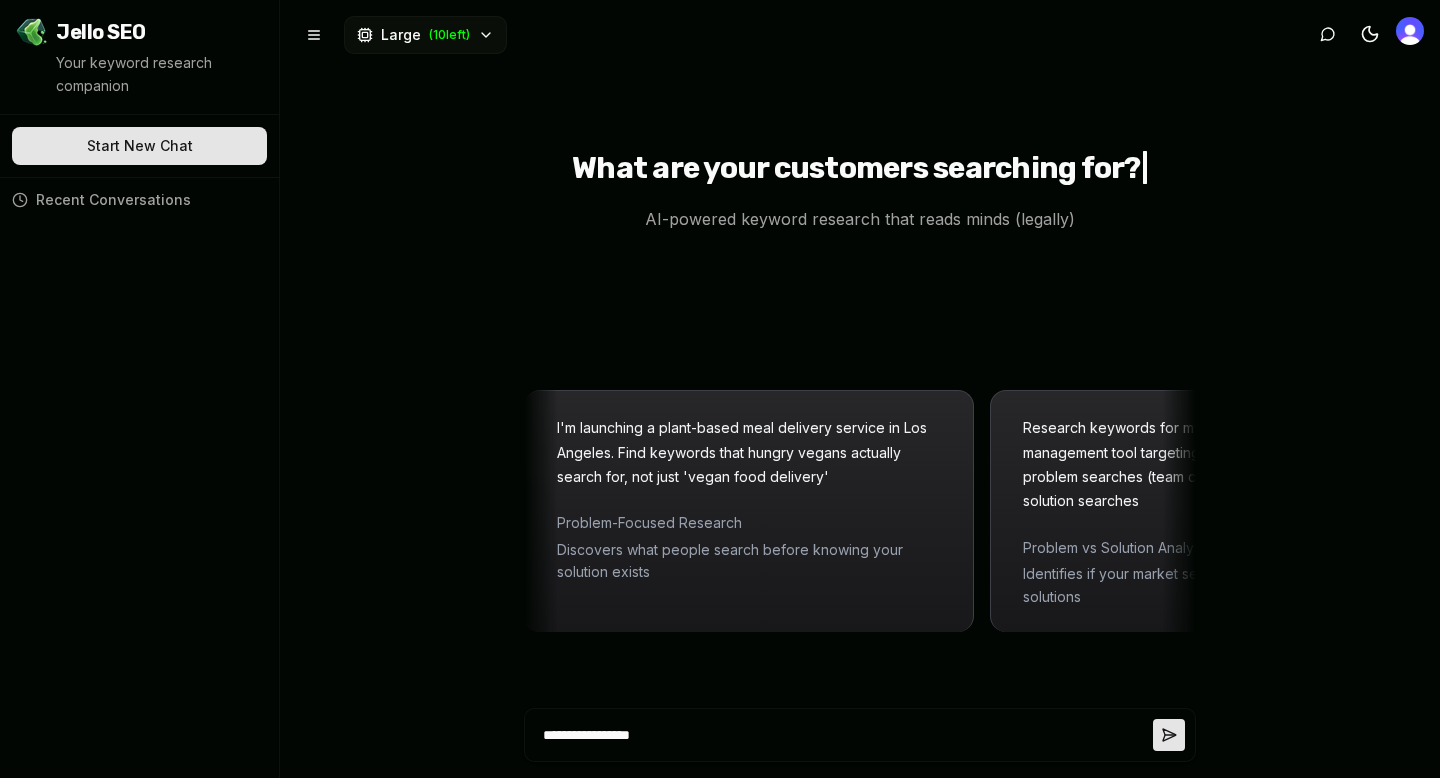 type on "**********" 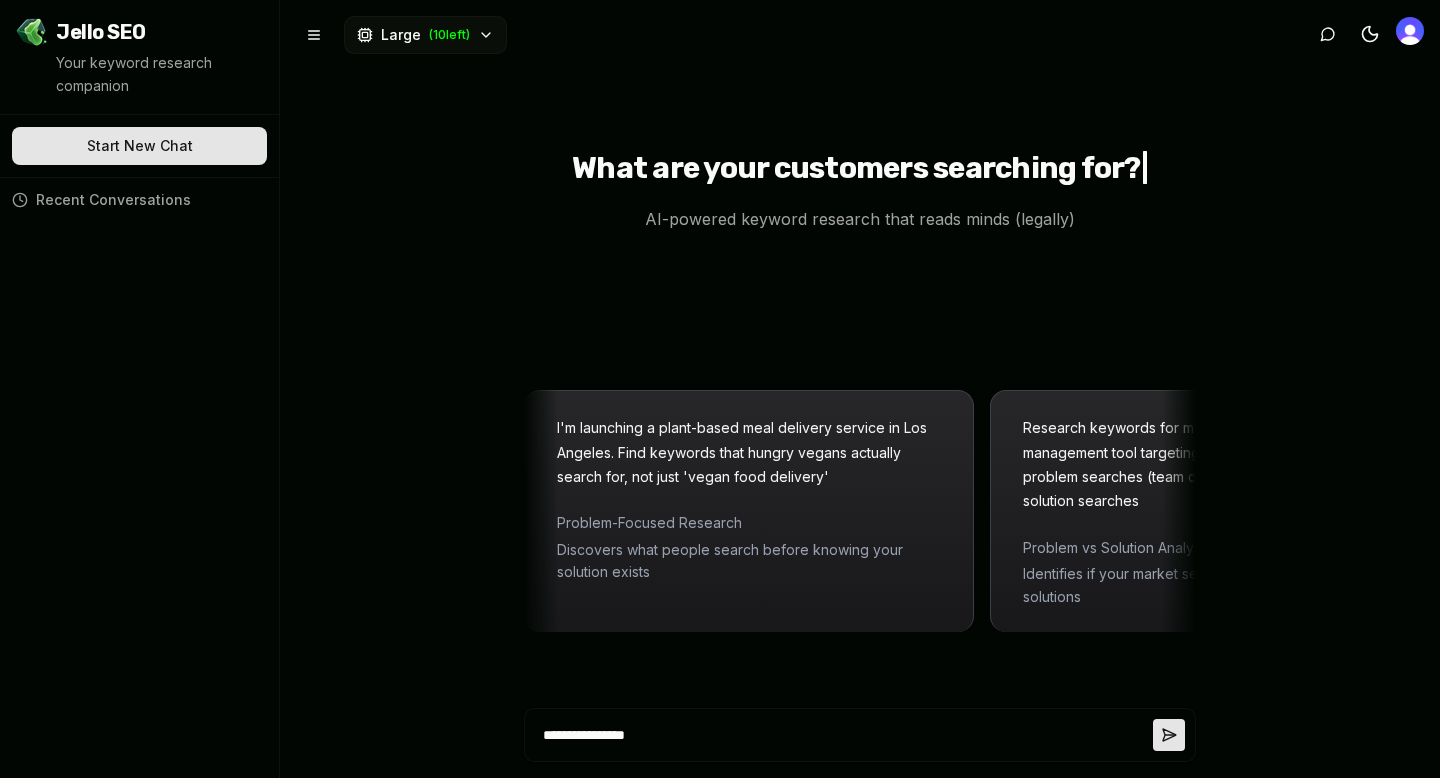 type on "**********" 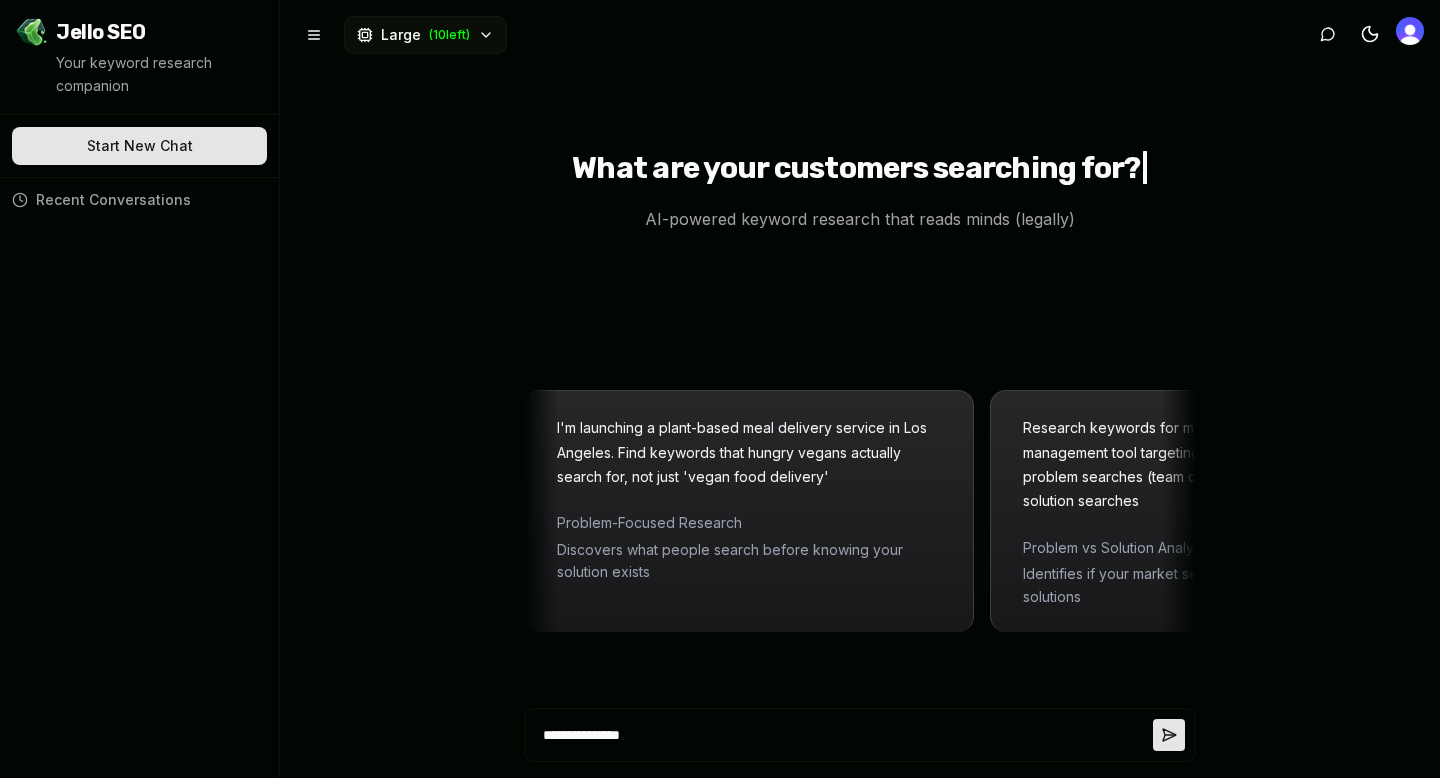 type on "**********" 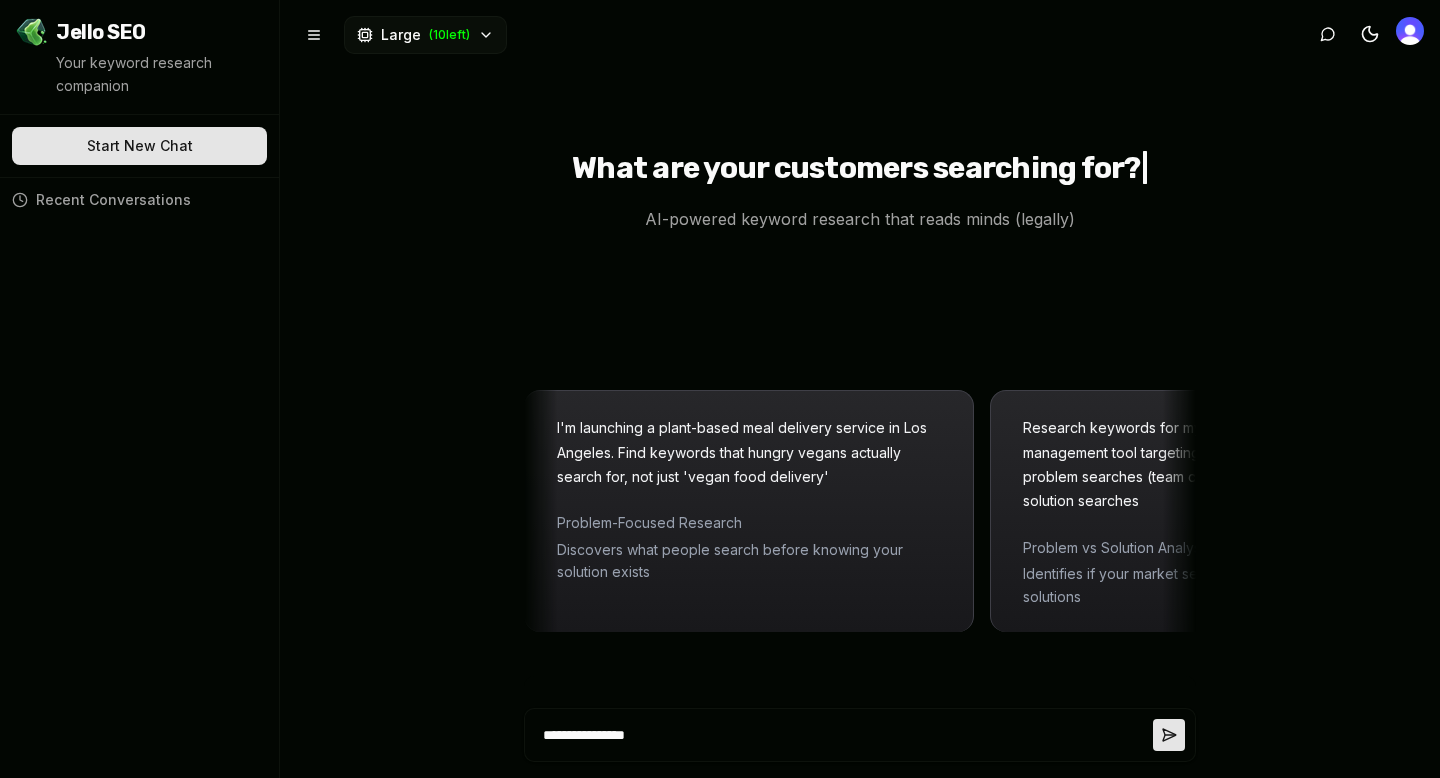 type on "**********" 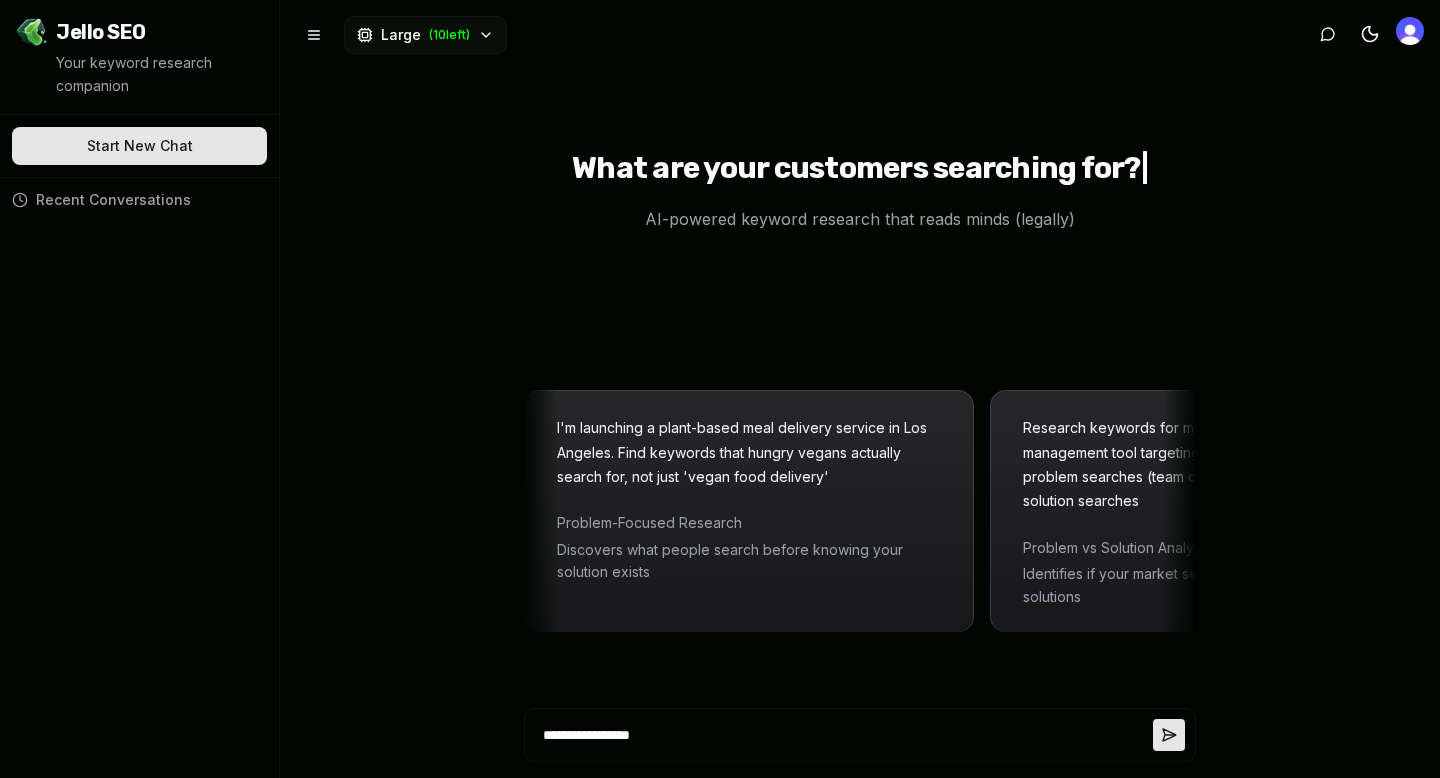 type on "*" 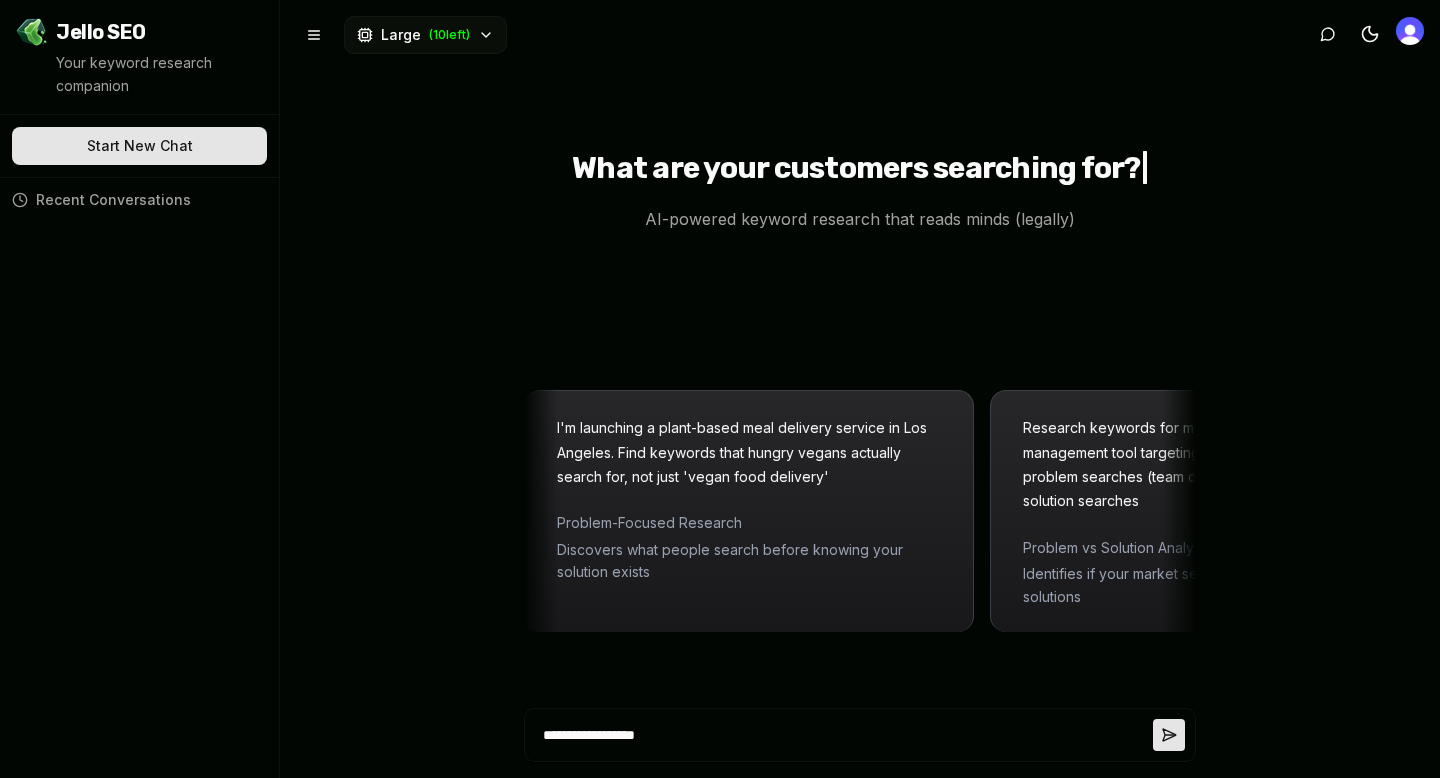 type on "**********" 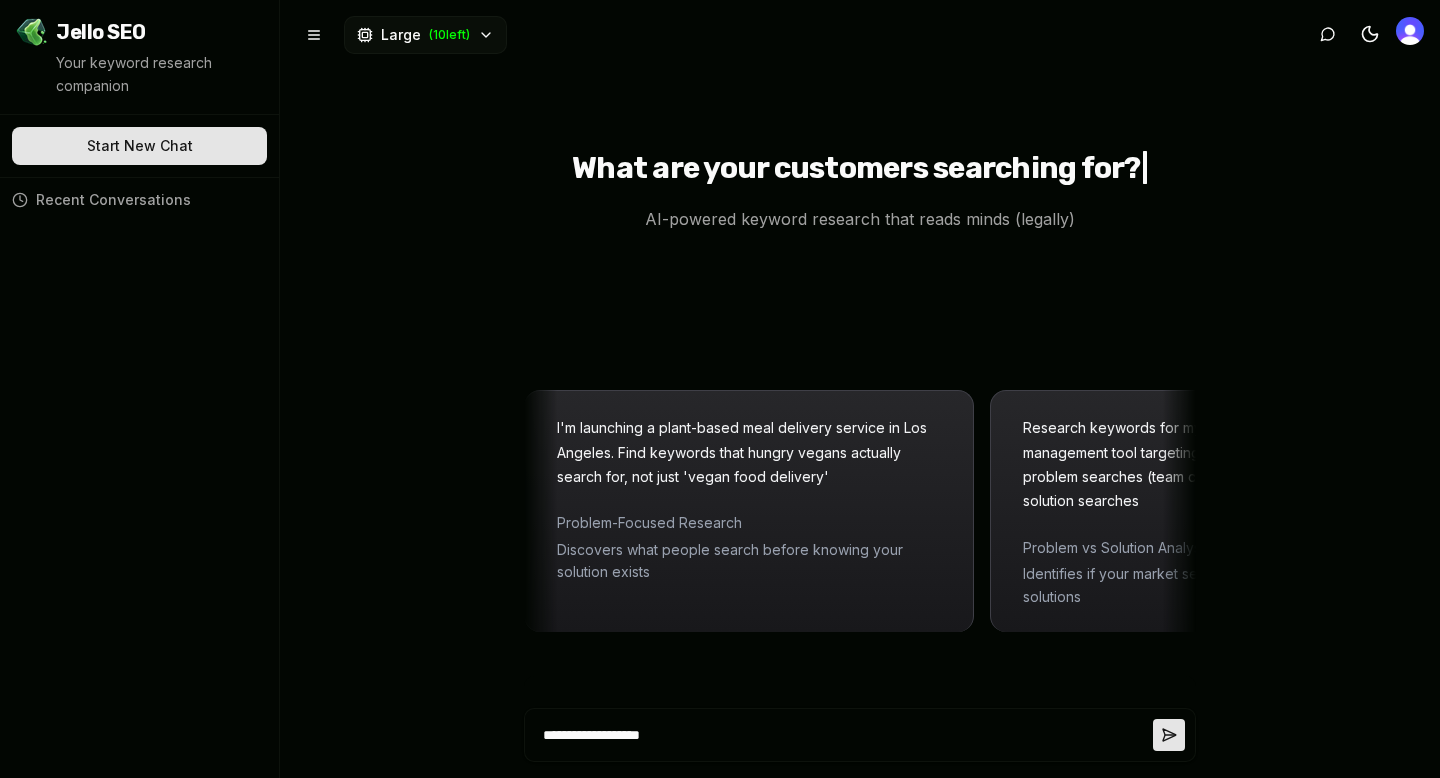 type on "*" 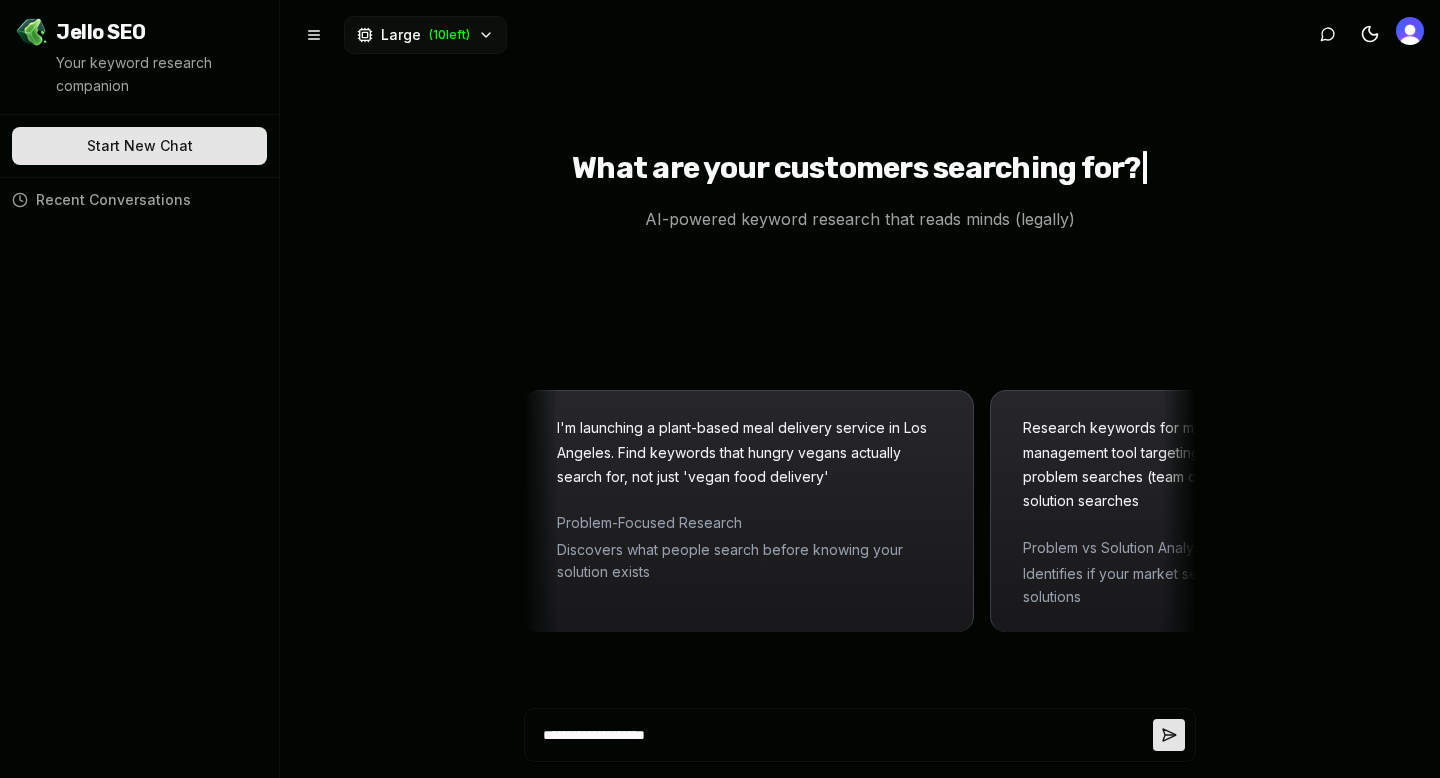 type on "**********" 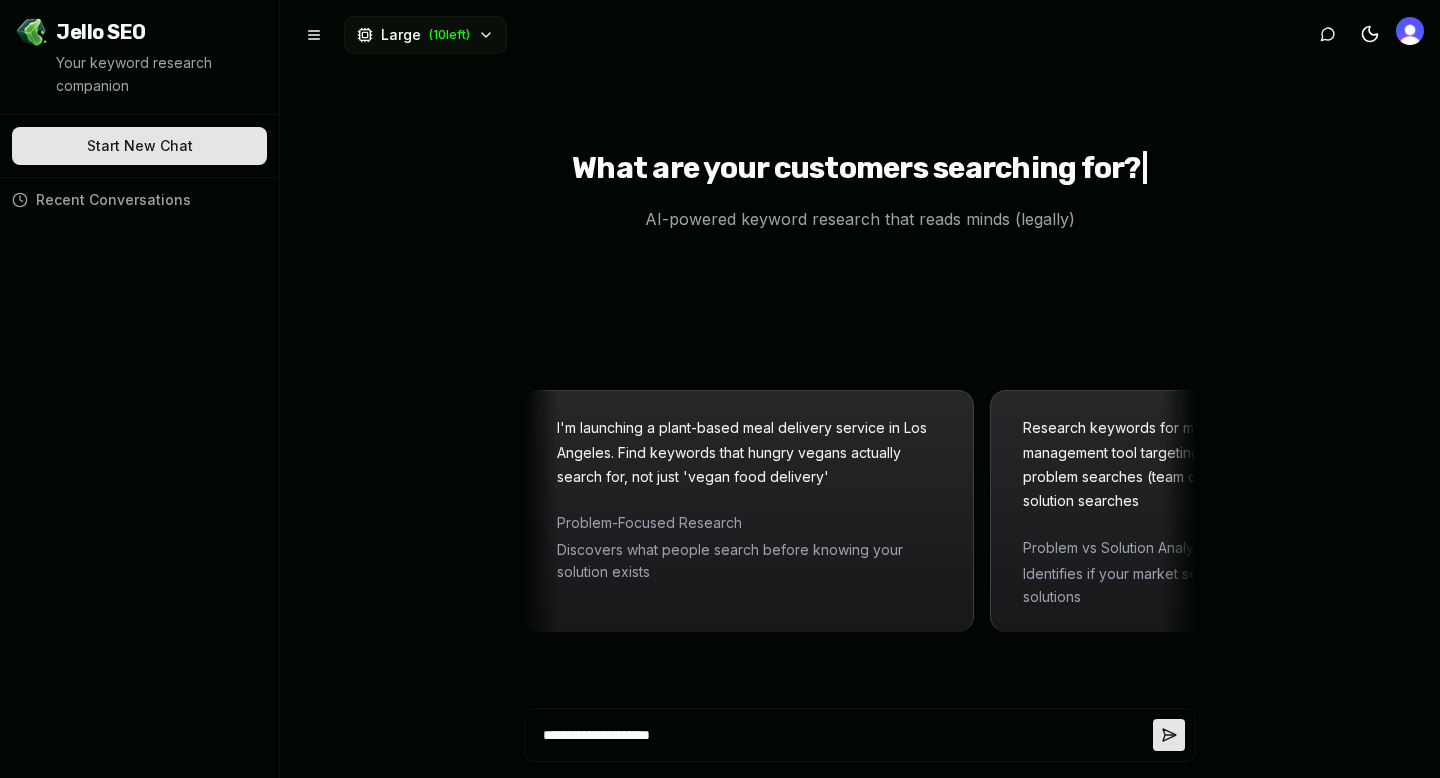 type on "**********" 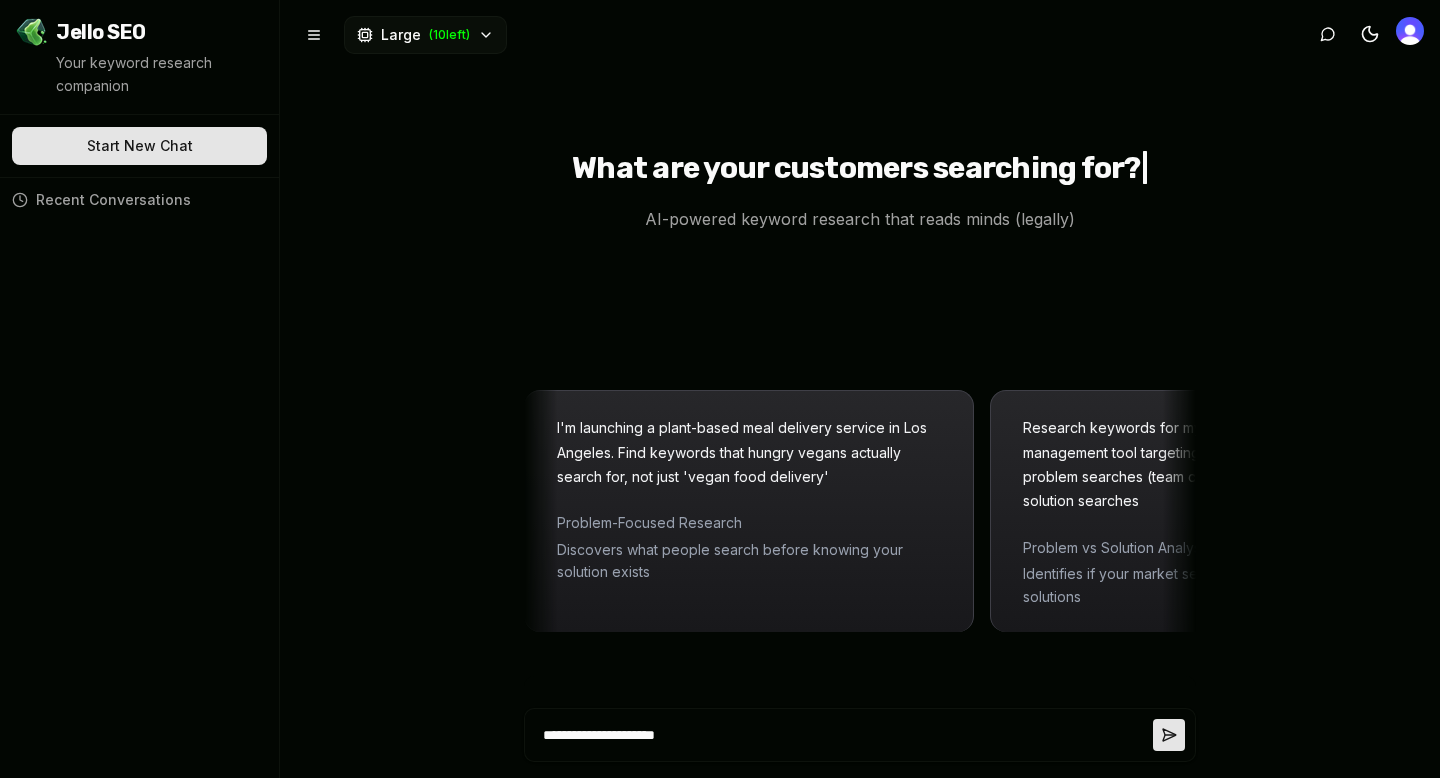 type on "**********" 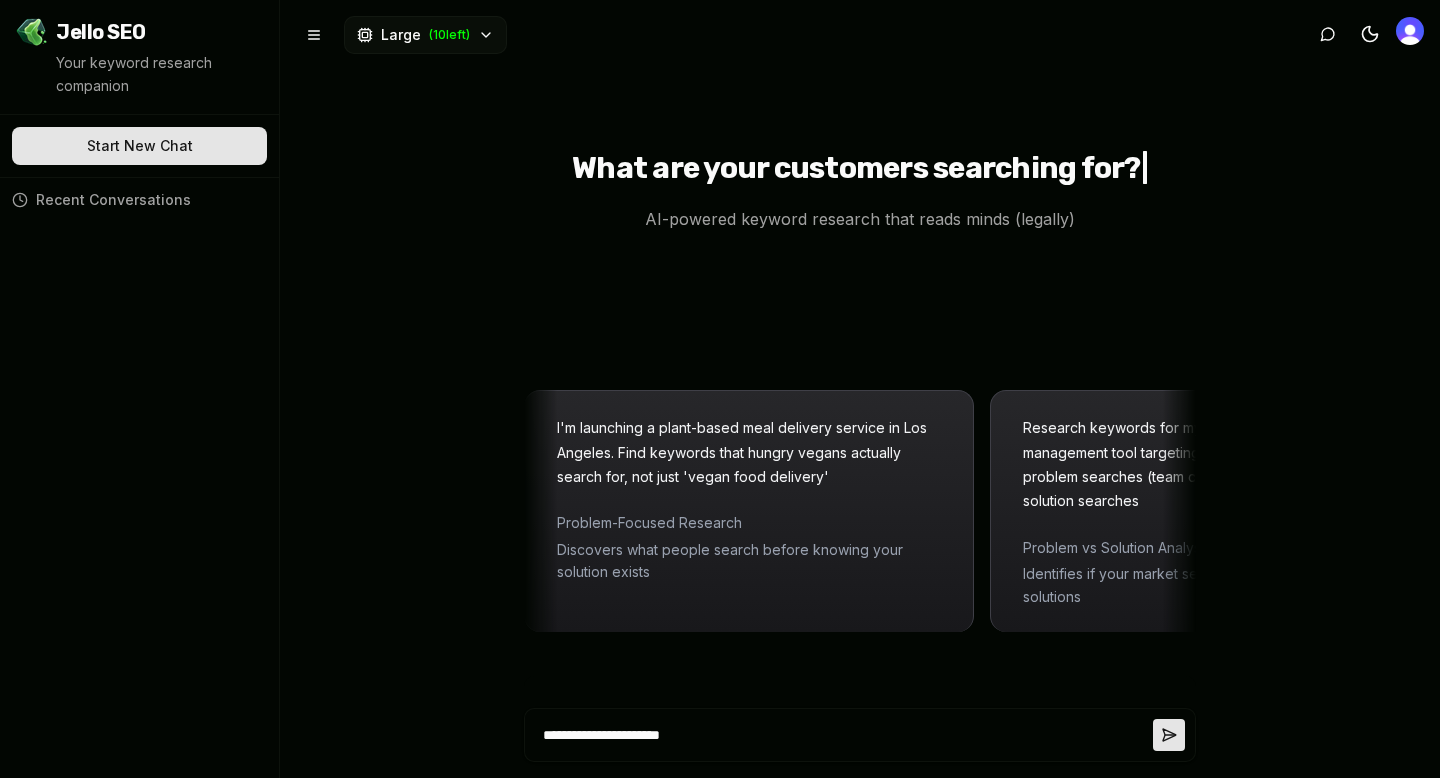 type on "**********" 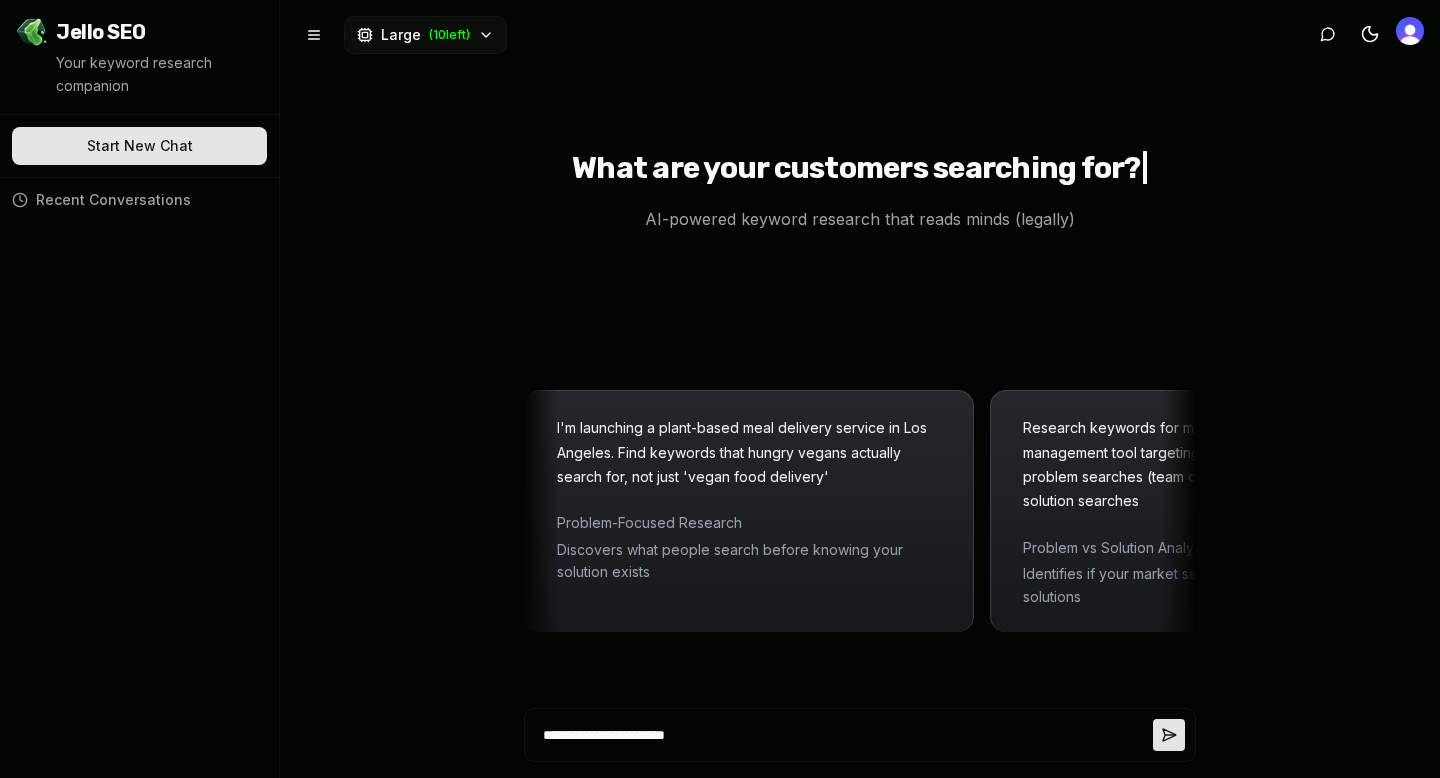 type on "**********" 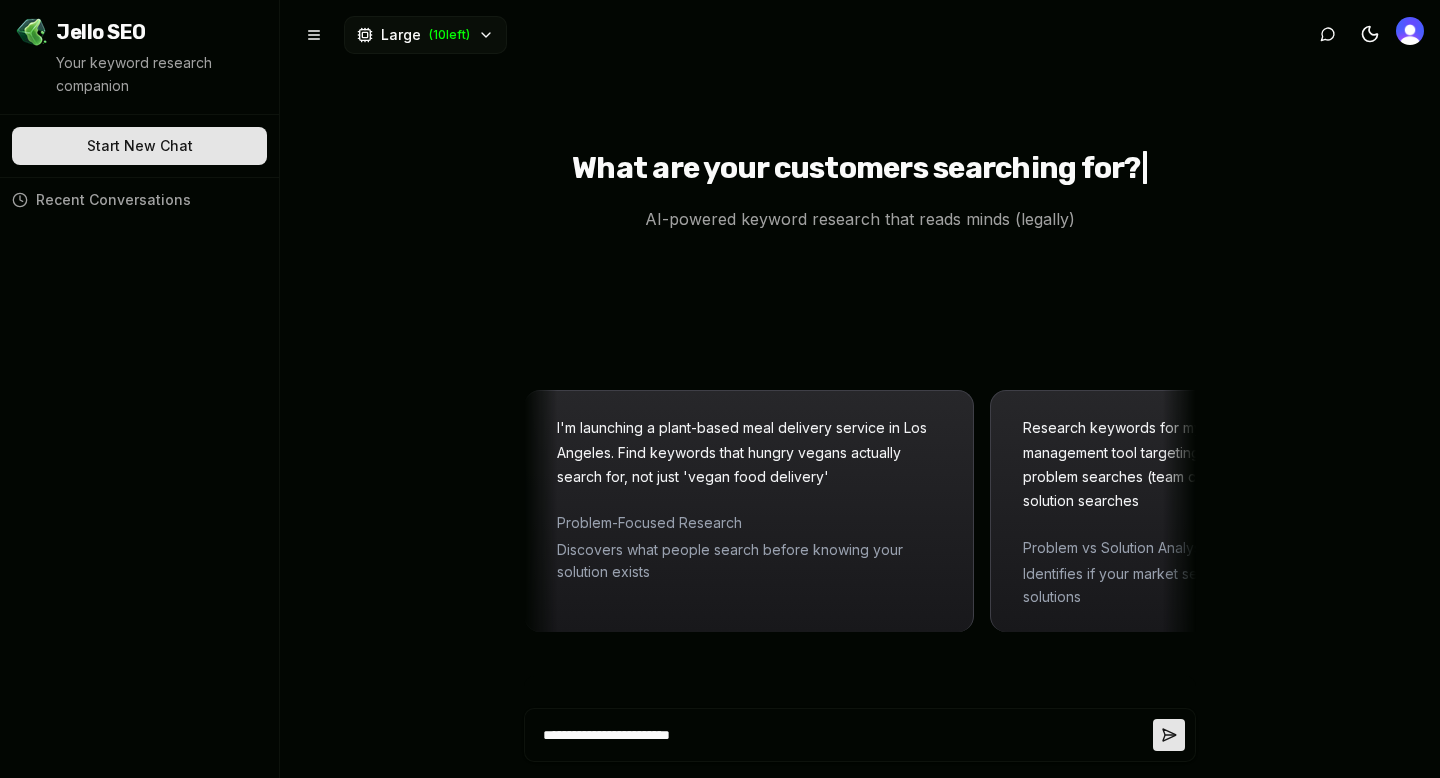type on "**********" 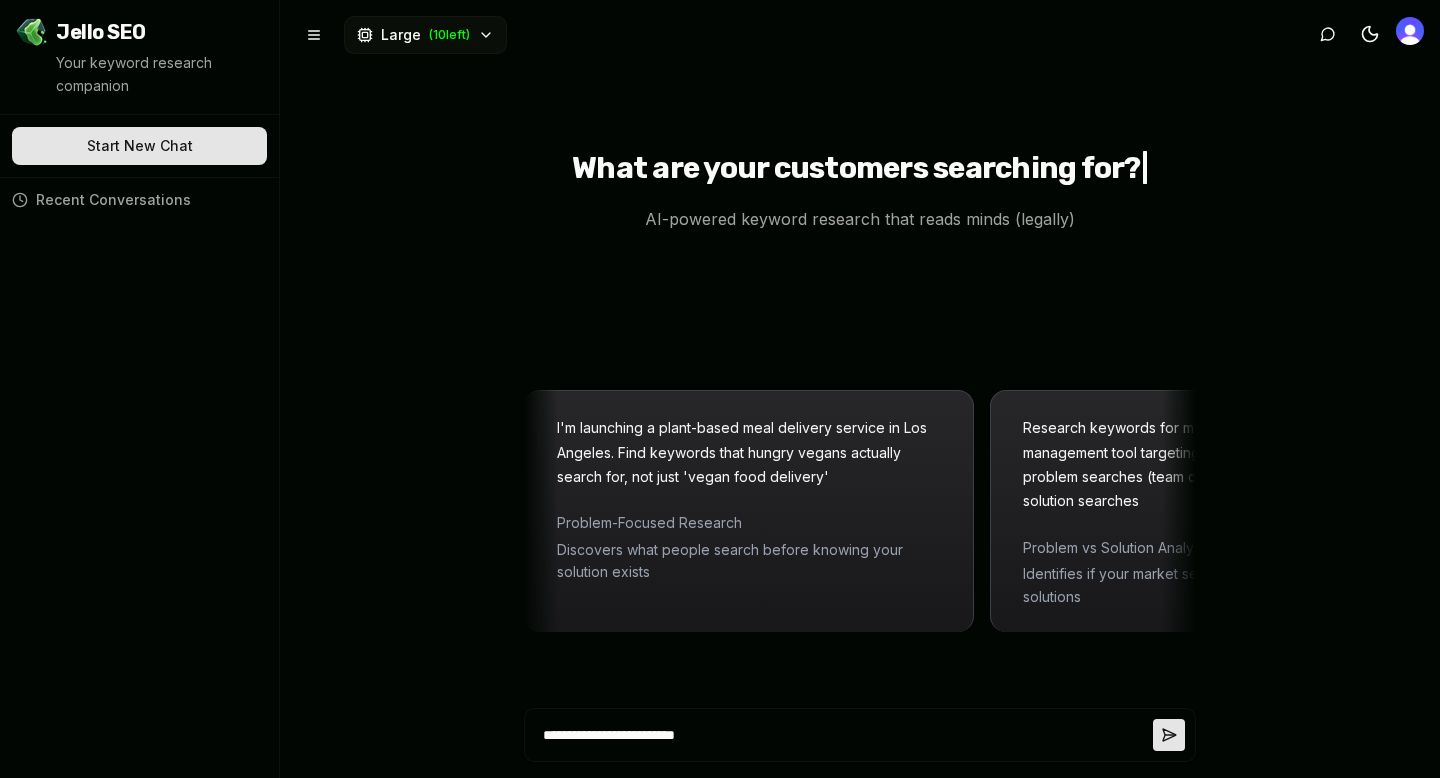 type on "**********" 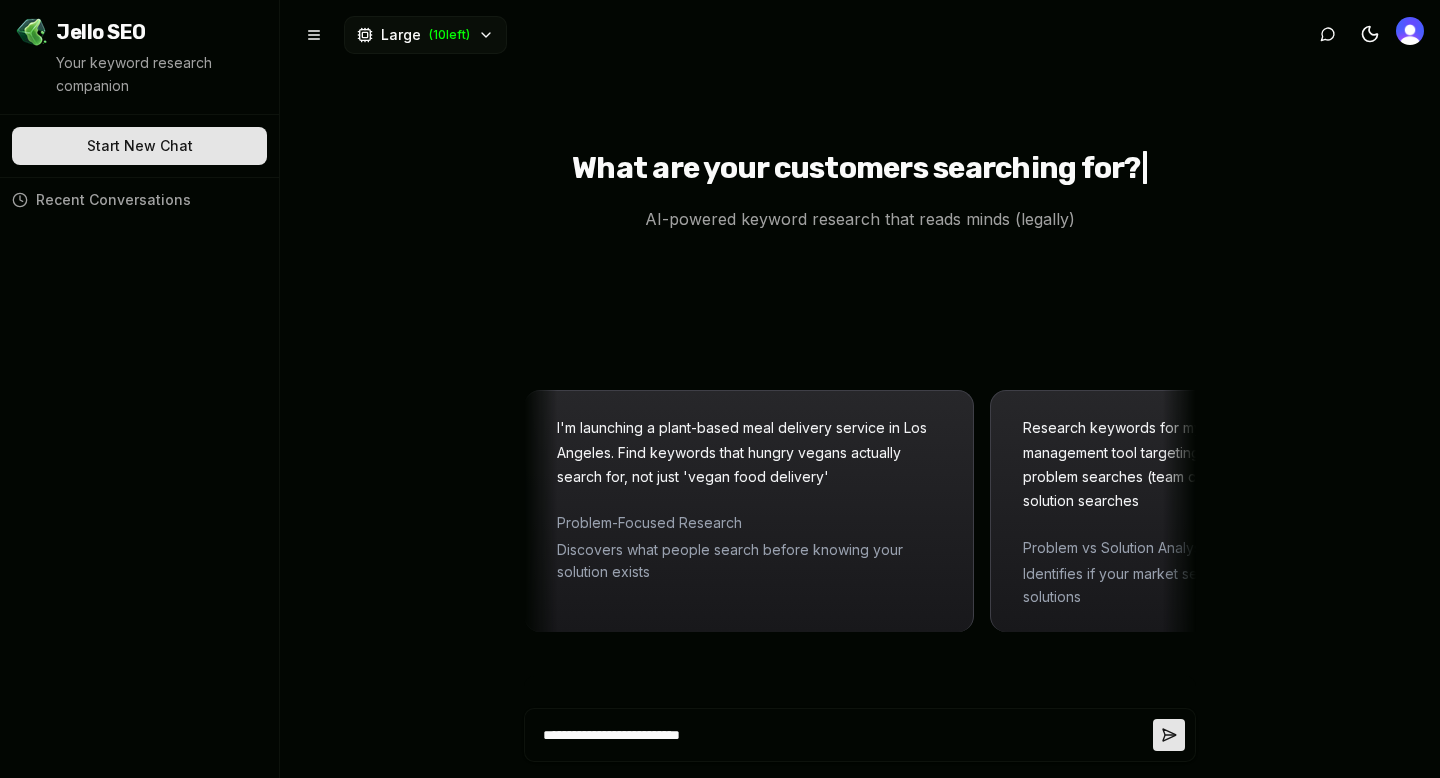 type on "**********" 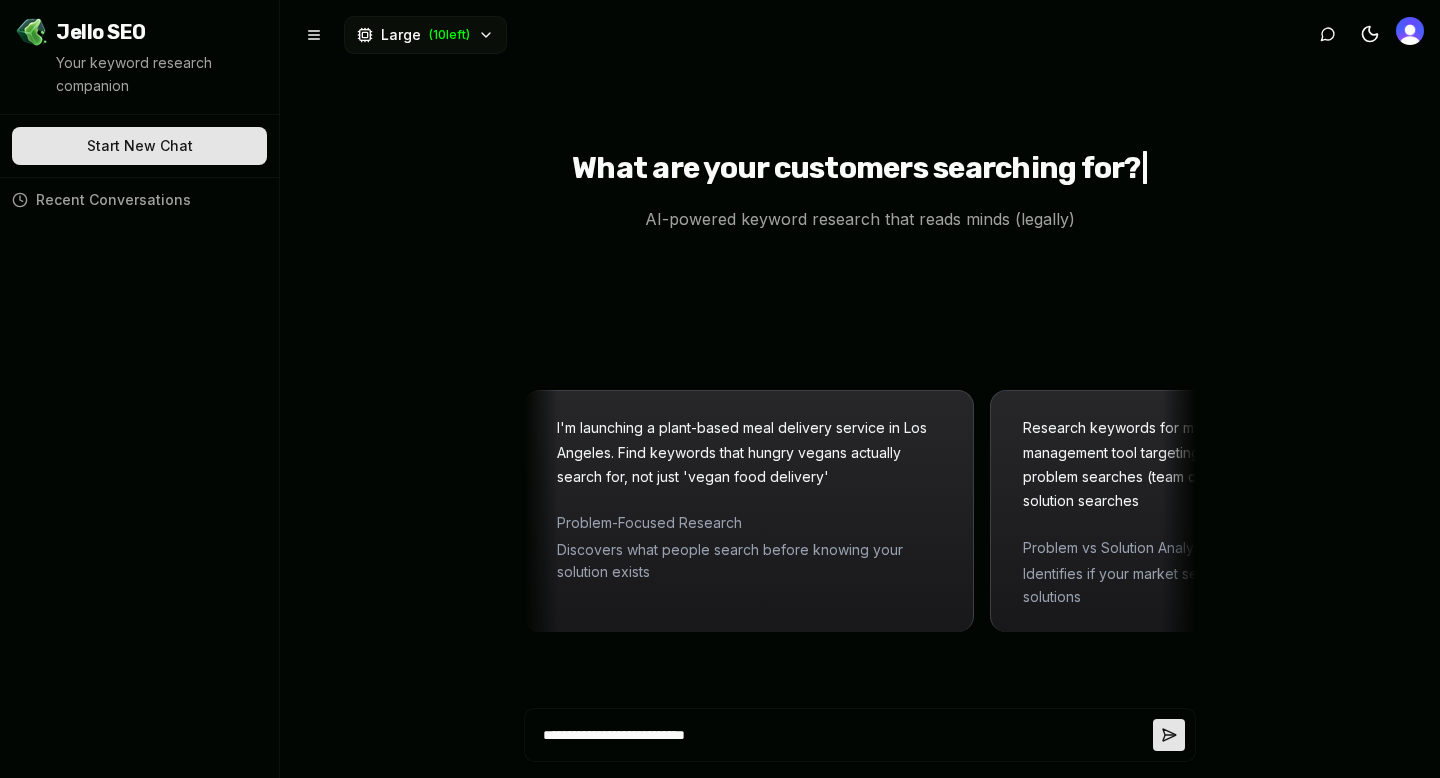 type on "**********" 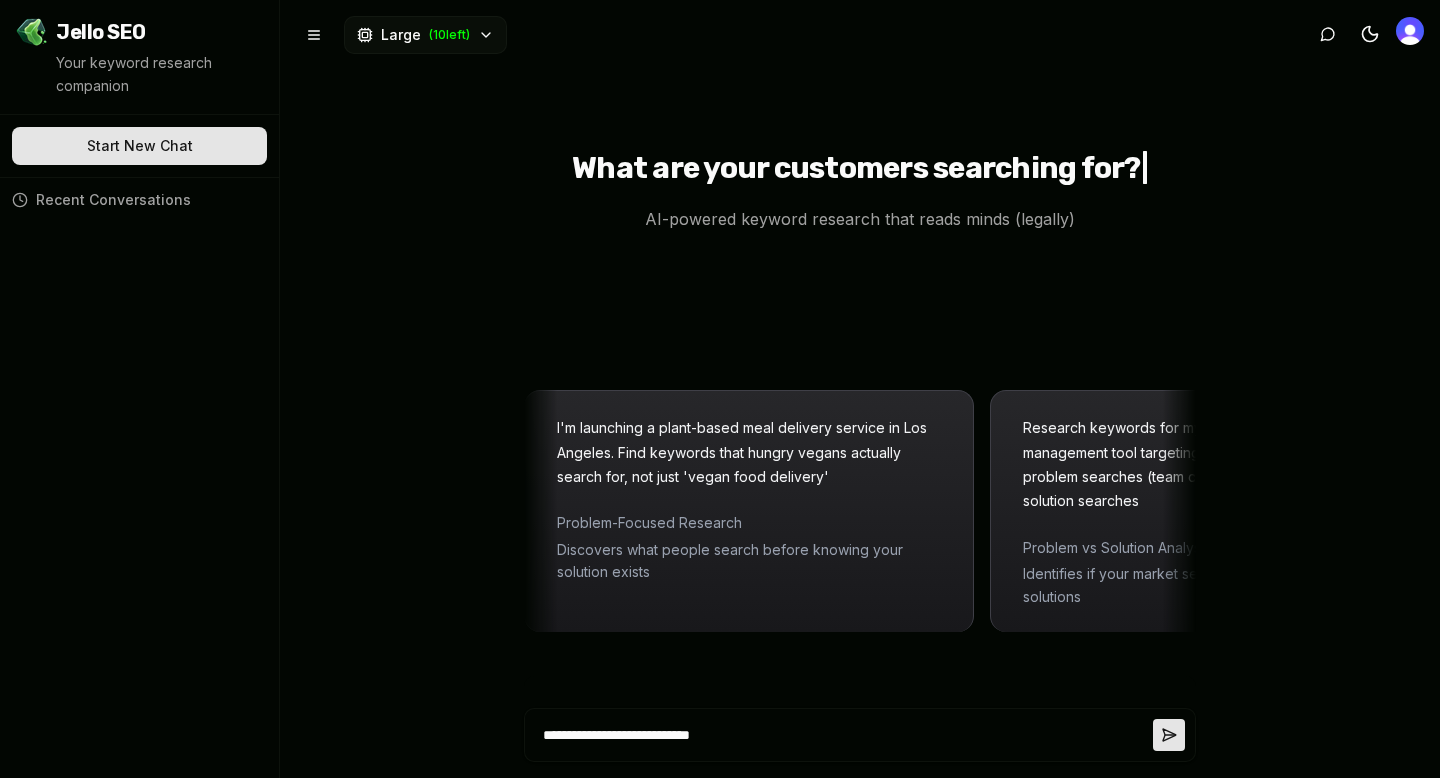 type on "**********" 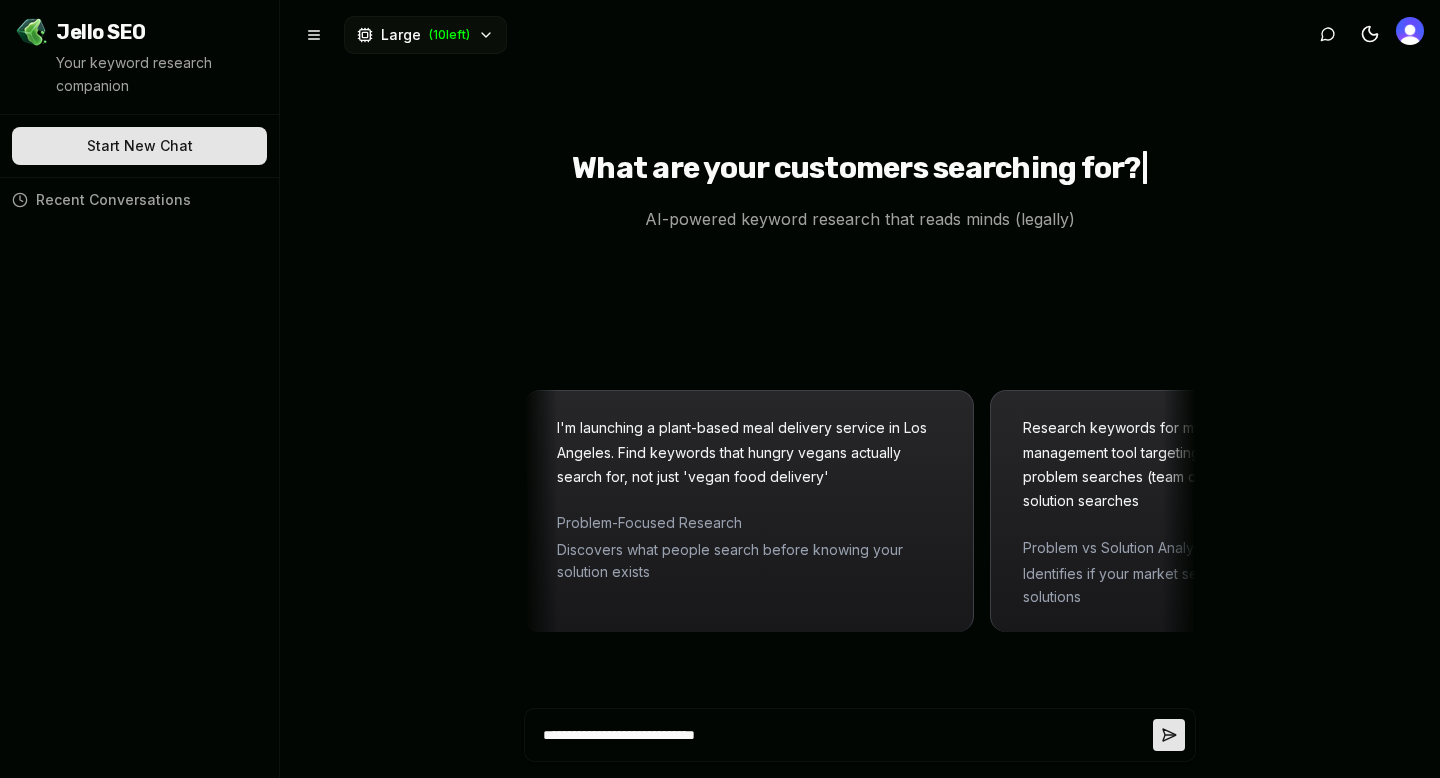 type on "*" 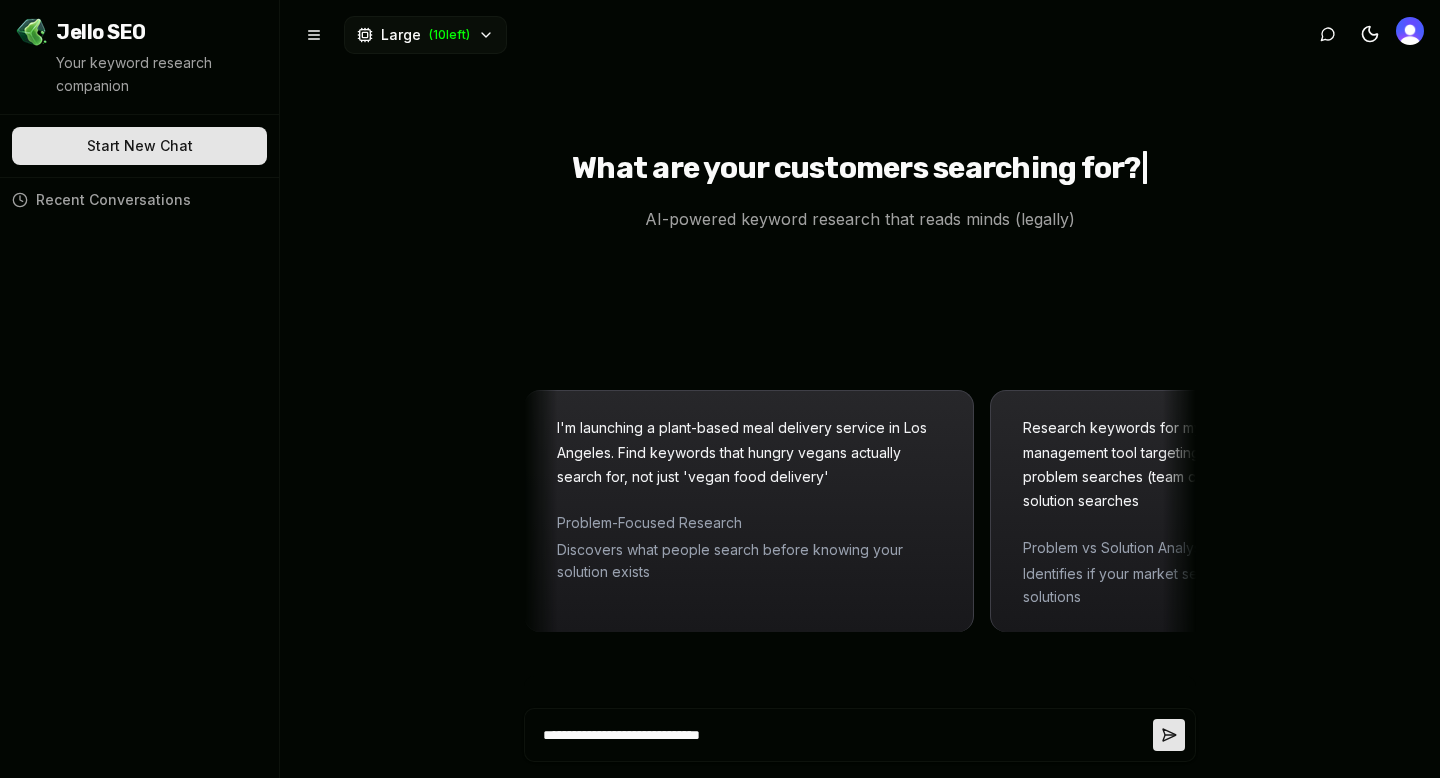 type on "**********" 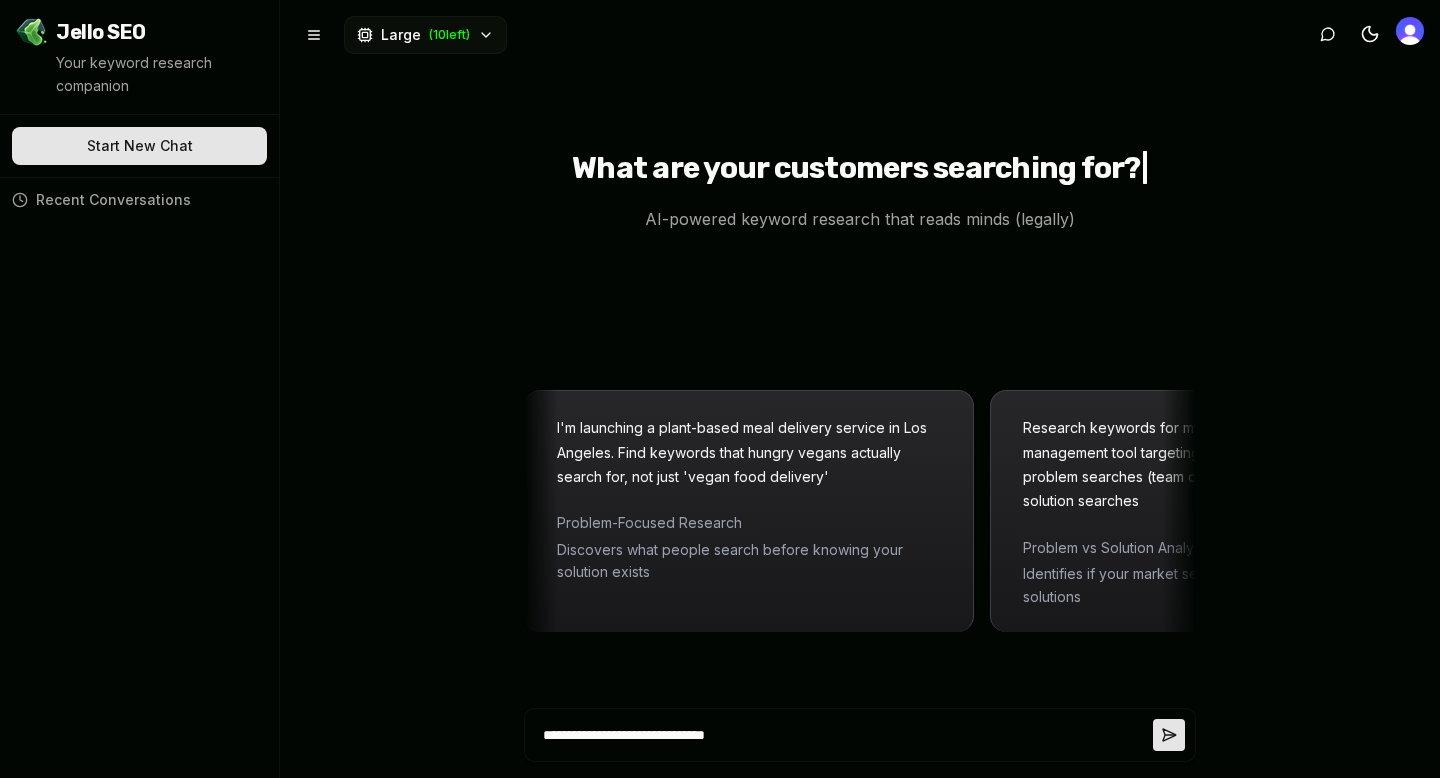 type on "**********" 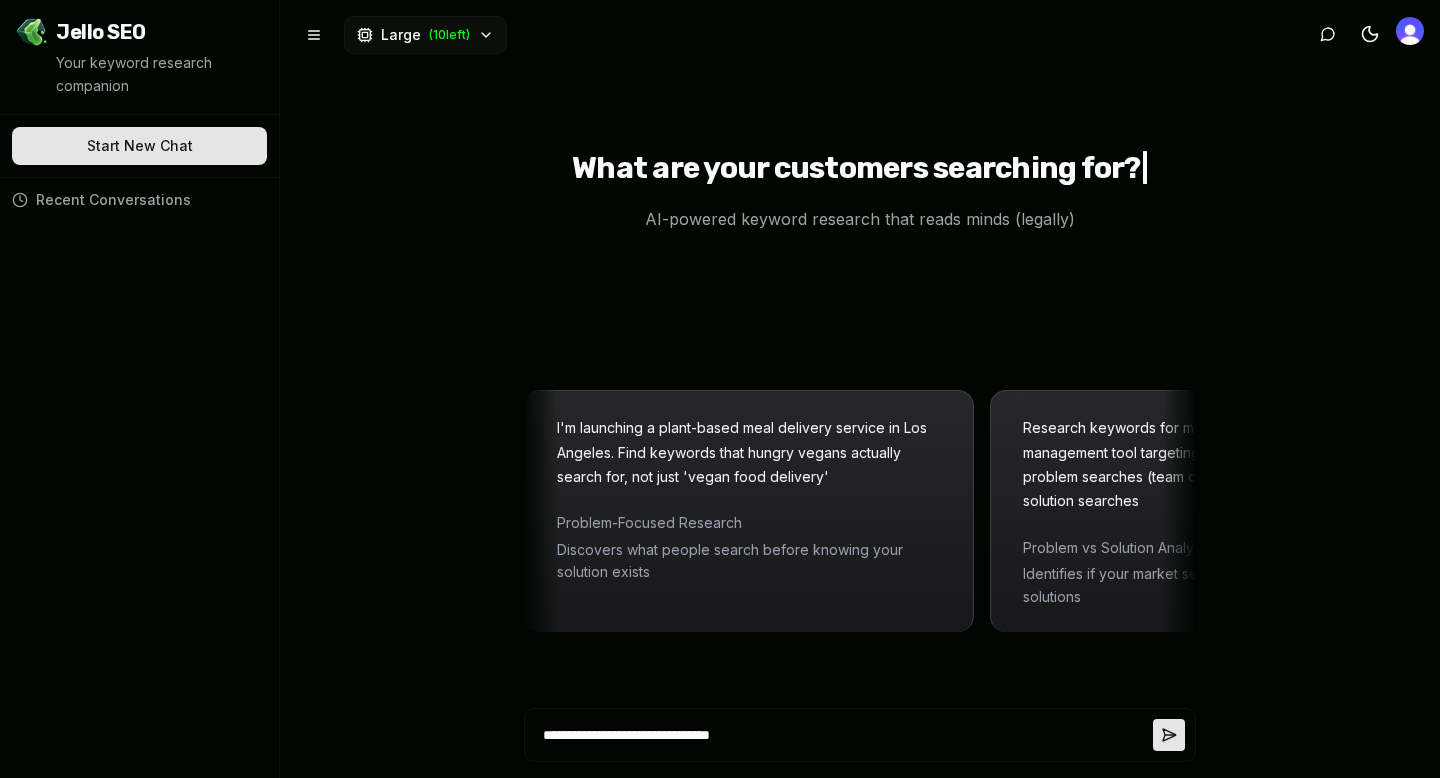type on "*" 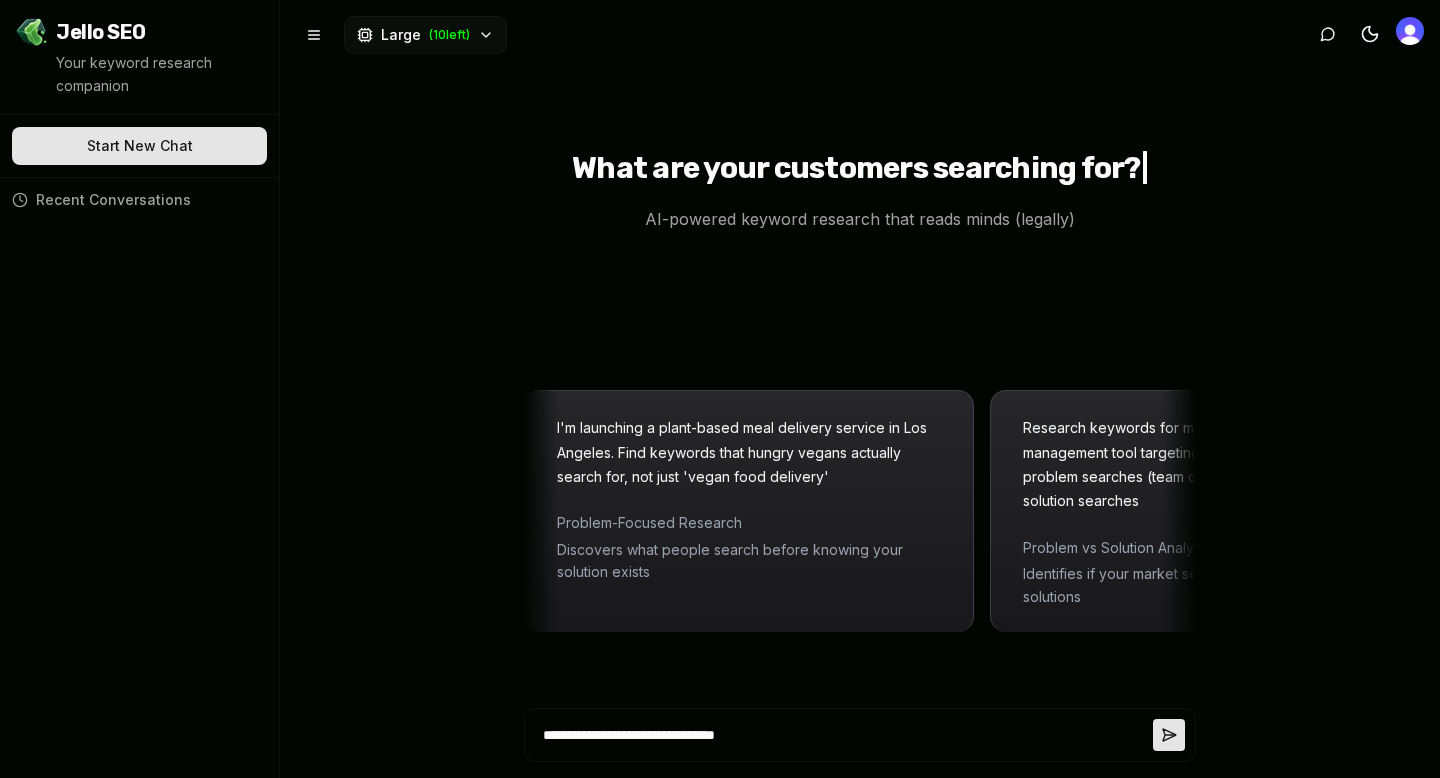 type on "**********" 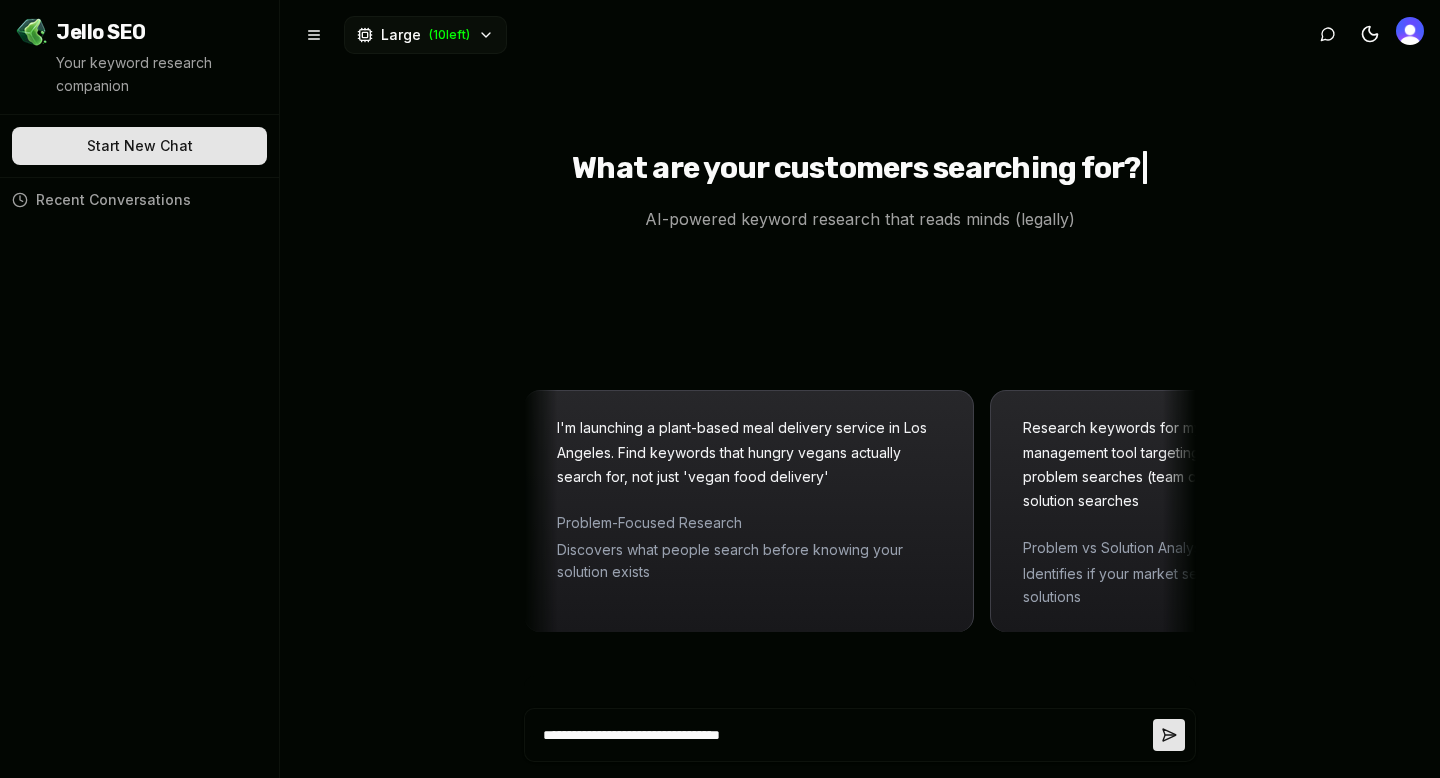type on "**********" 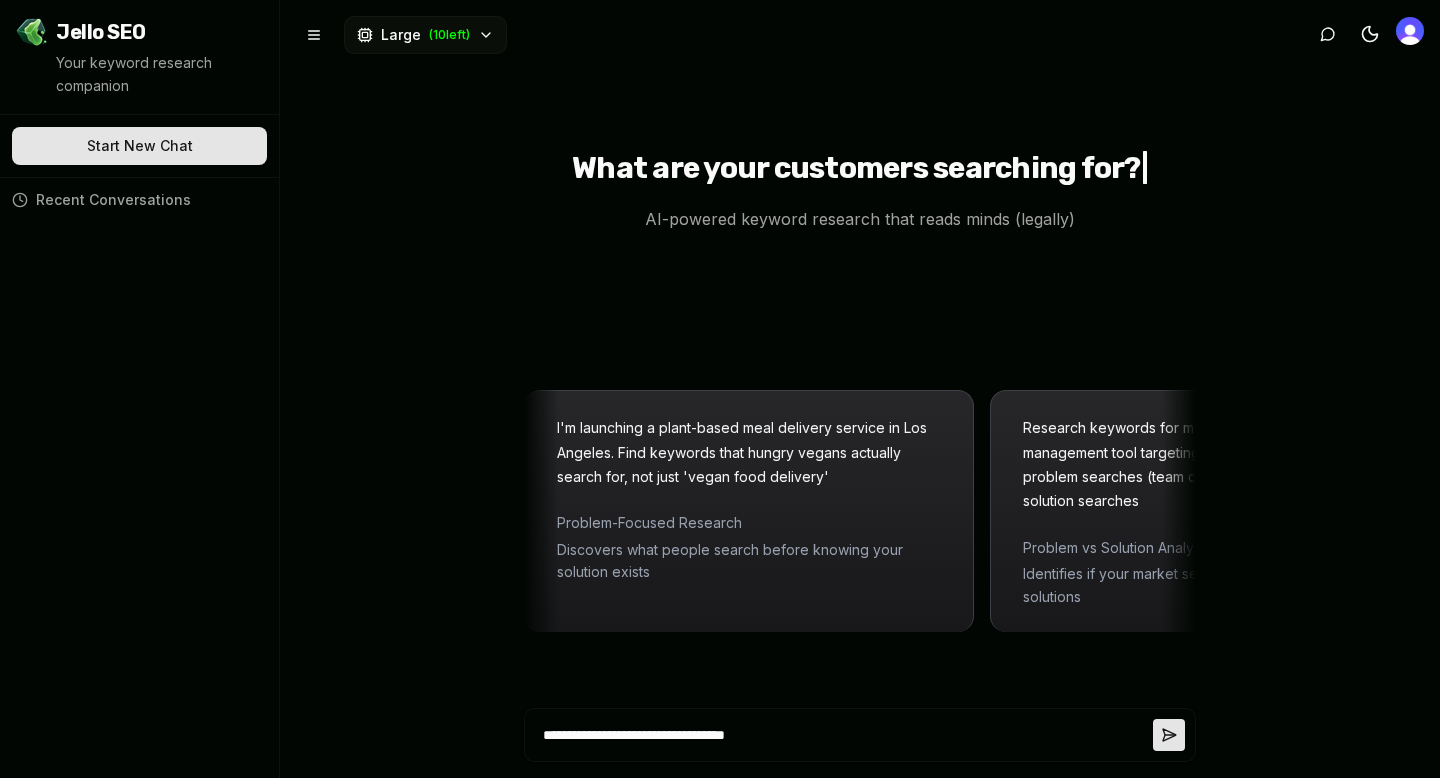 type on "**********" 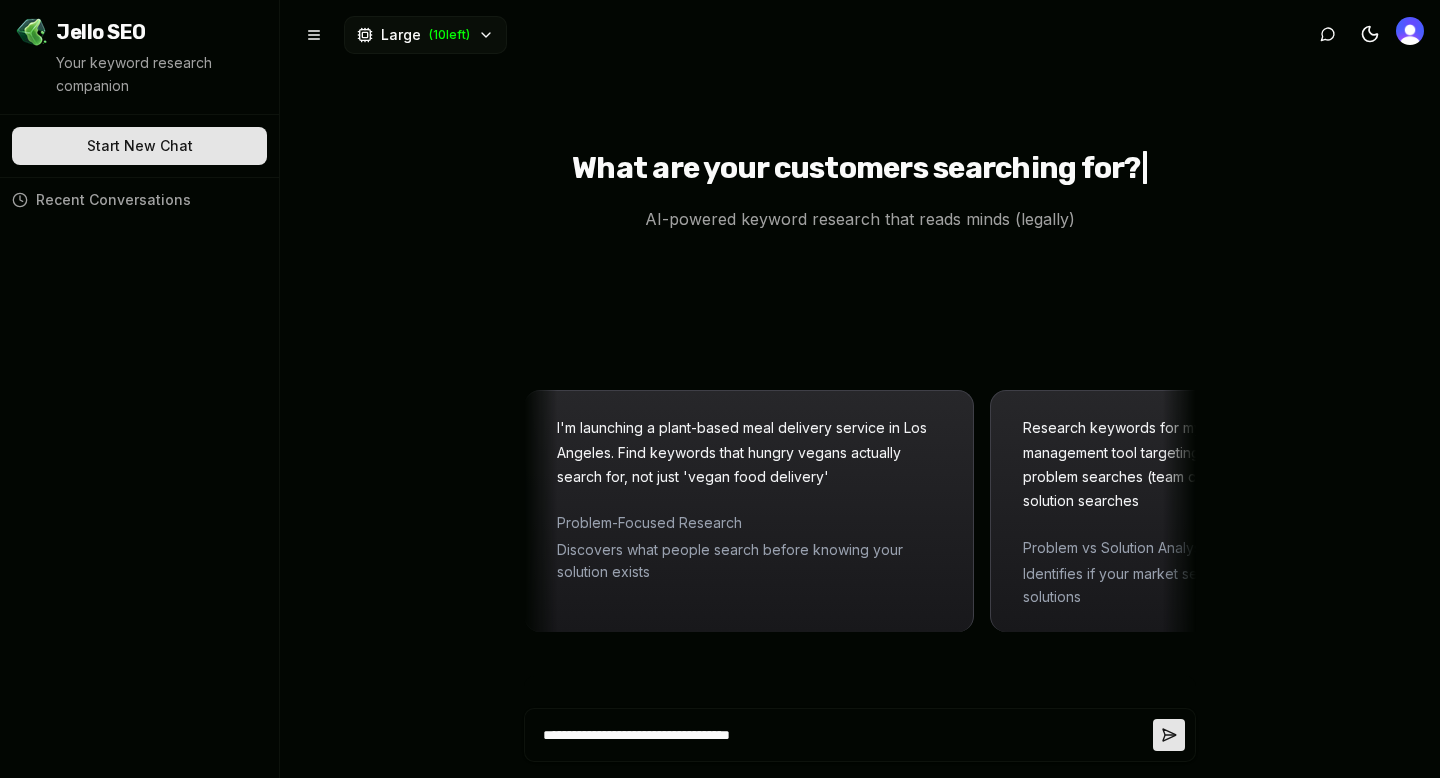 type on "**********" 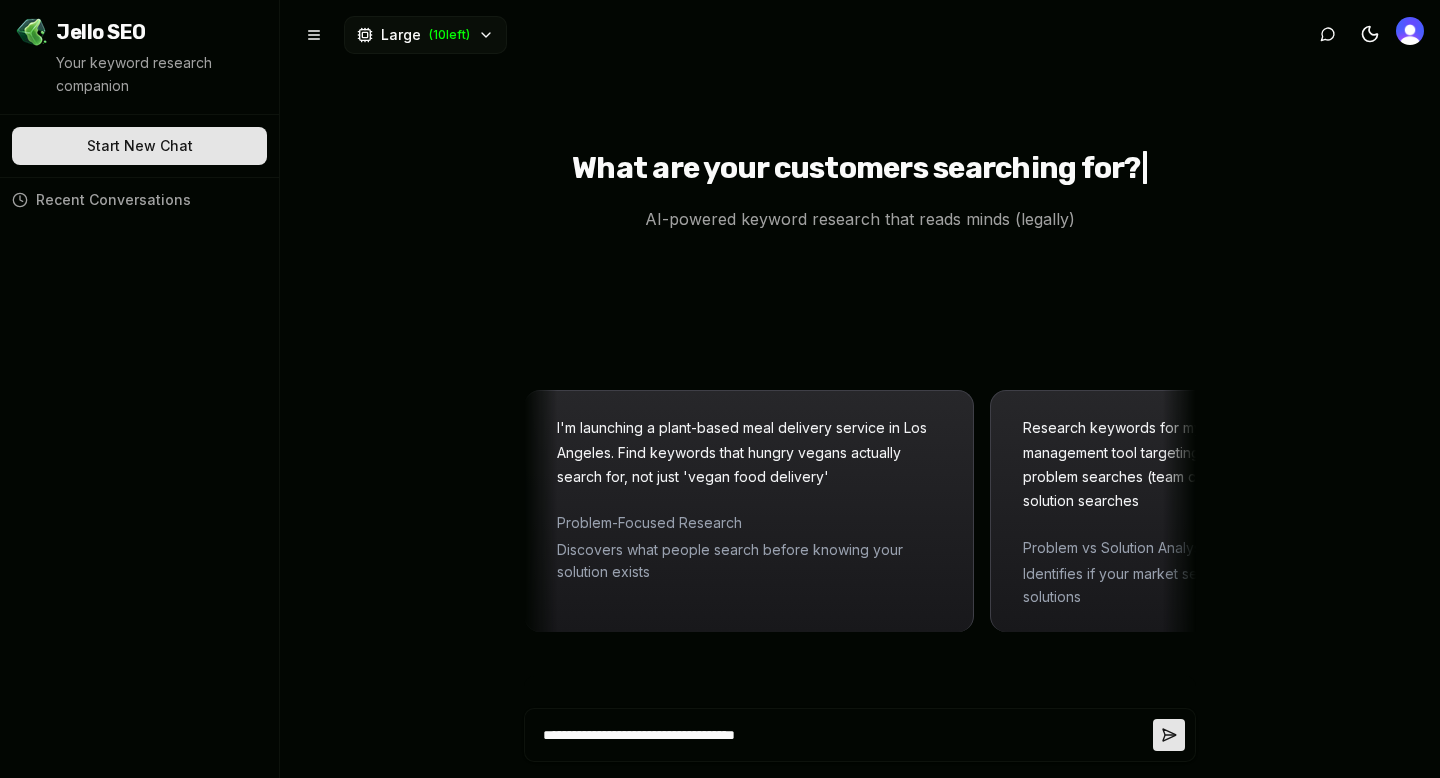 type on "**********" 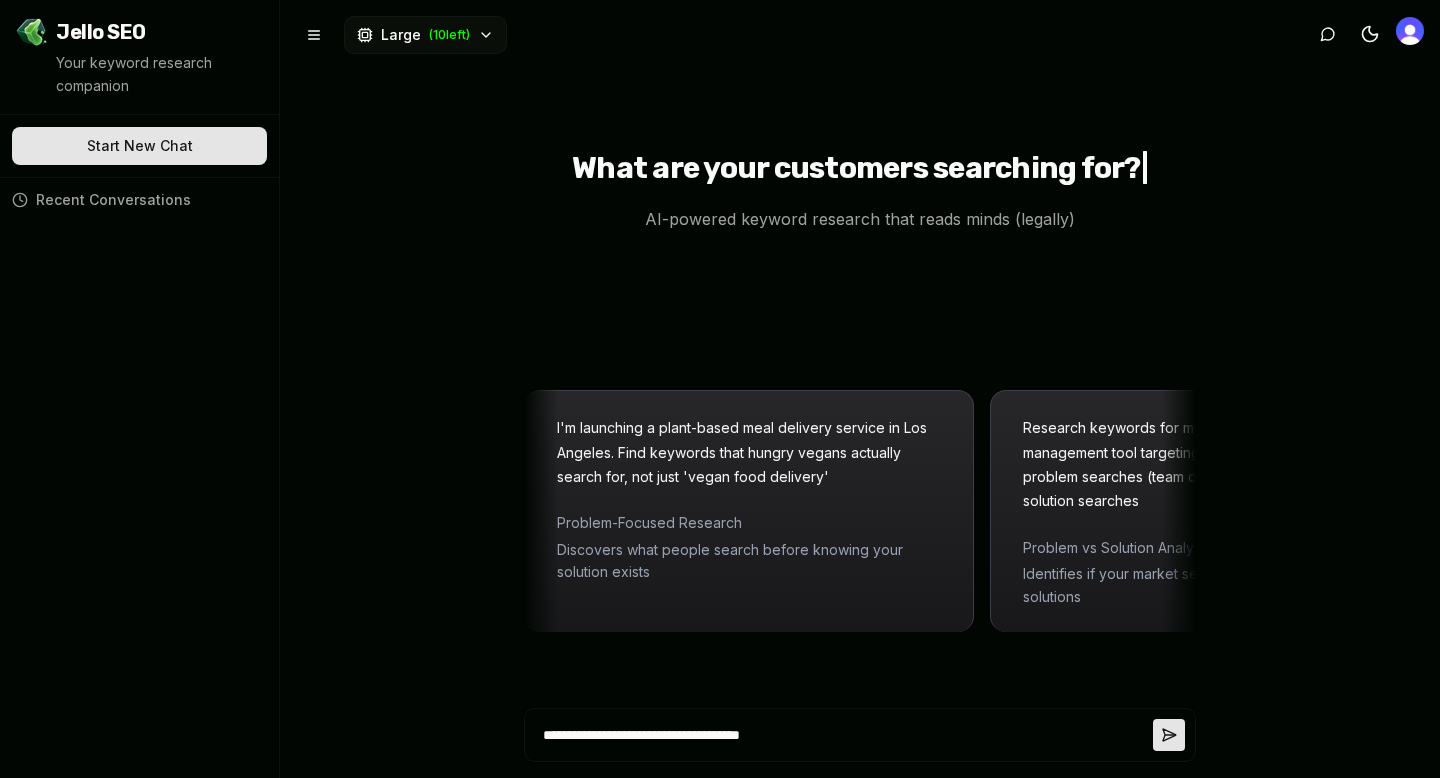 type on "**********" 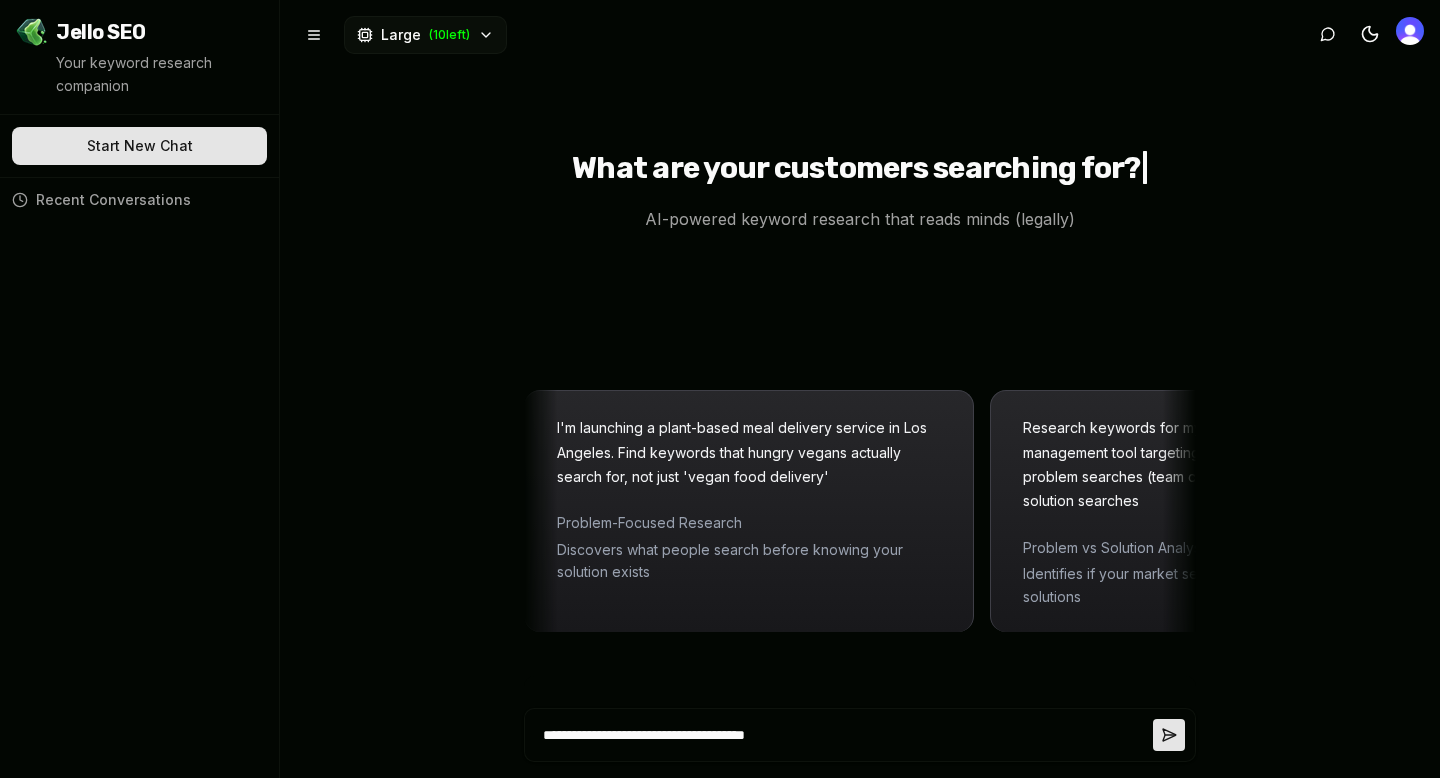type on "**********" 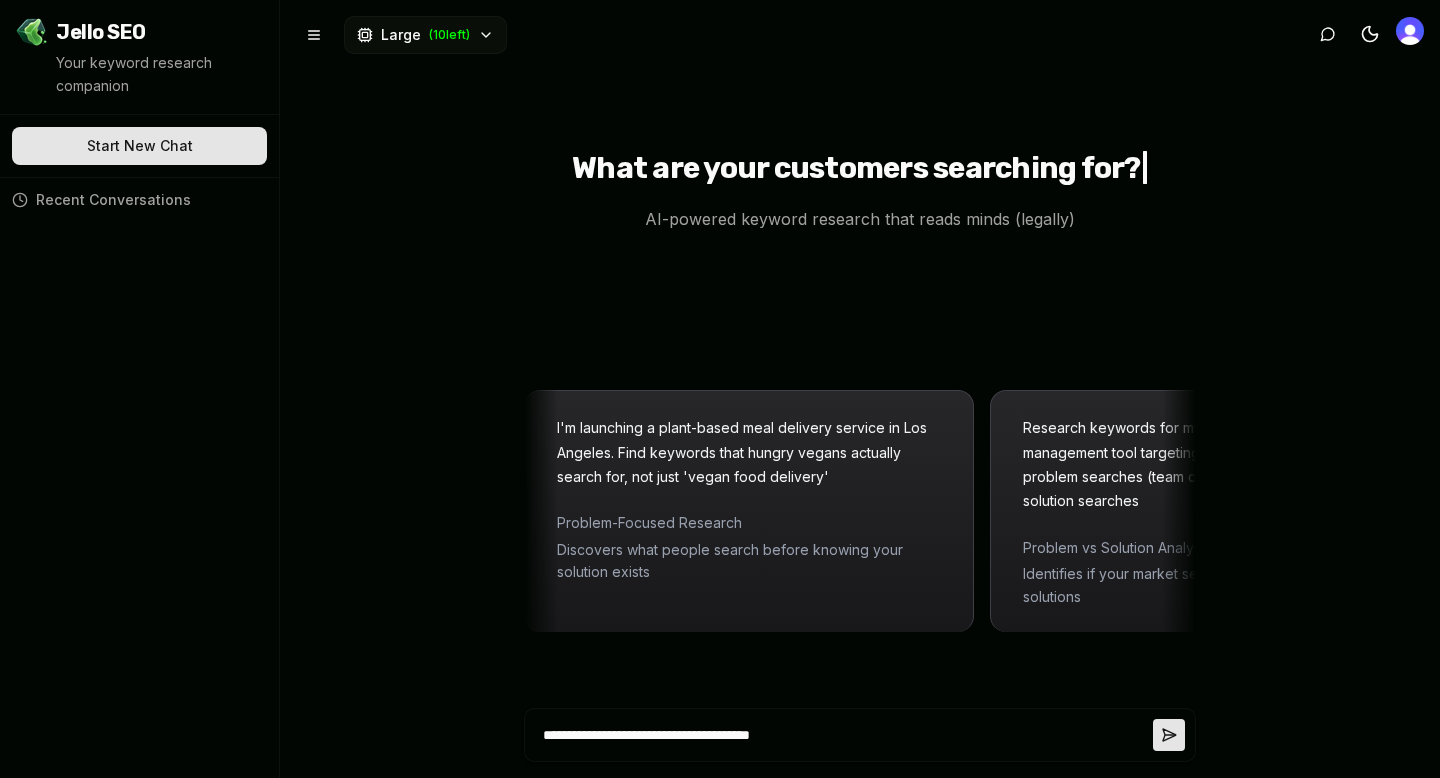 type on "**********" 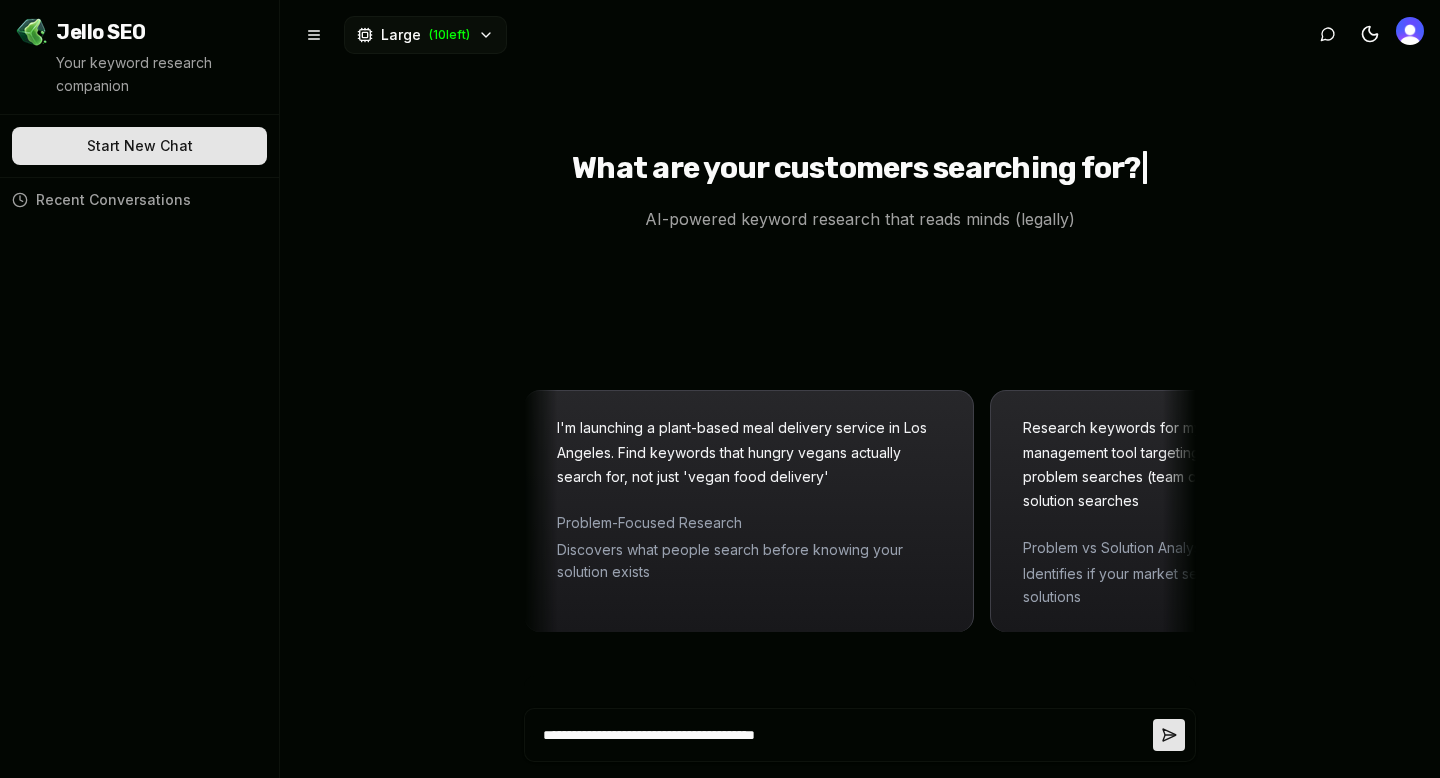 type on "**********" 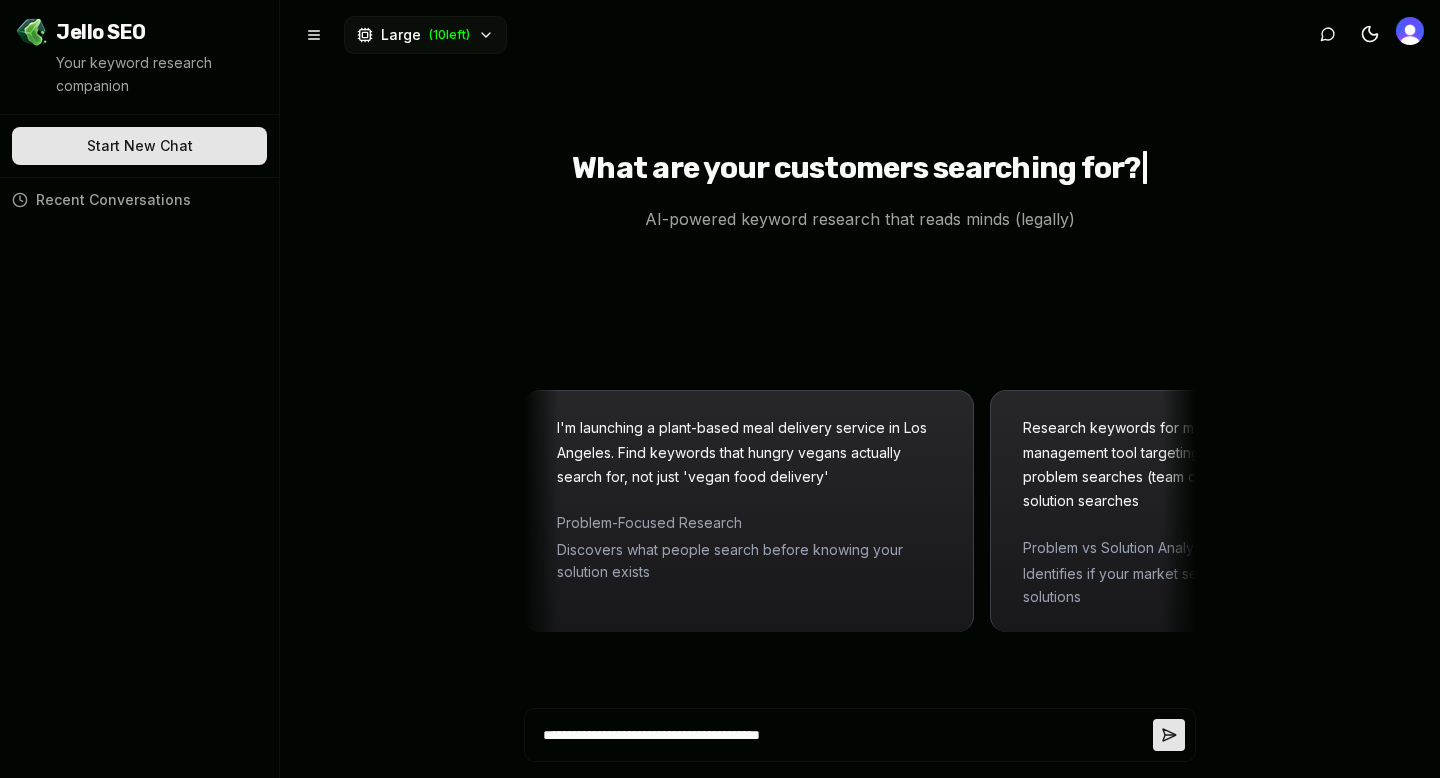 click on "**********" at bounding box center [844, 735] 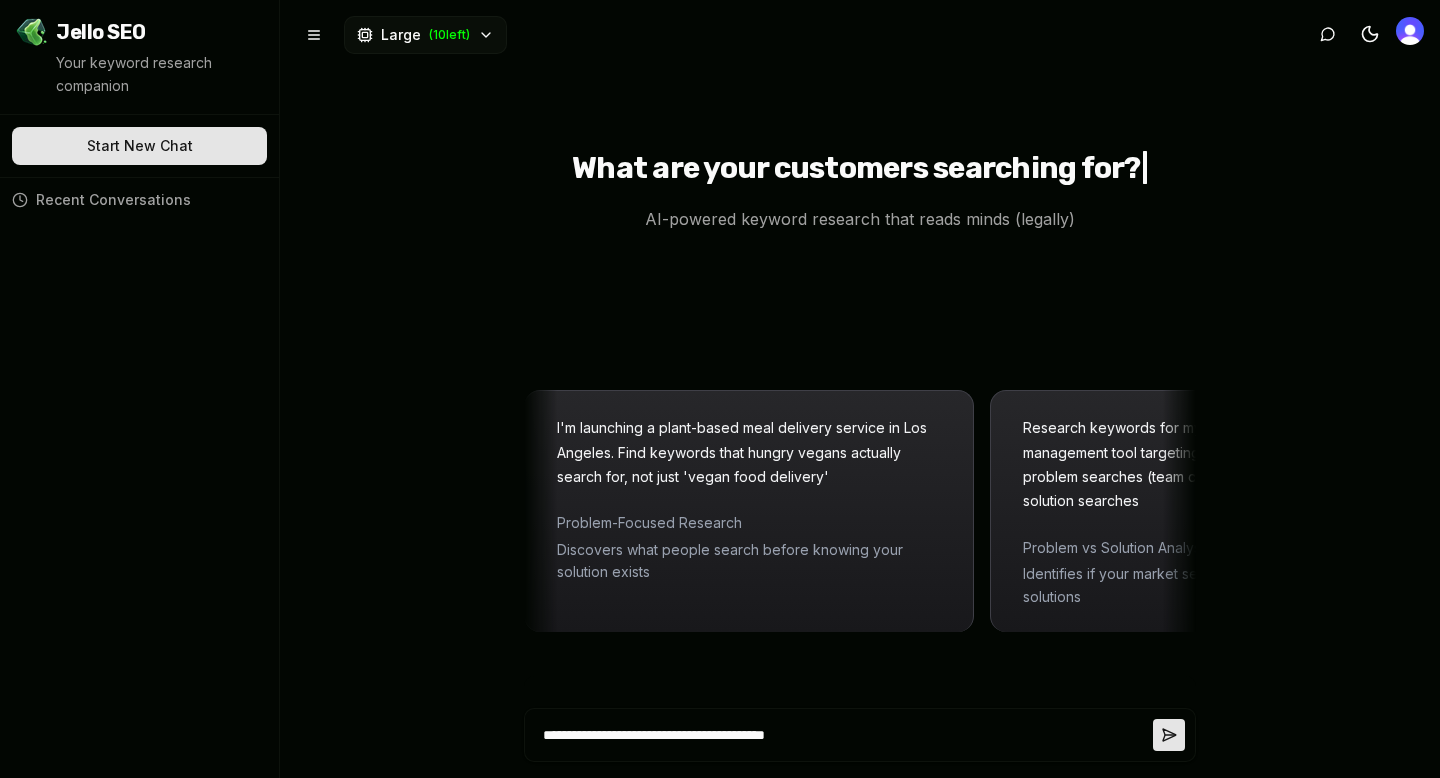 type on "**********" 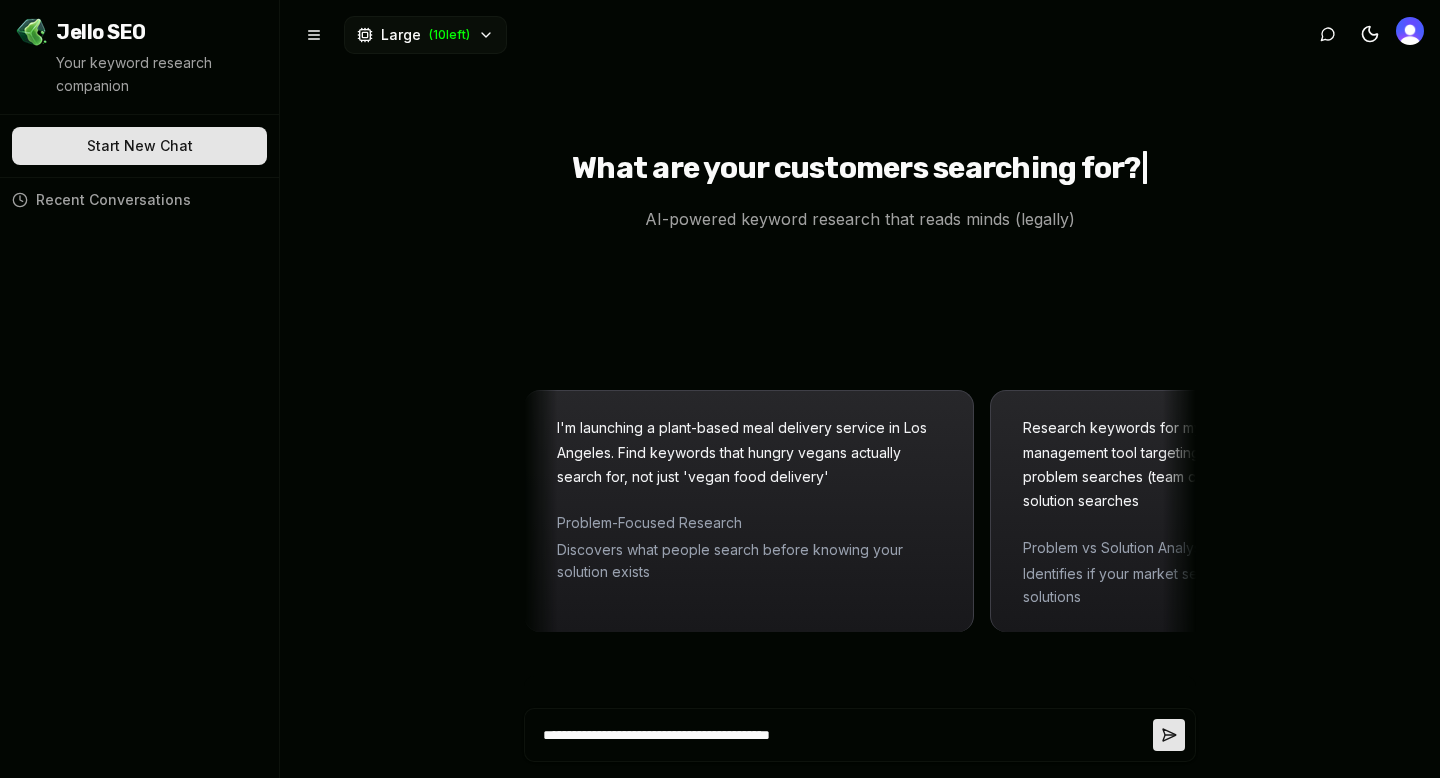 type on "**********" 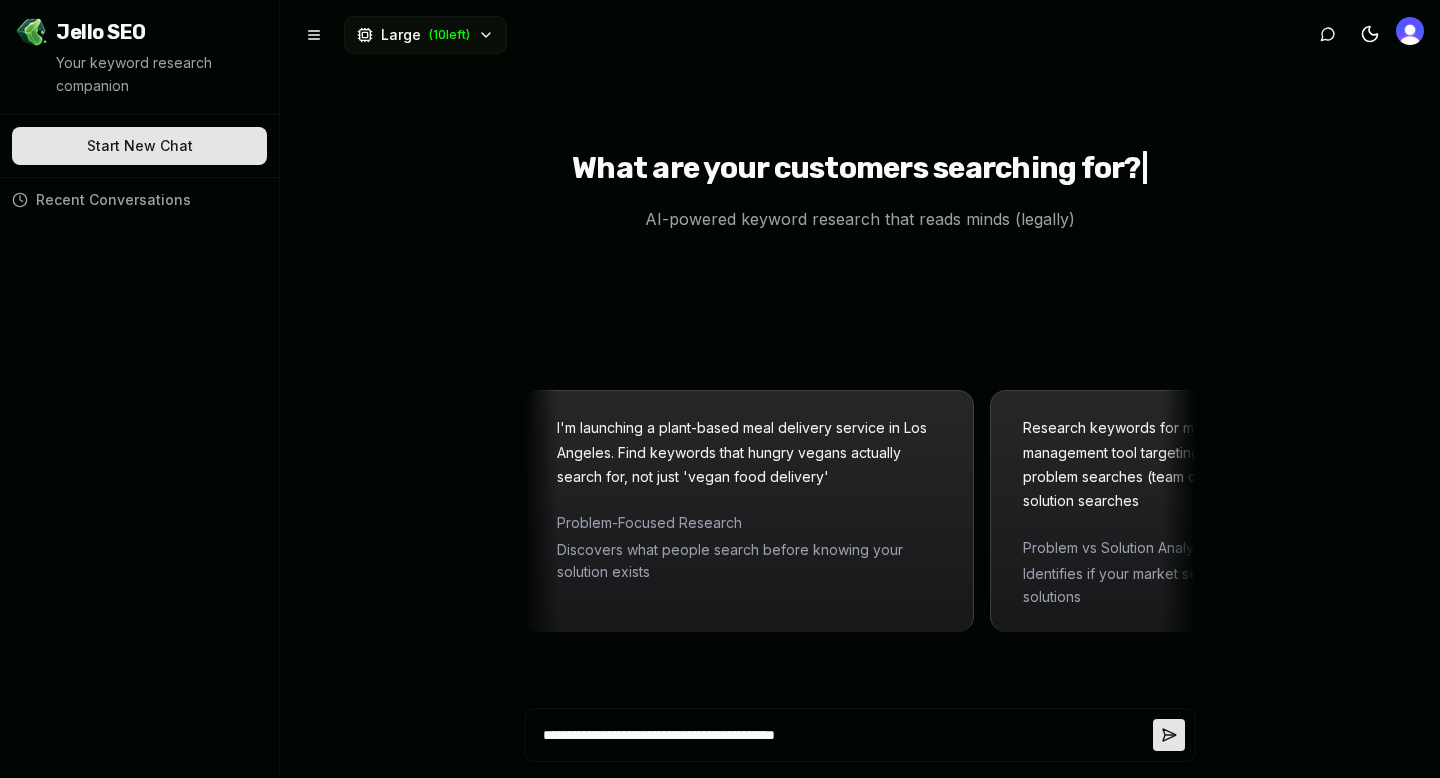 type on "**********" 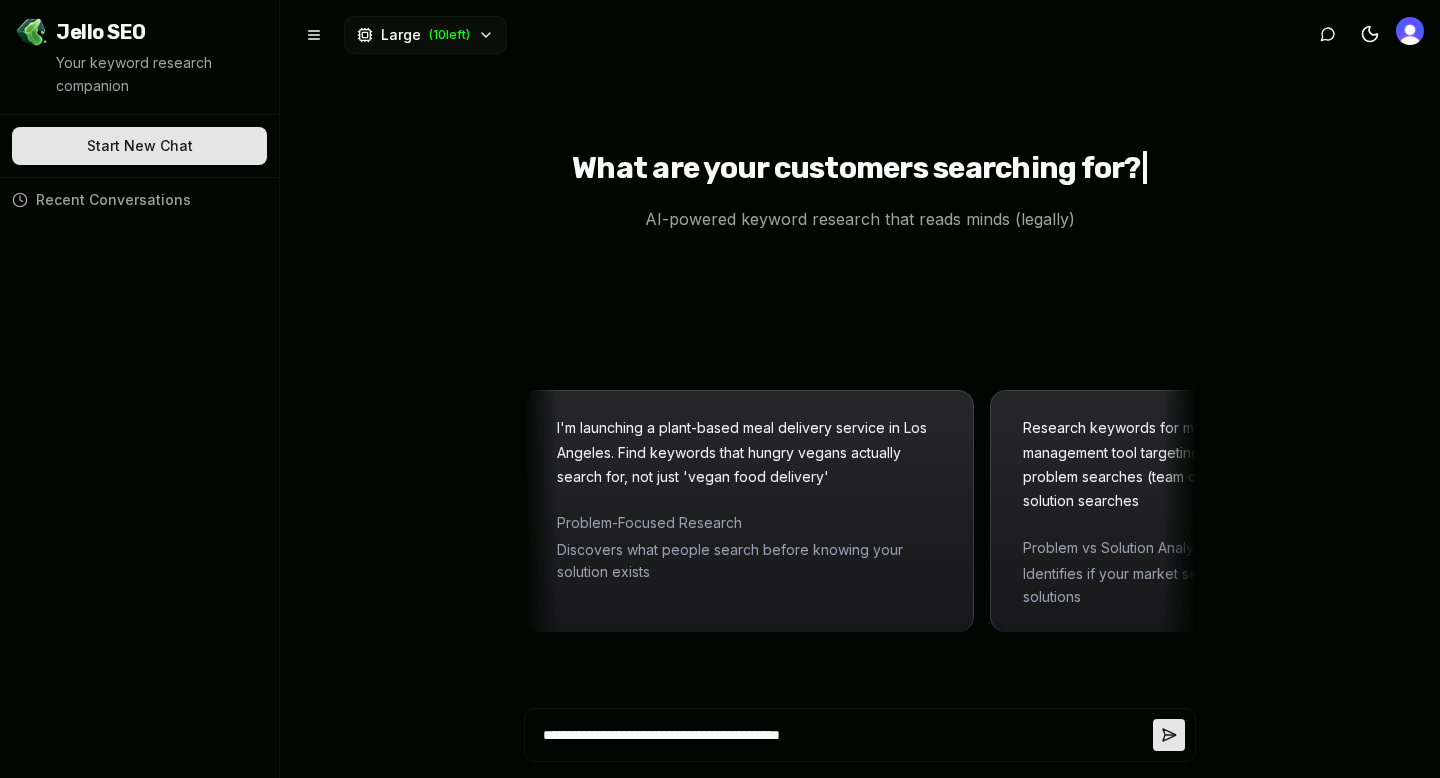 type on "**********" 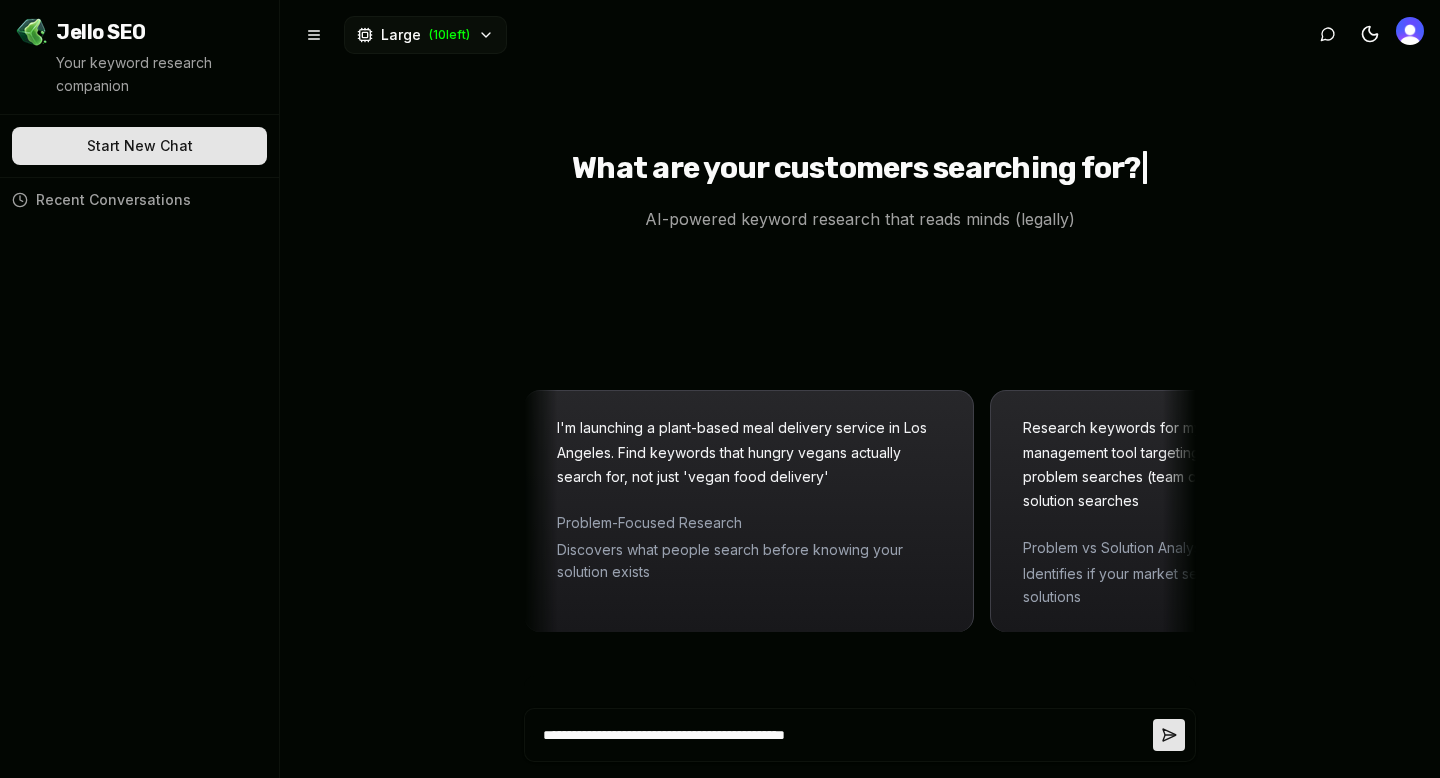 type on "**********" 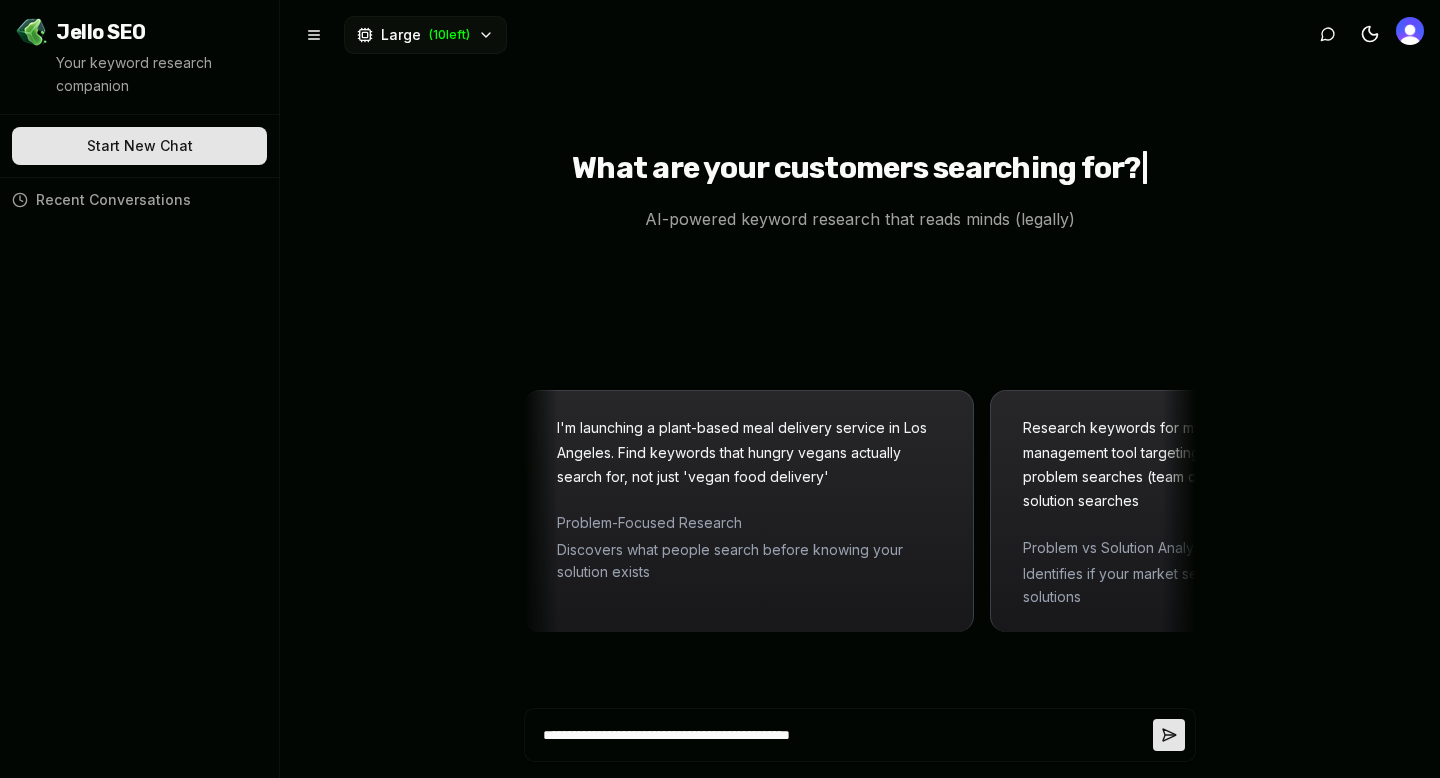 type on "**********" 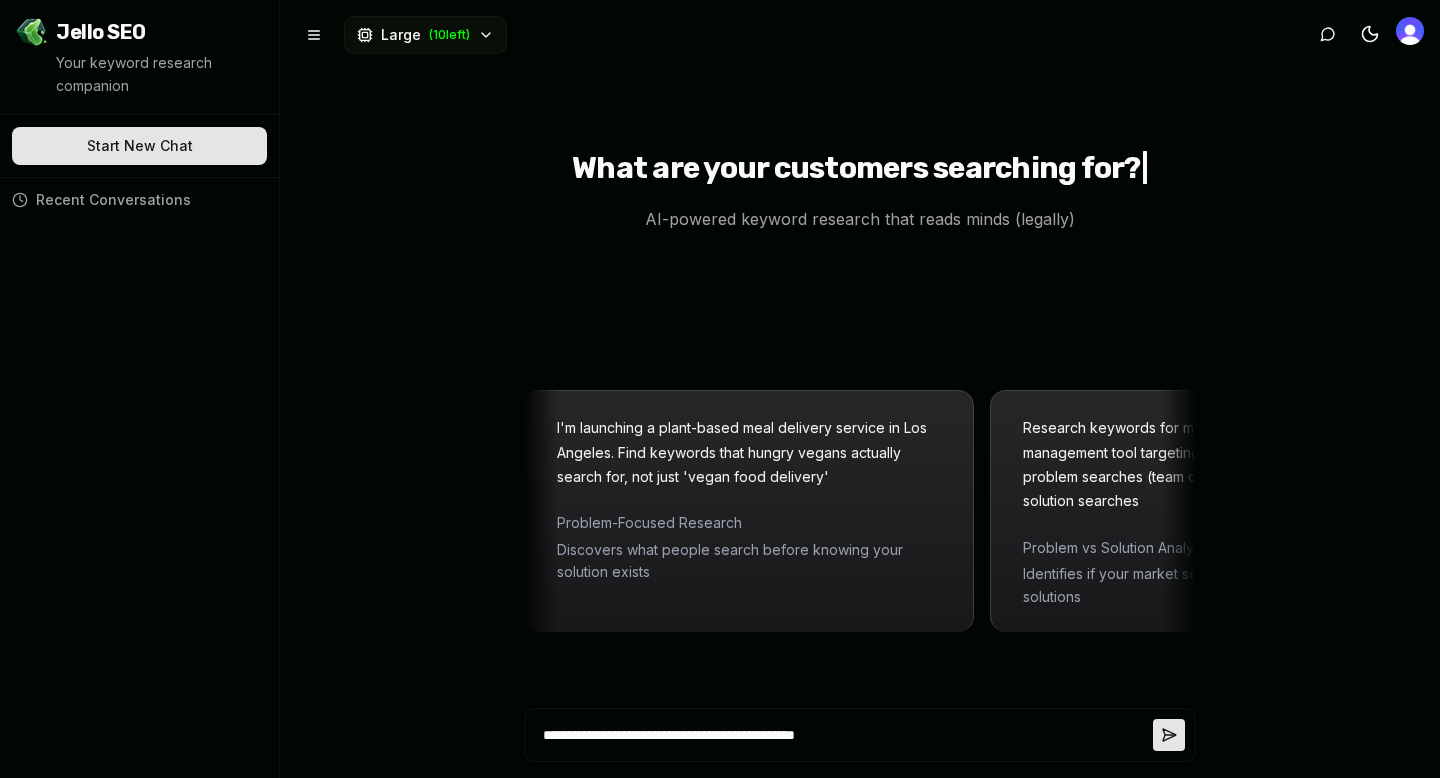 type on "**********" 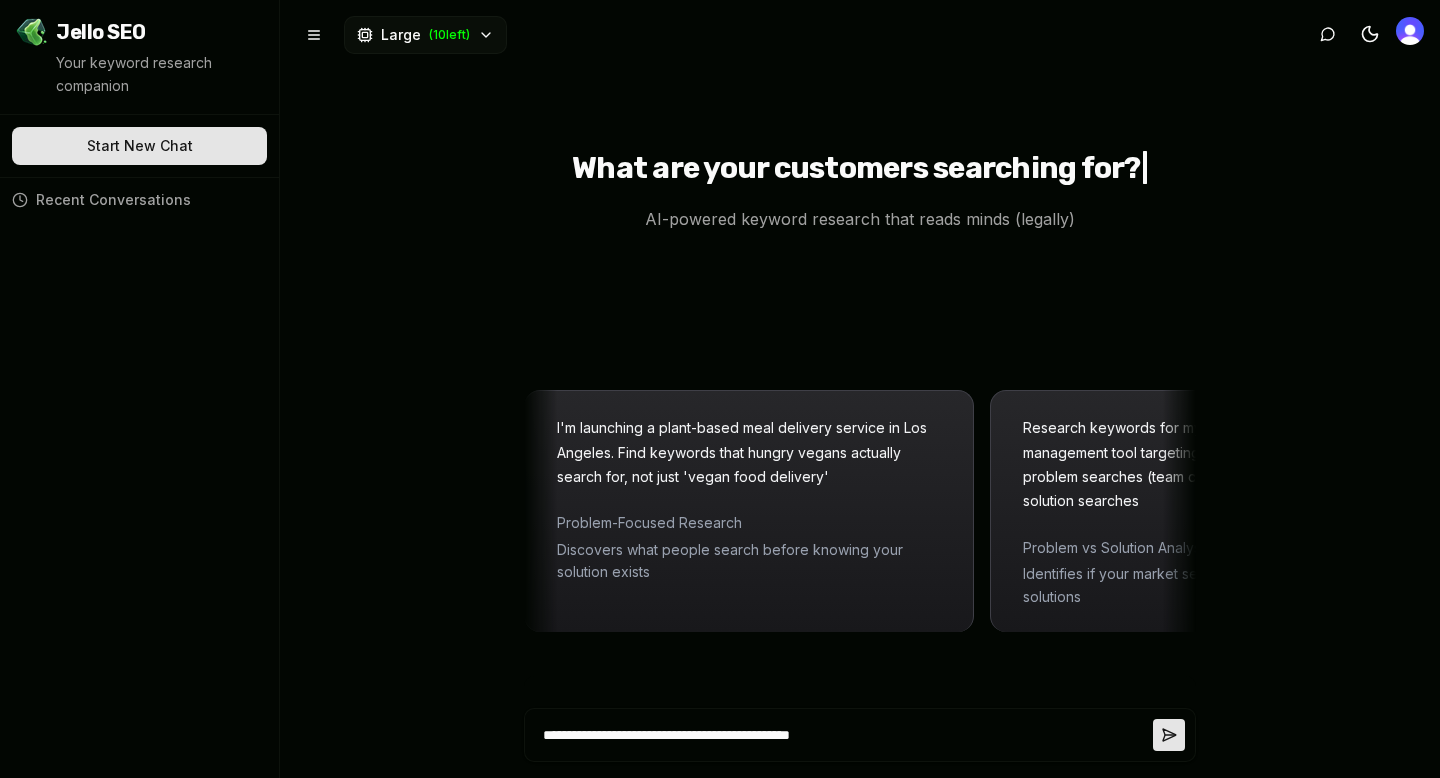 type on "*" 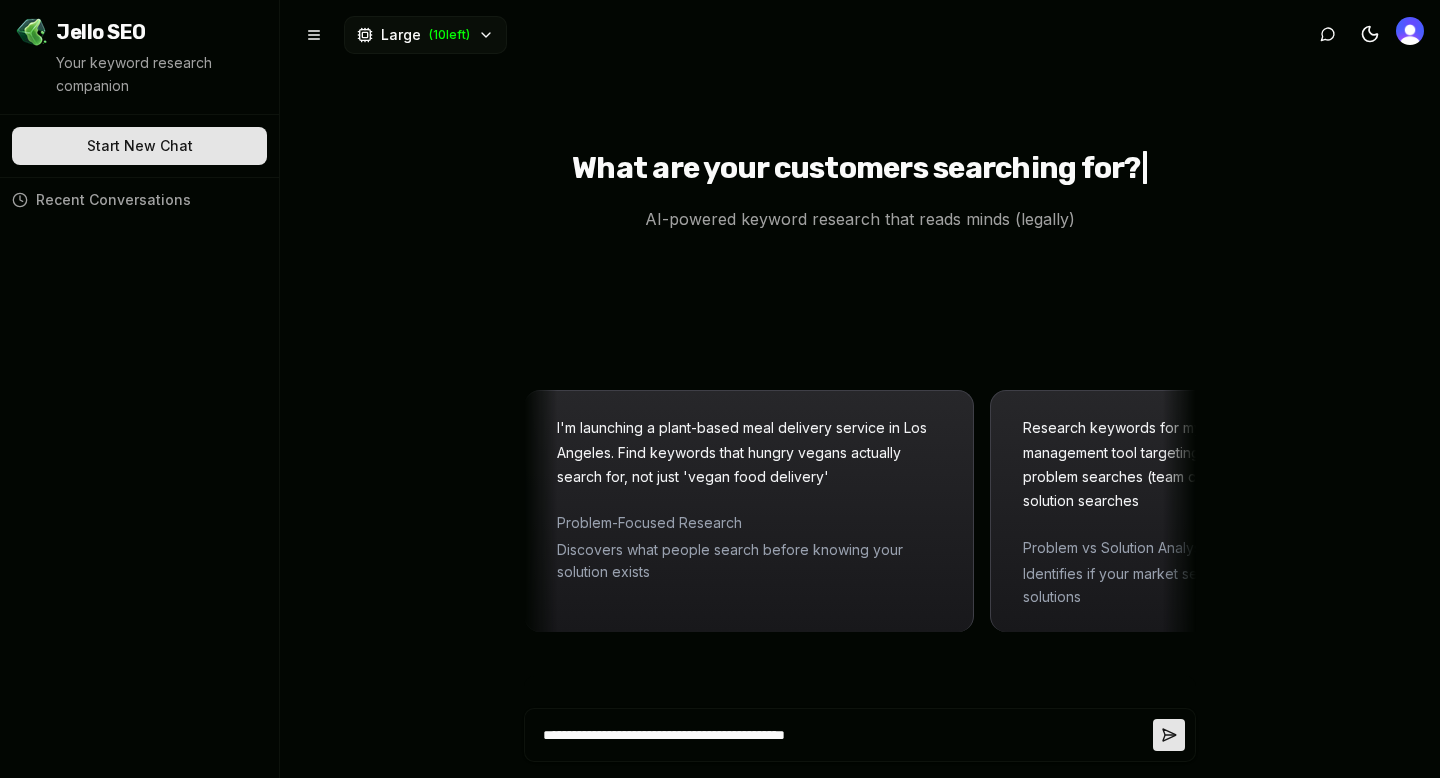 type on "**********" 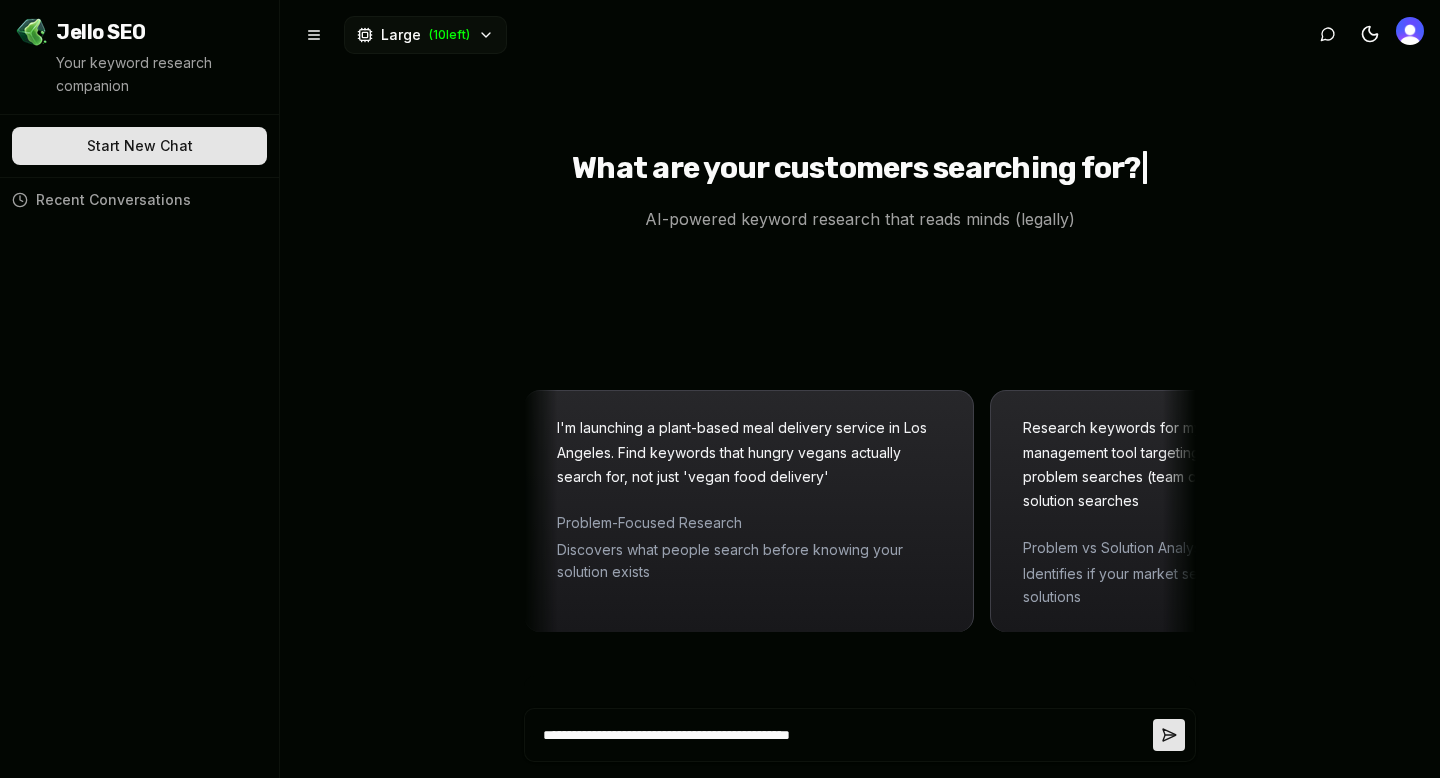 type on "**********" 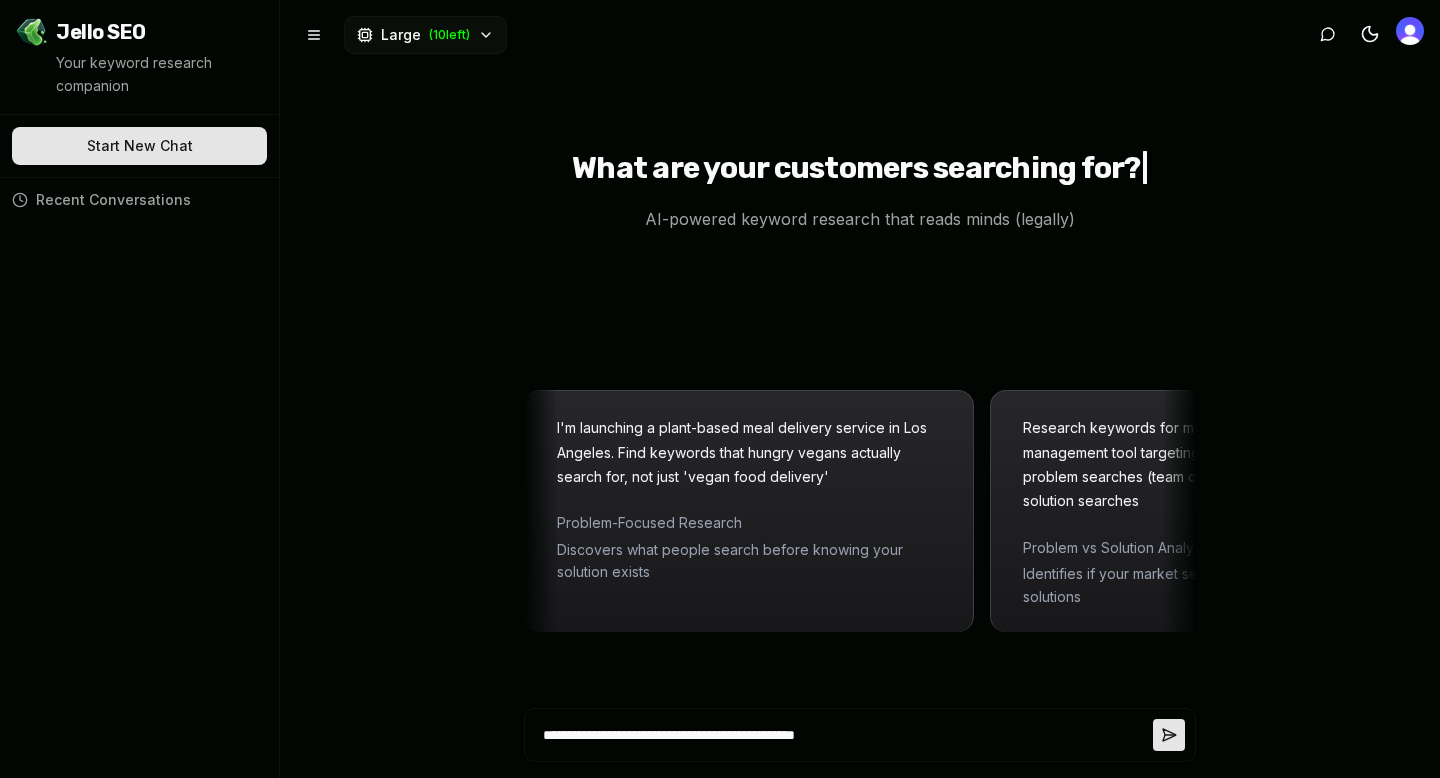 click on "**********" at bounding box center (844, 735) 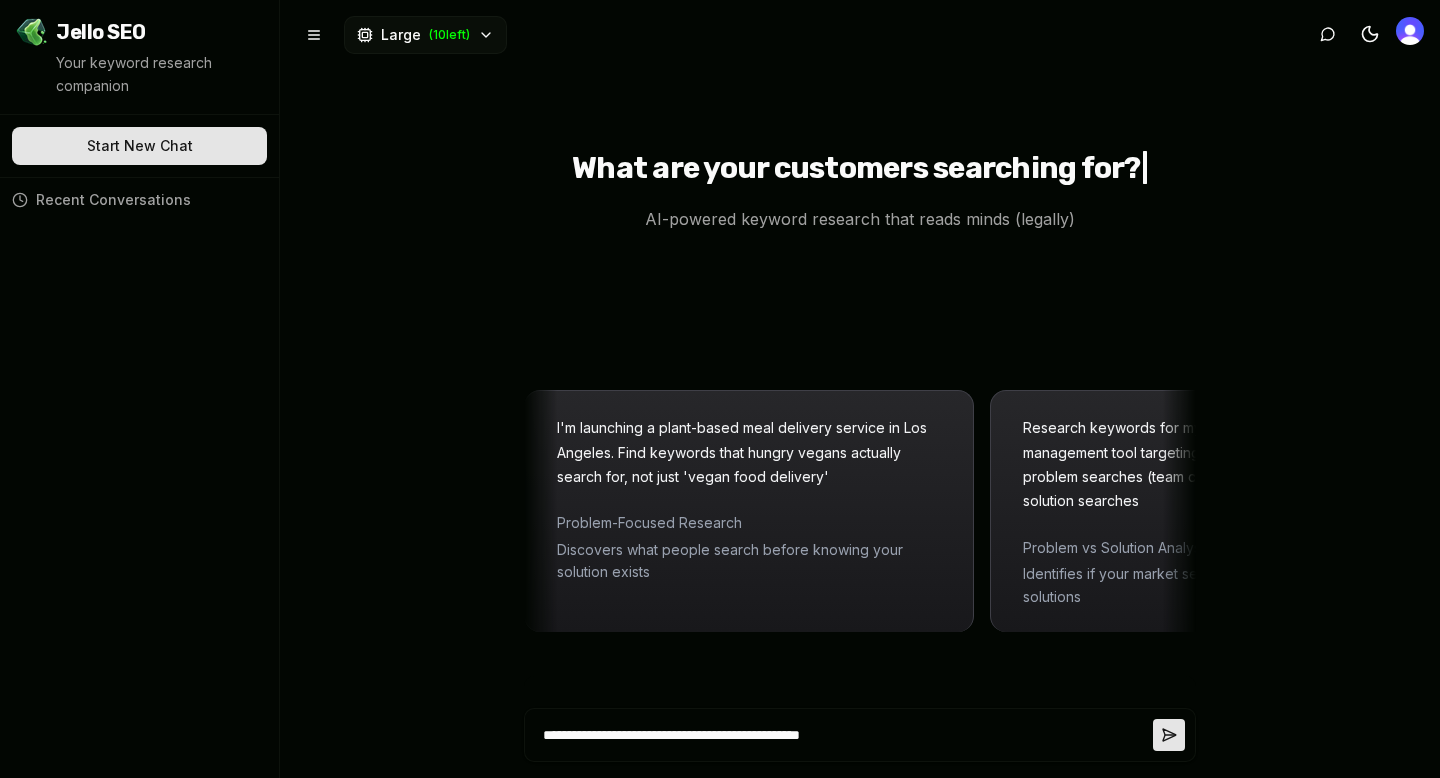 type on "**********" 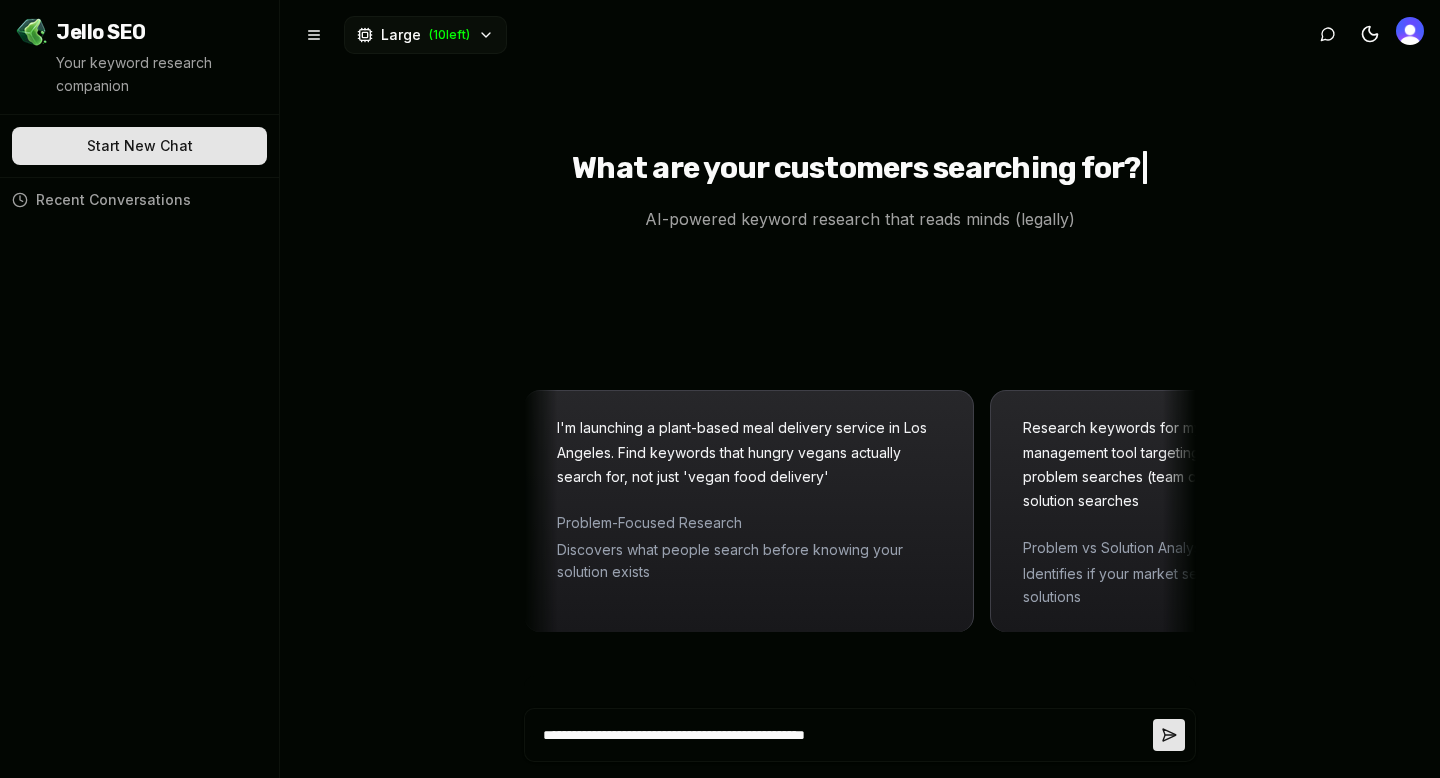 type on "**********" 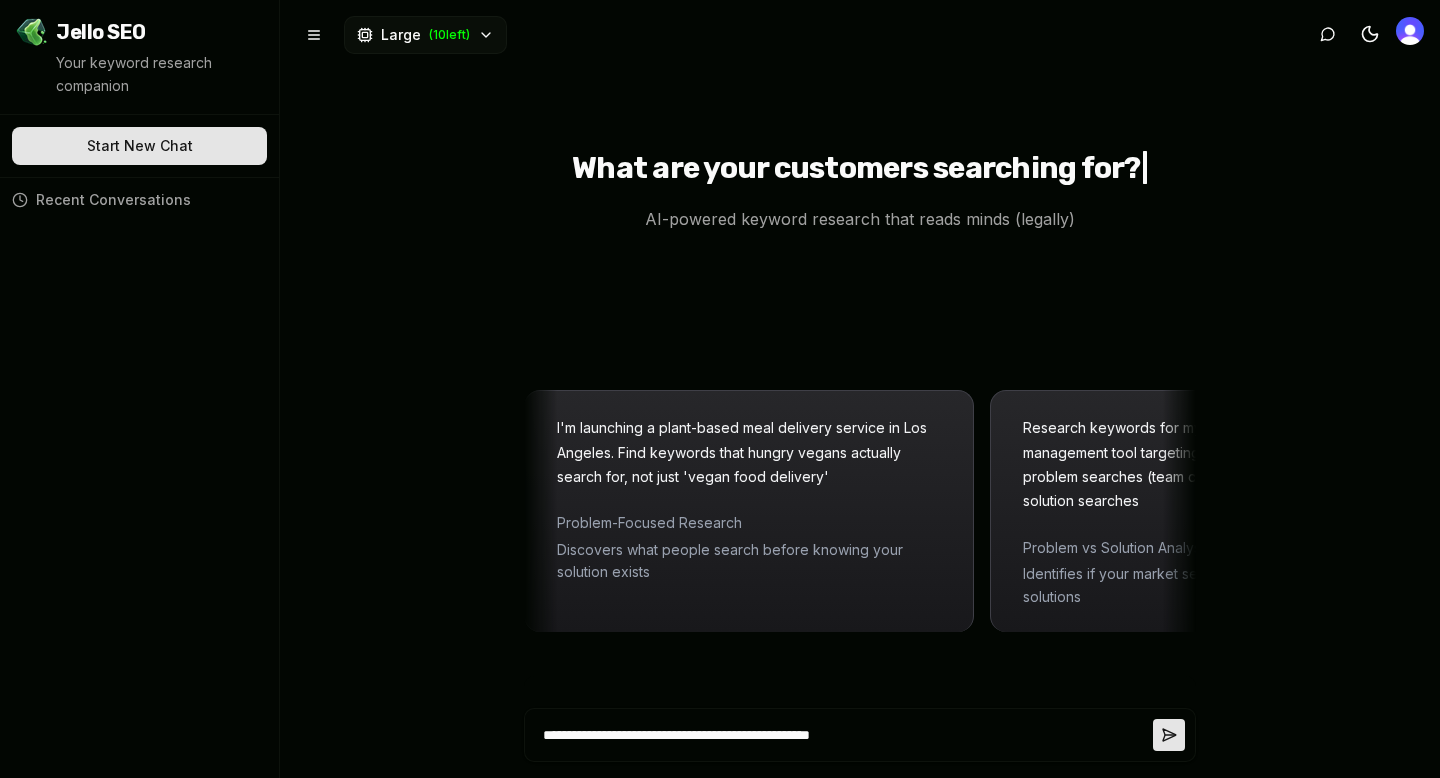 type on "**********" 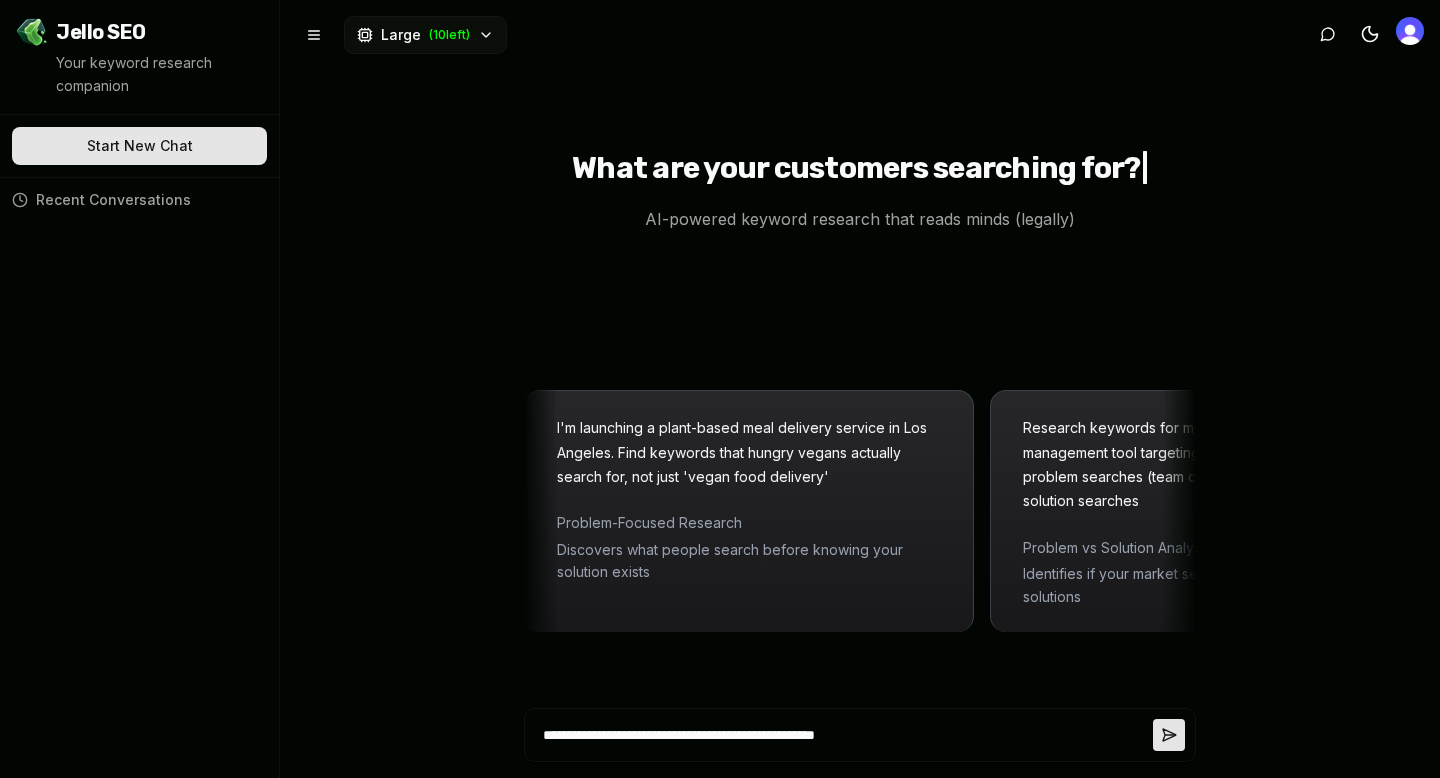 type on "**********" 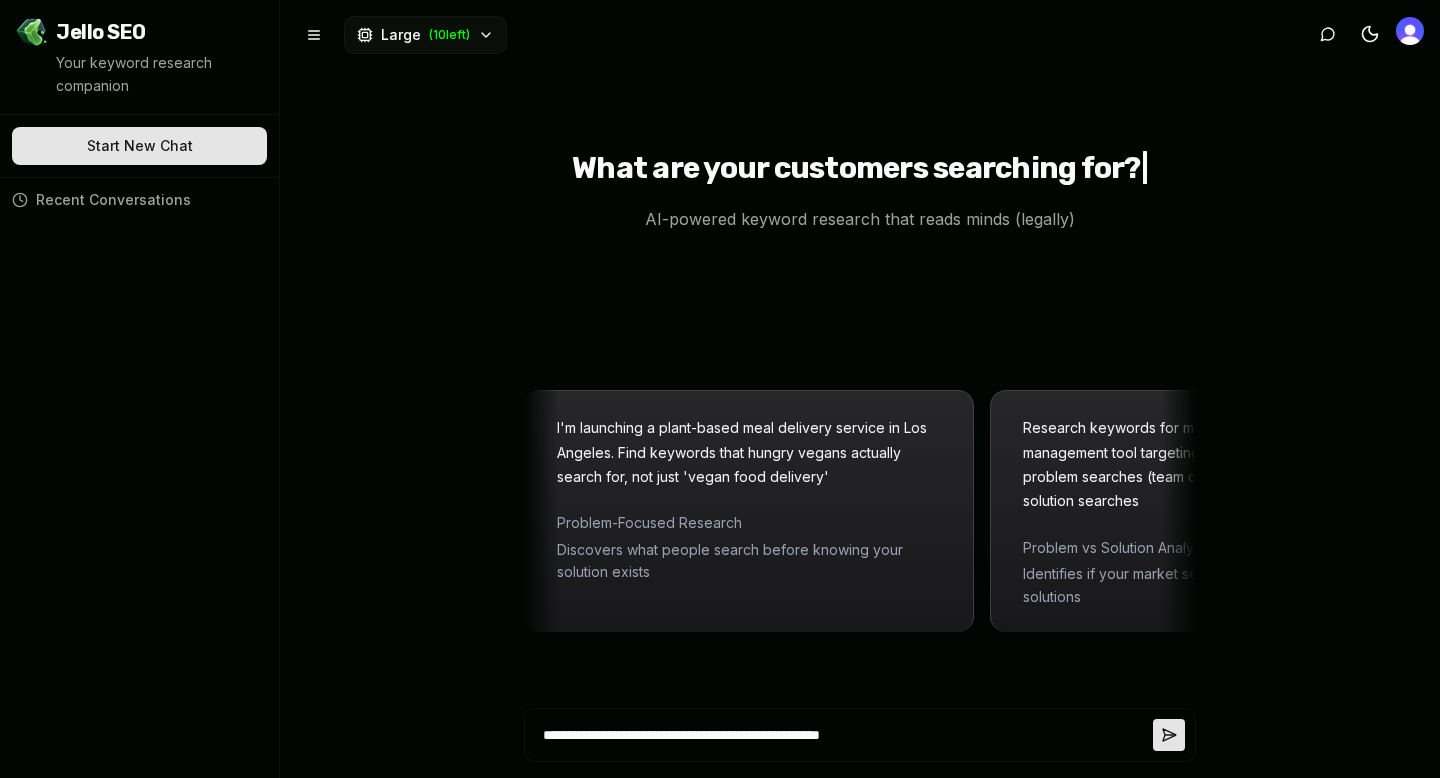type on "**********" 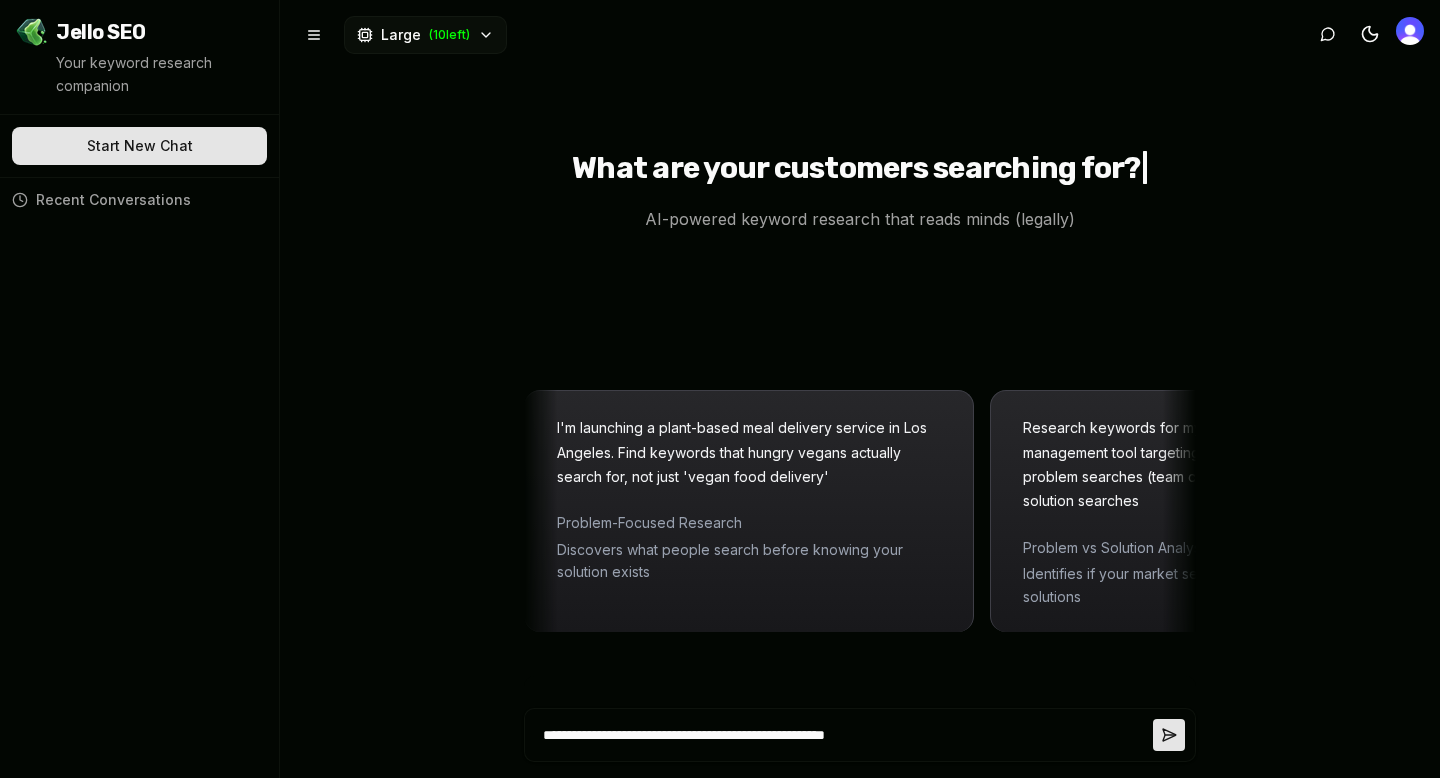 type on "**********" 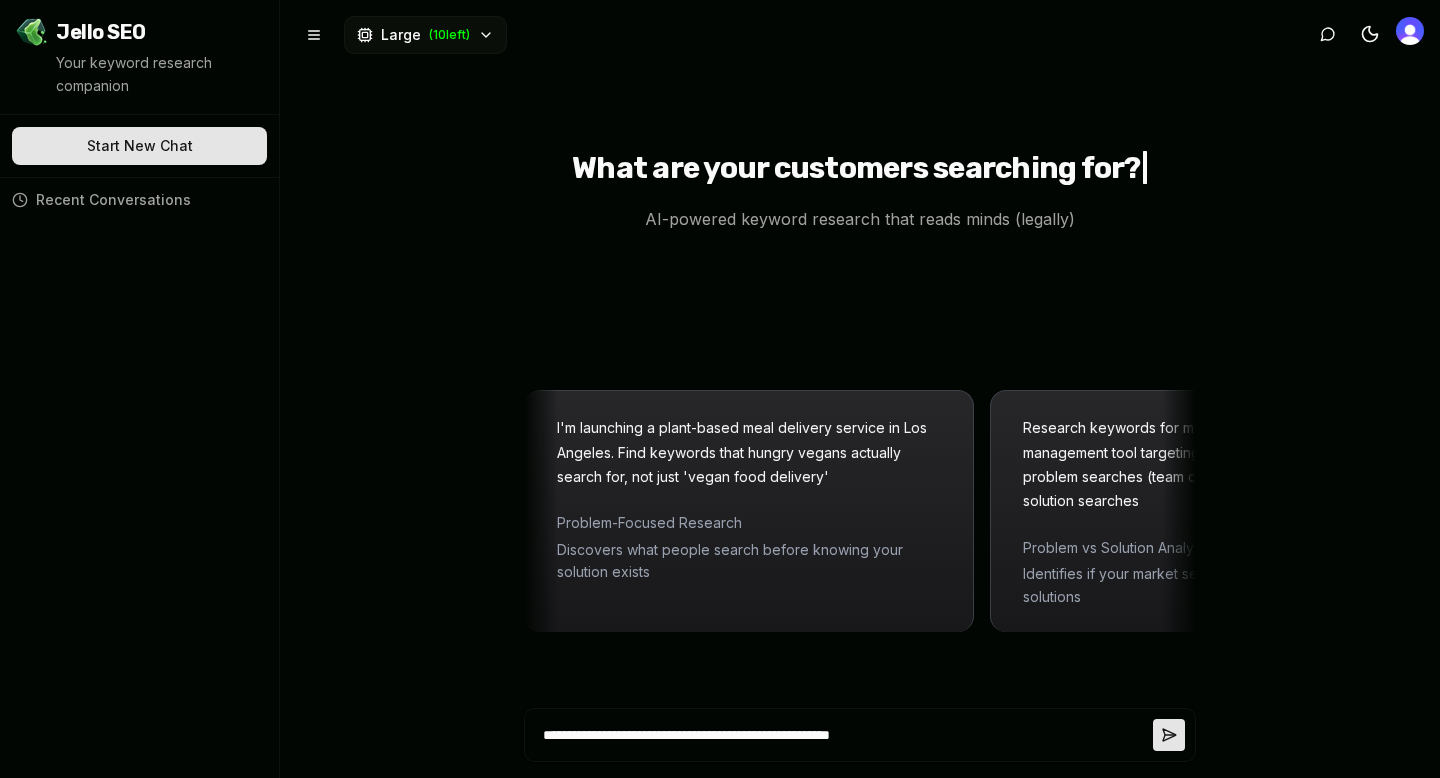 type on "*" 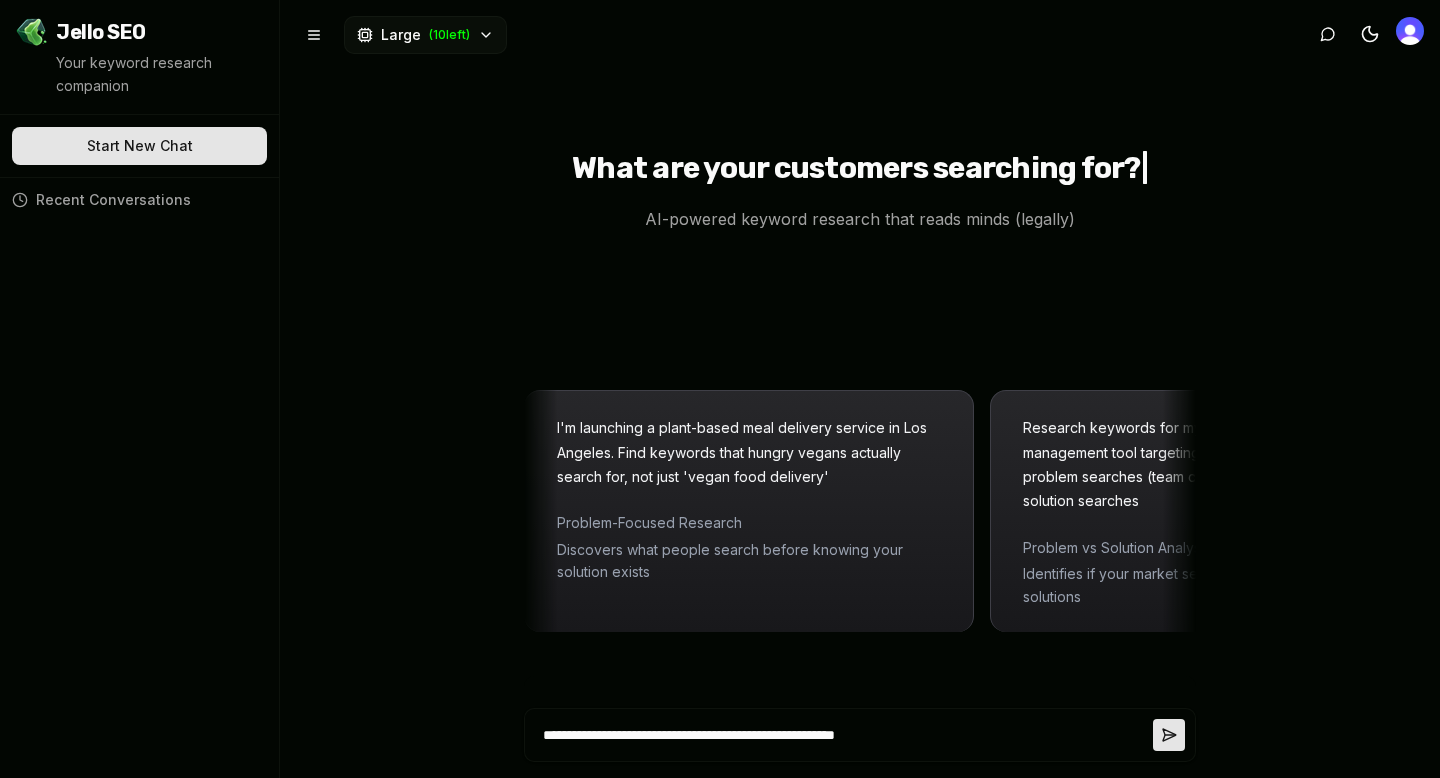 type on "**********" 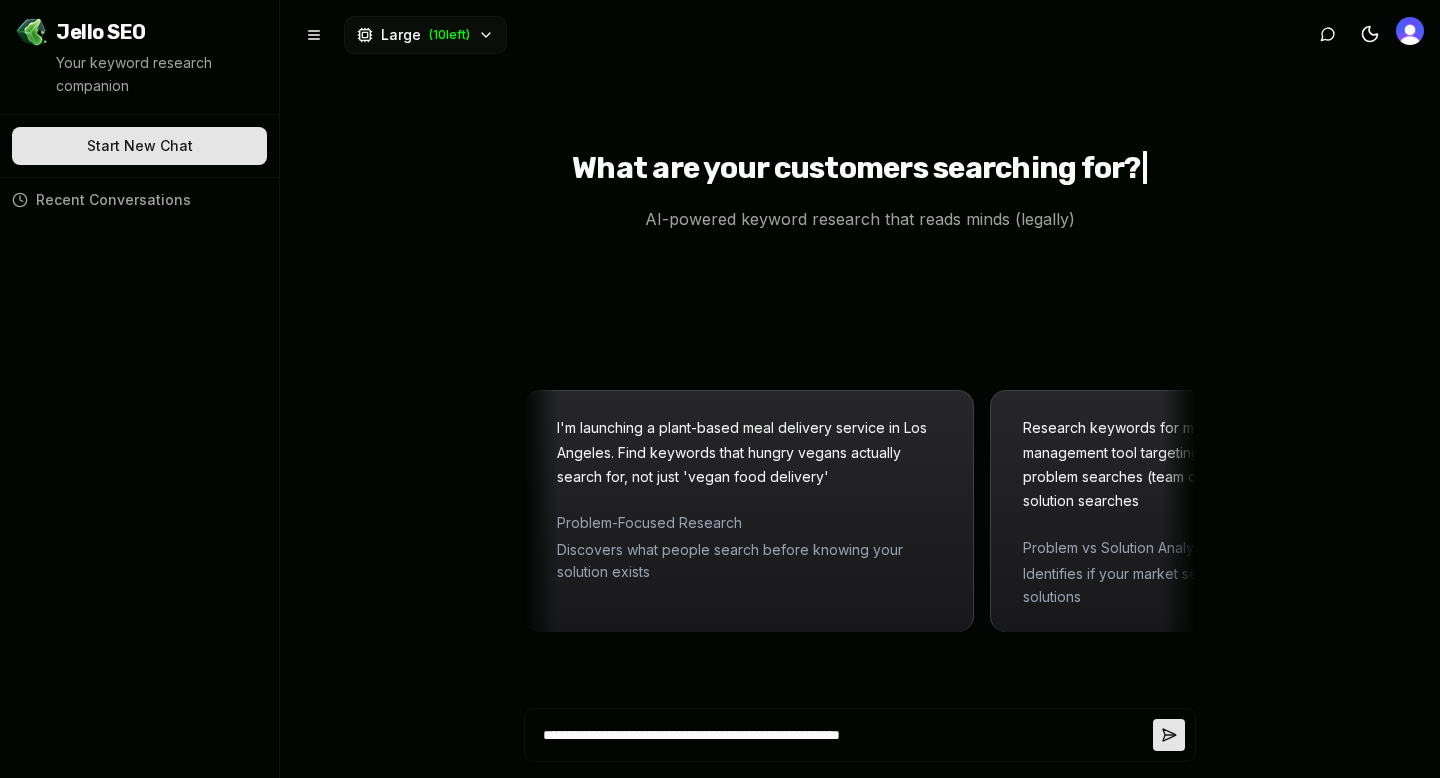 type on "**********" 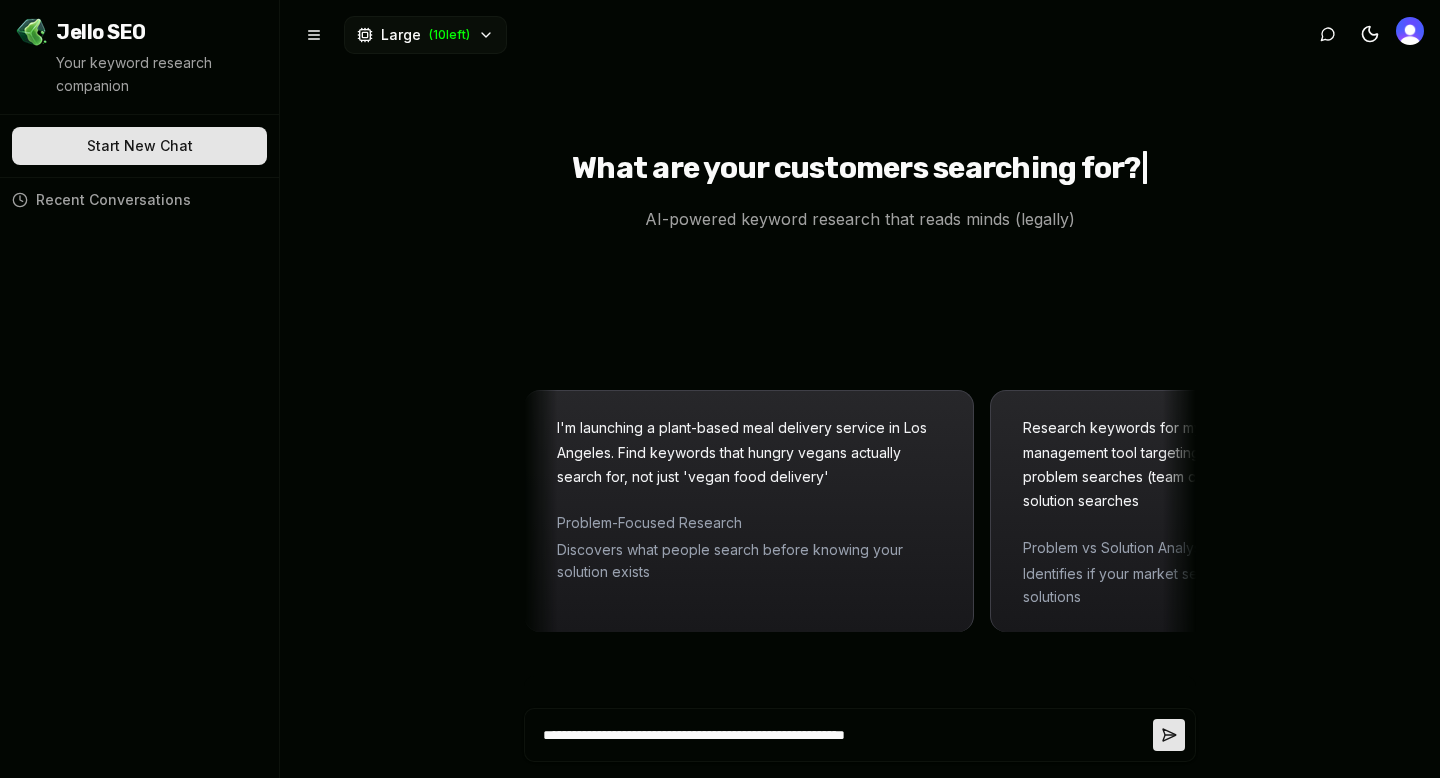 type on "**********" 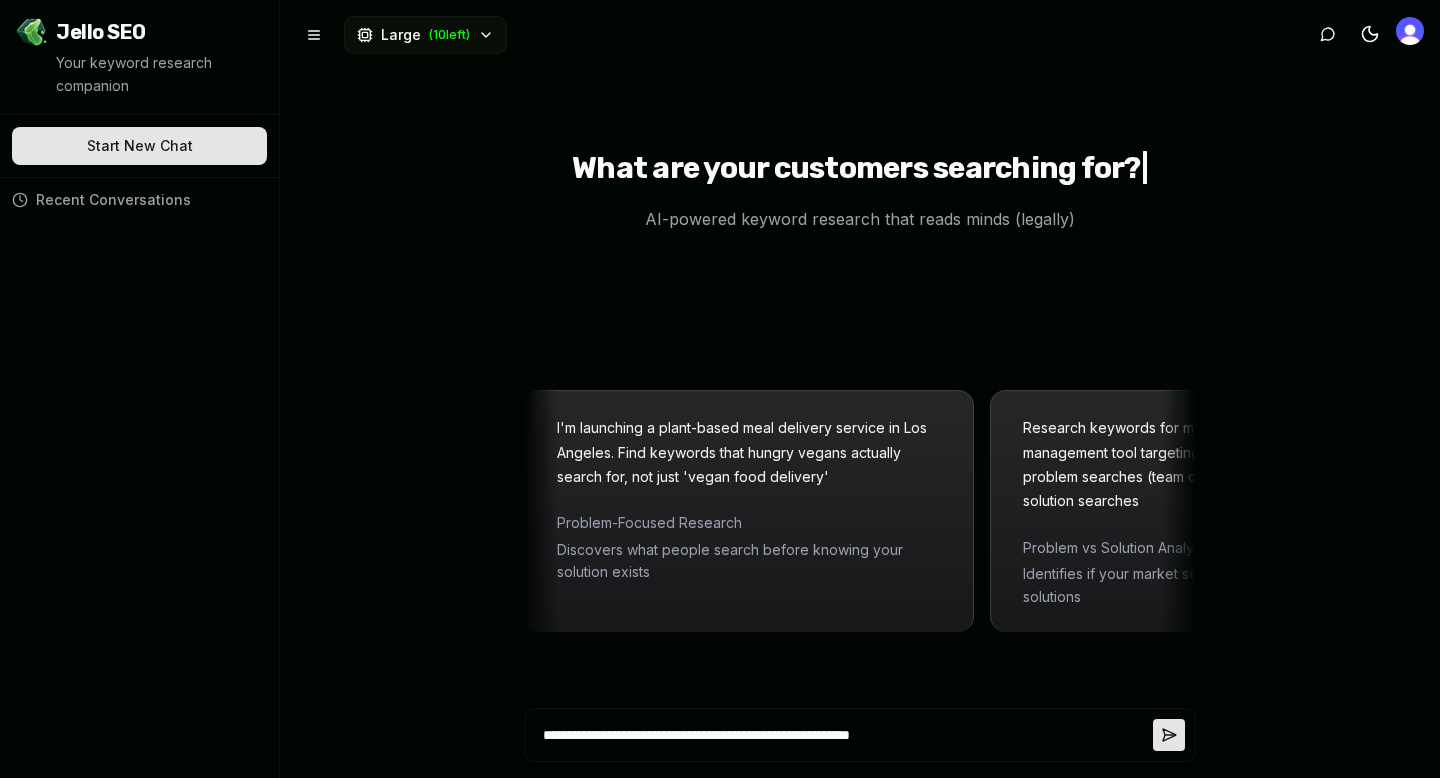 type on "**********" 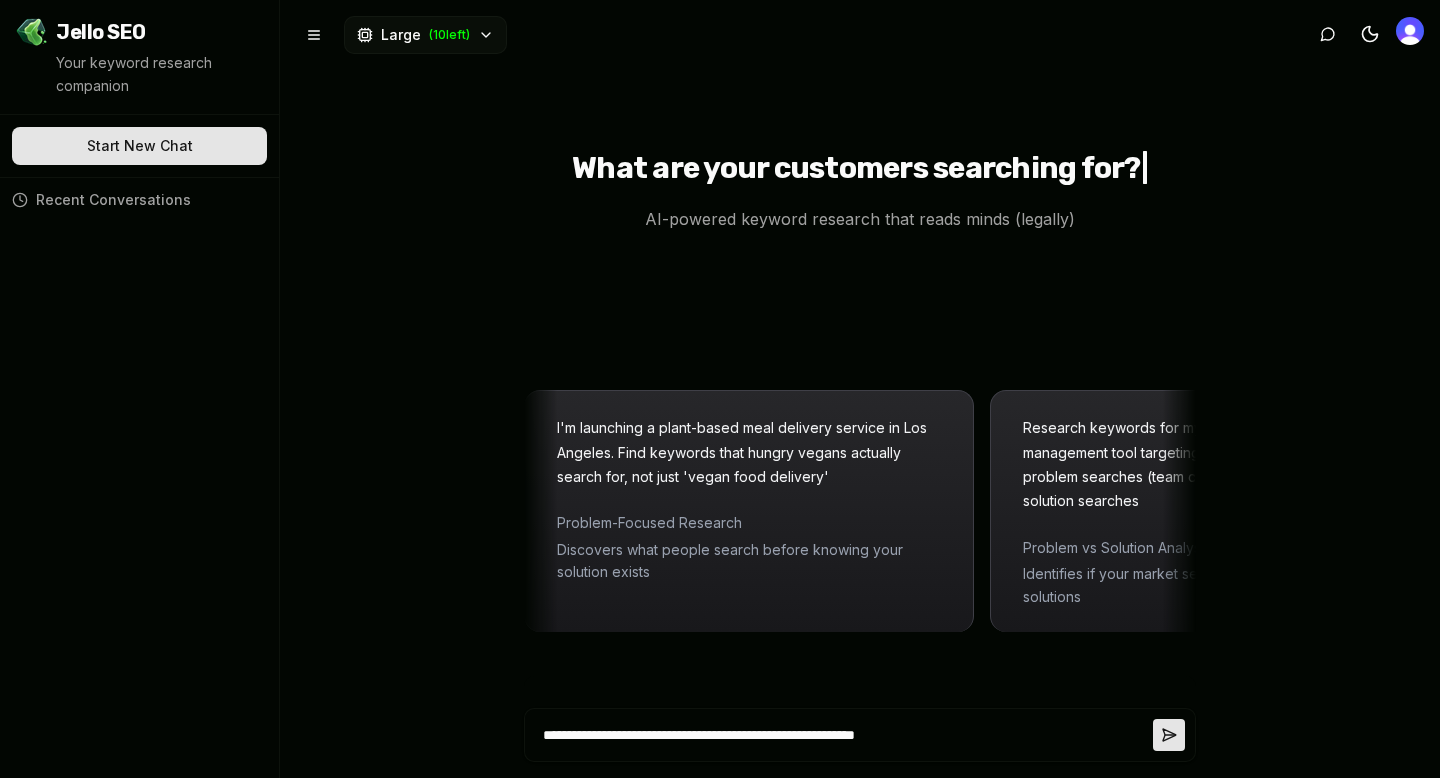 type on "**********" 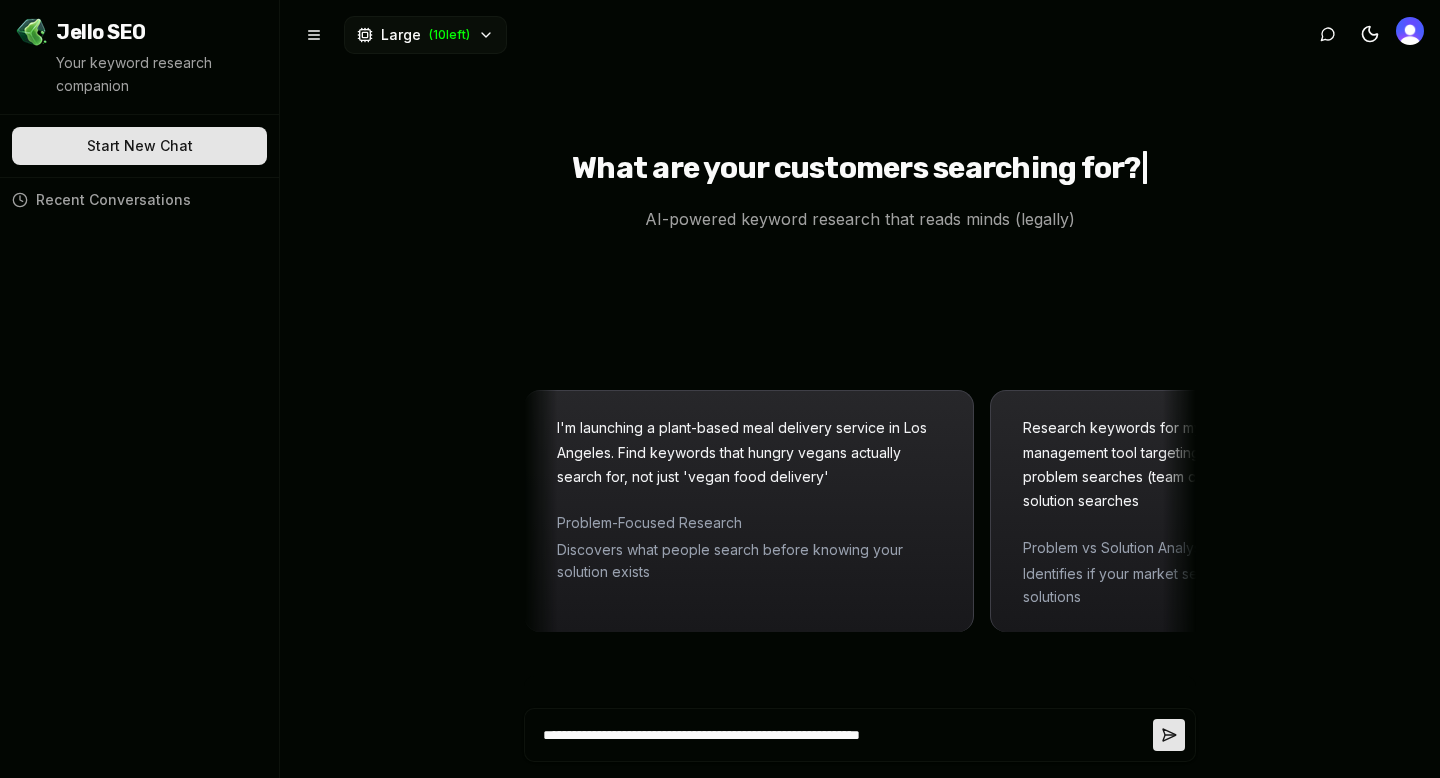 type on "**********" 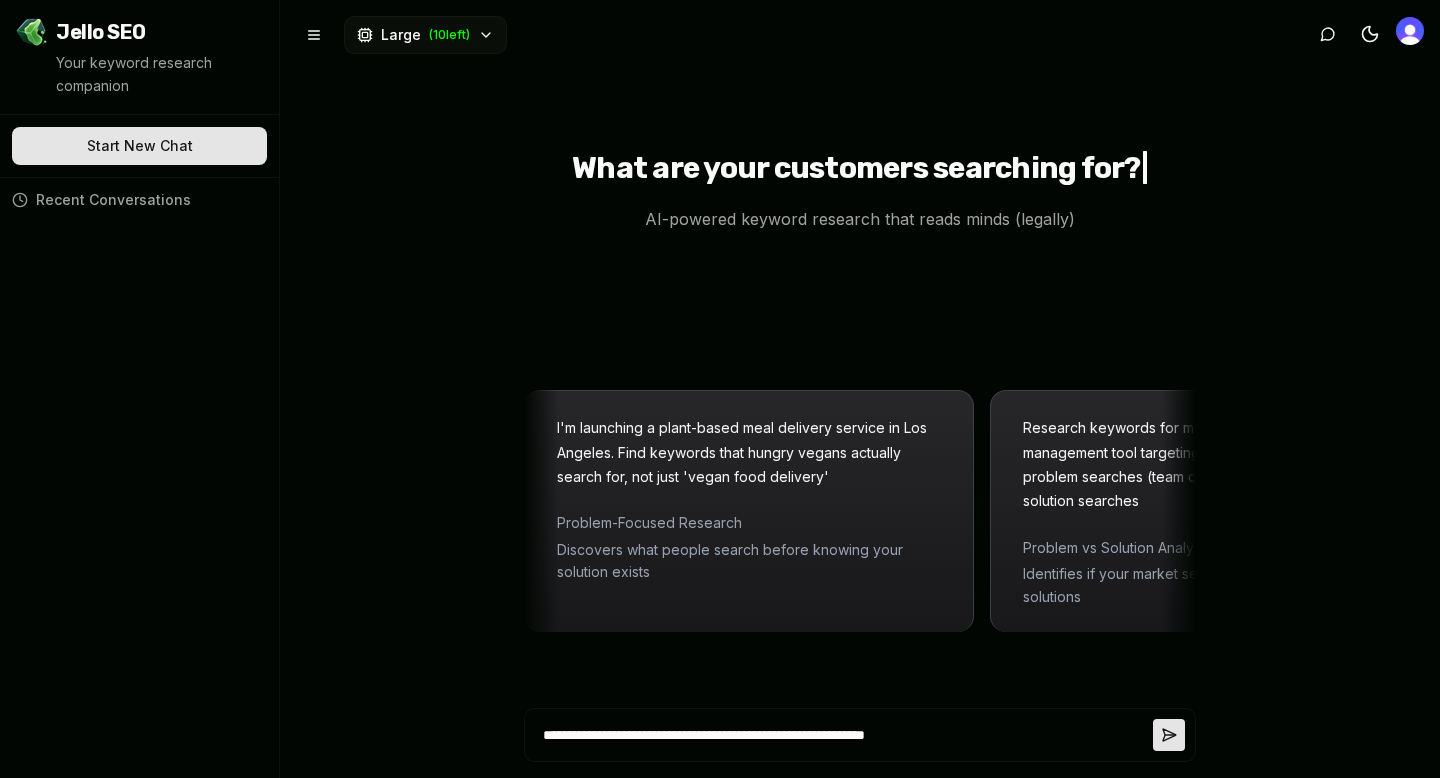 type on "**********" 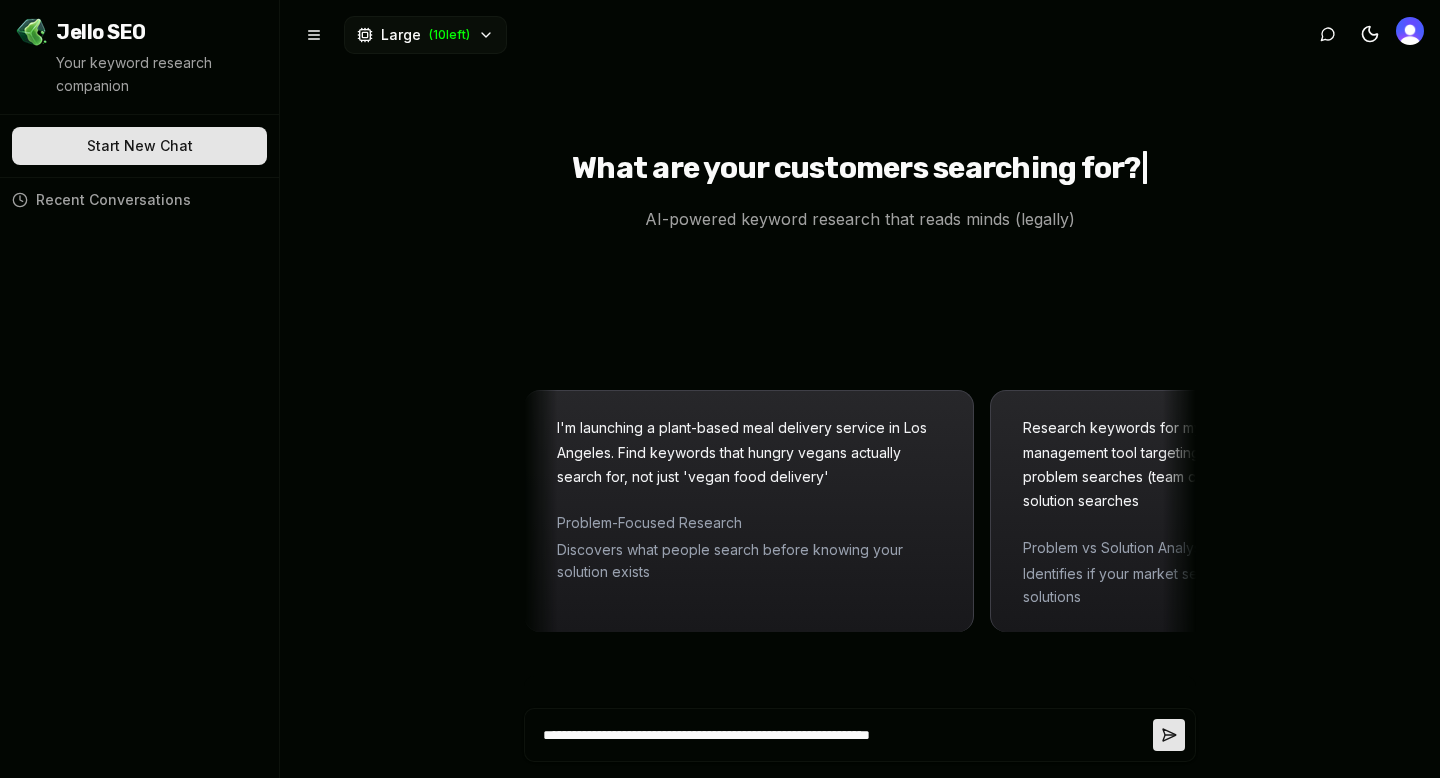 type on "*" 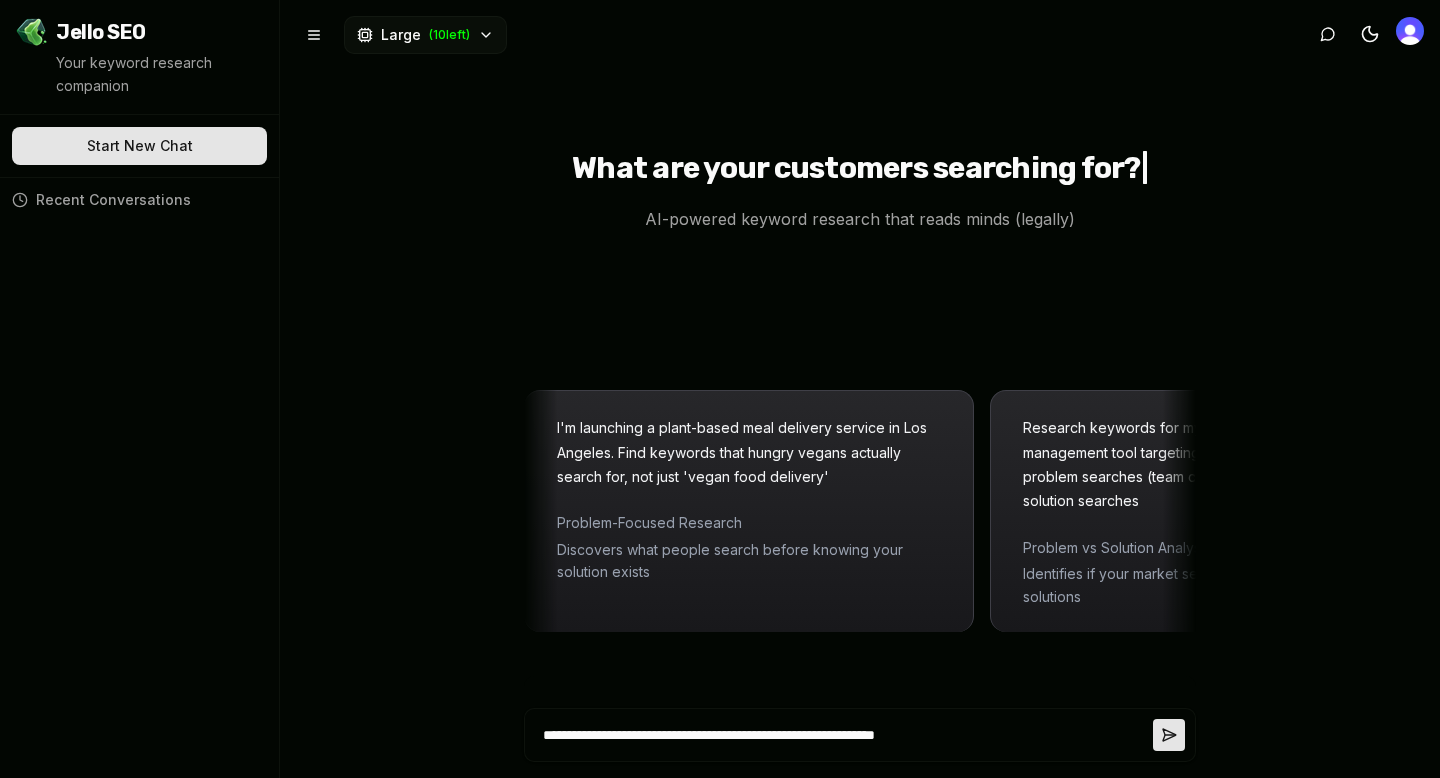 type on "**********" 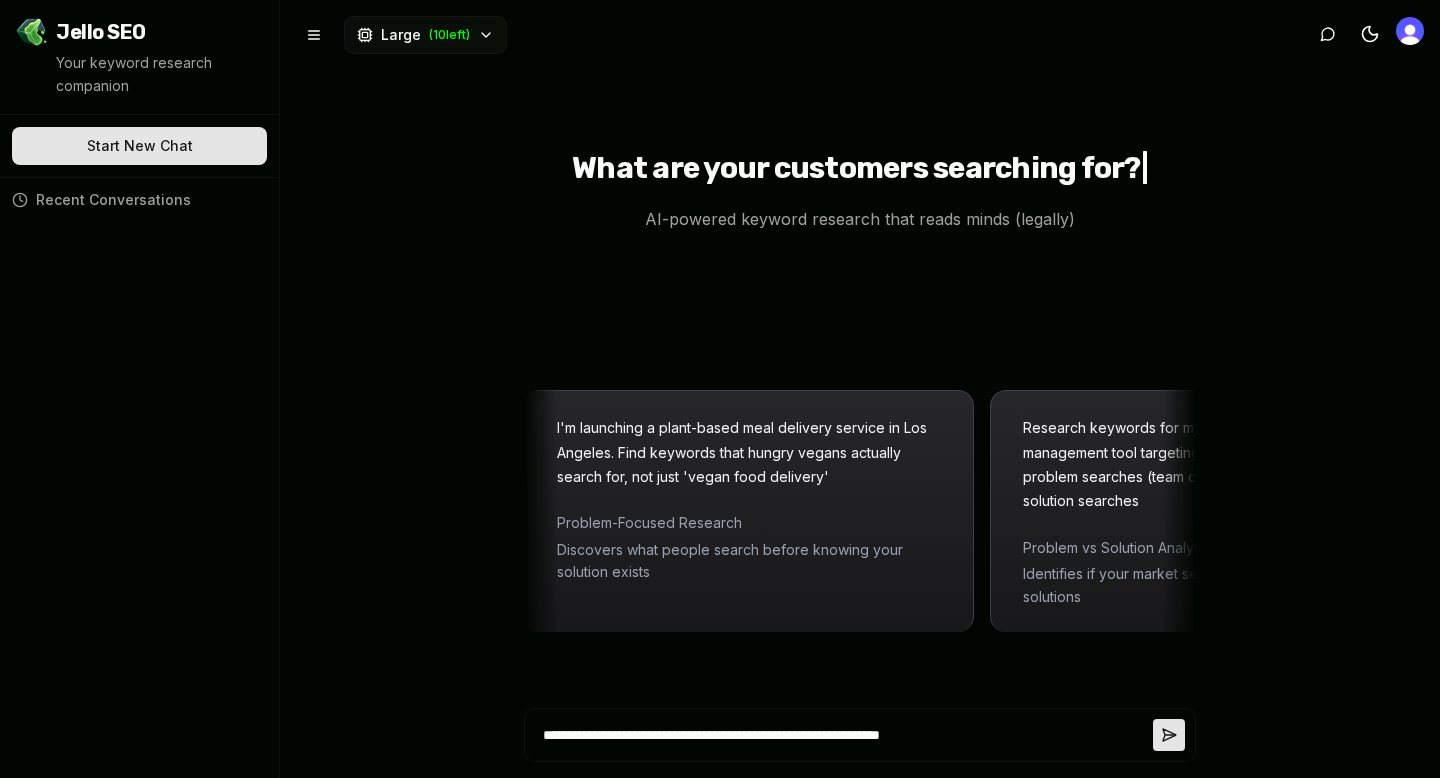 type on "*" 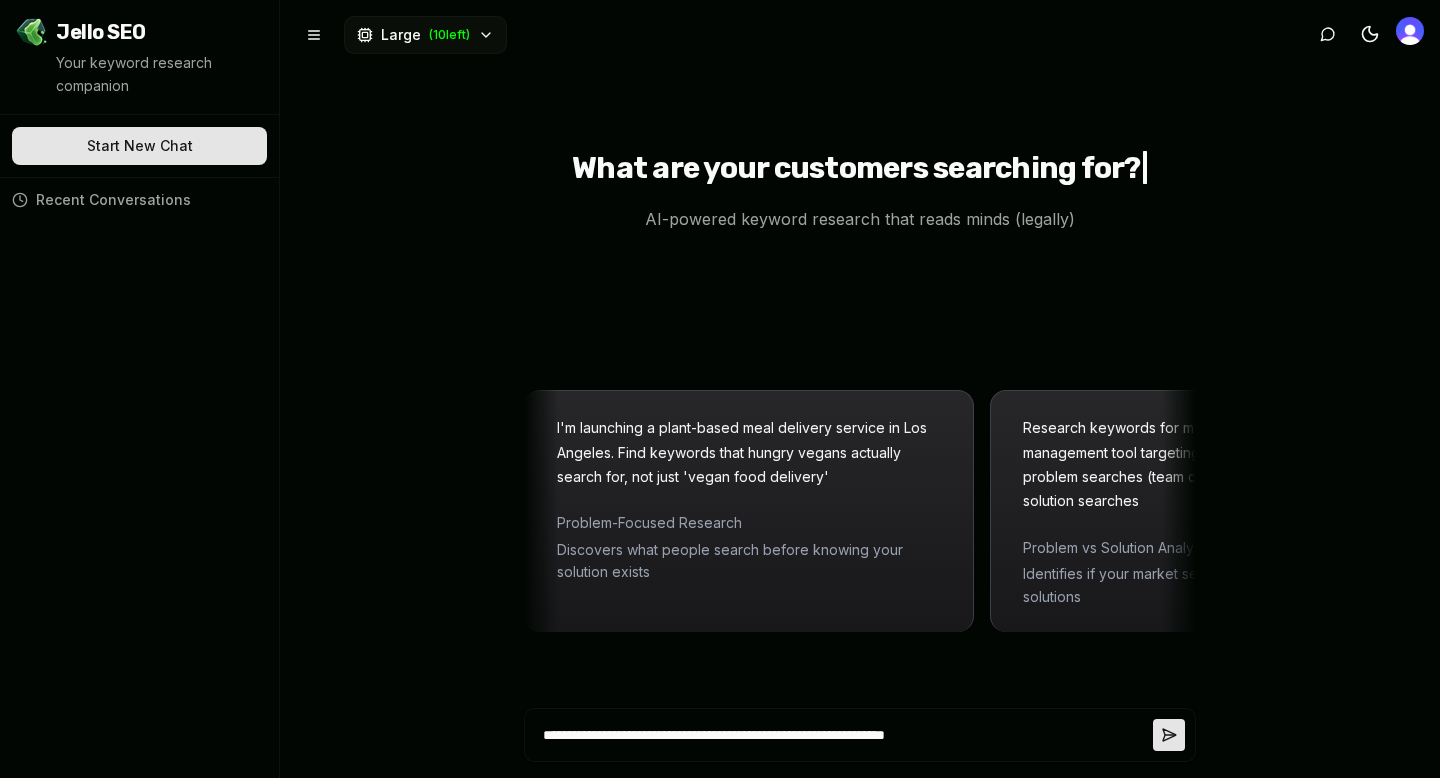 type on "**********" 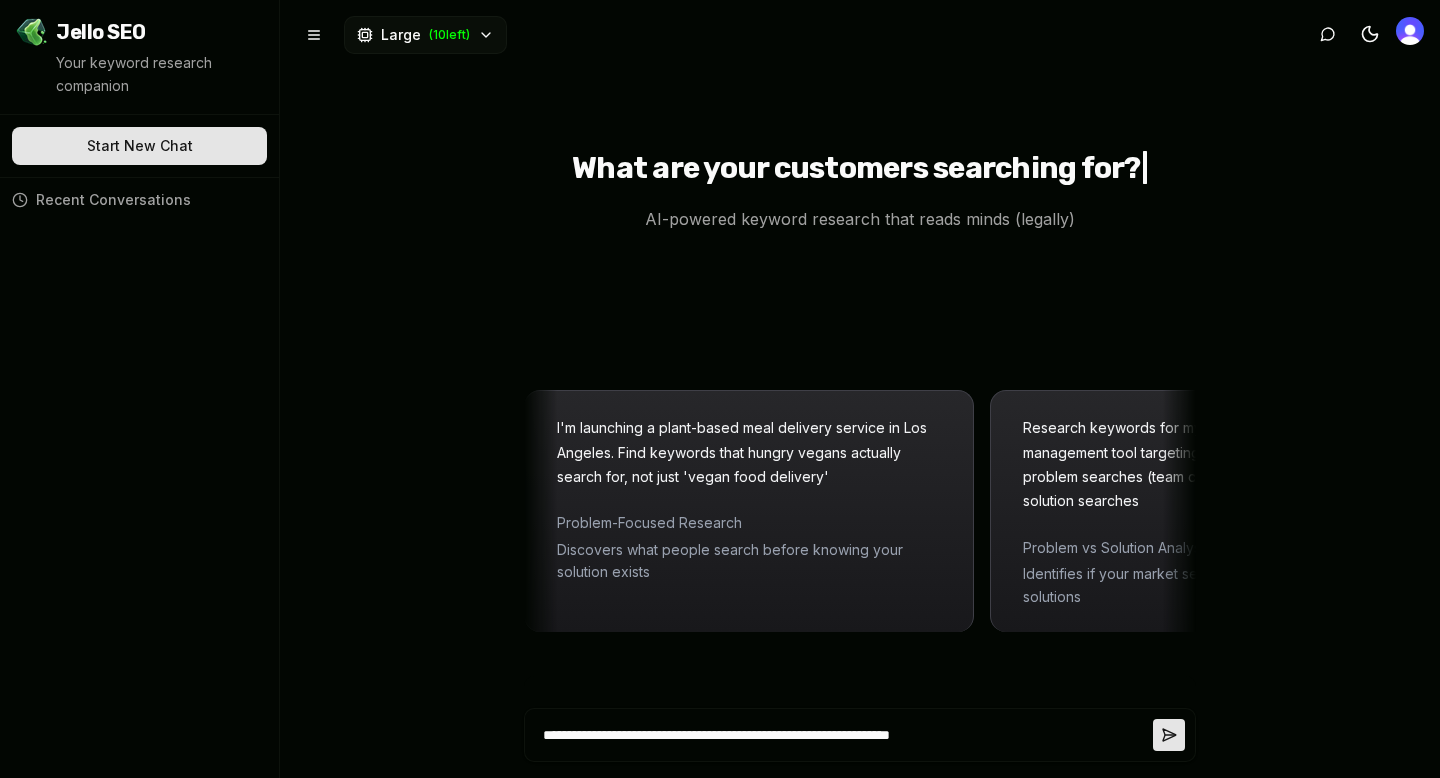 type on "**********" 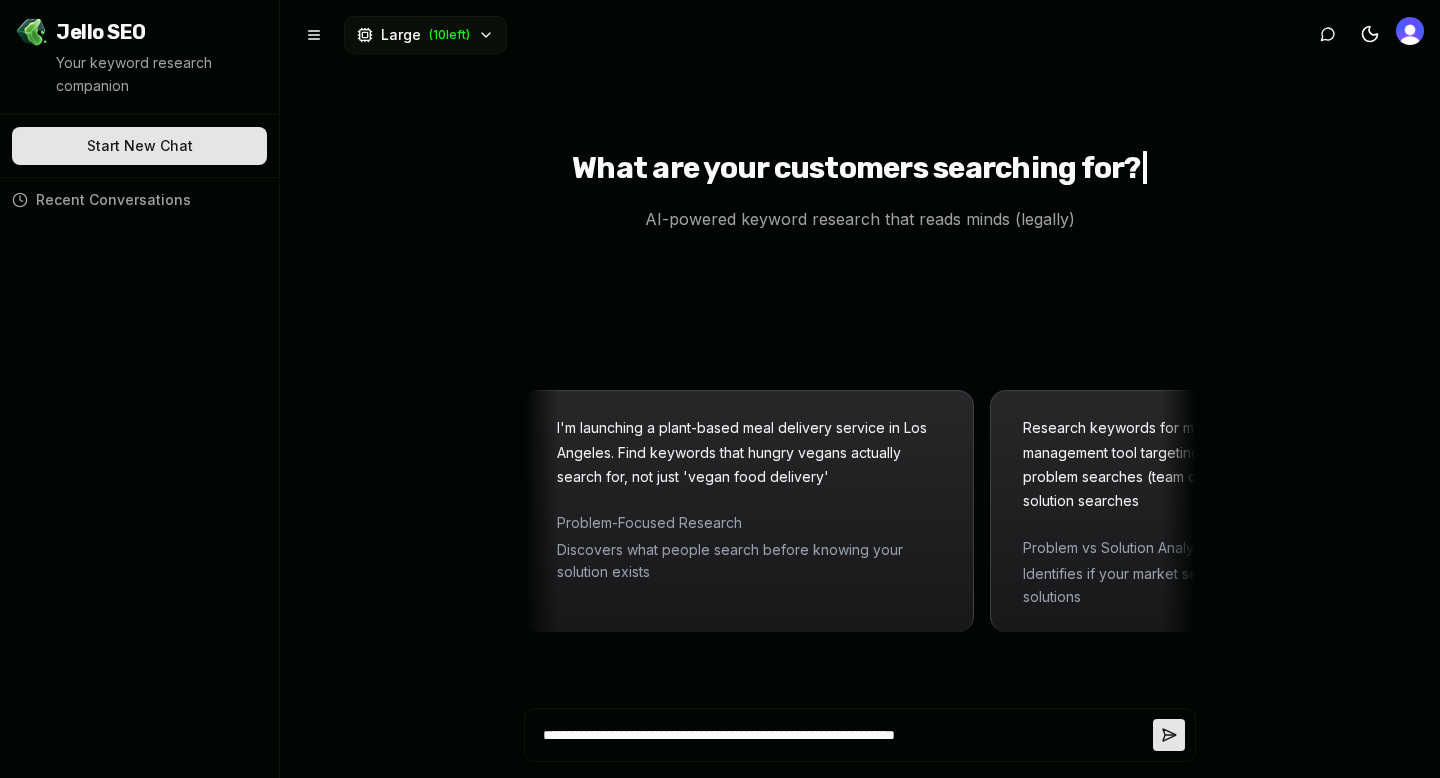 type on "**********" 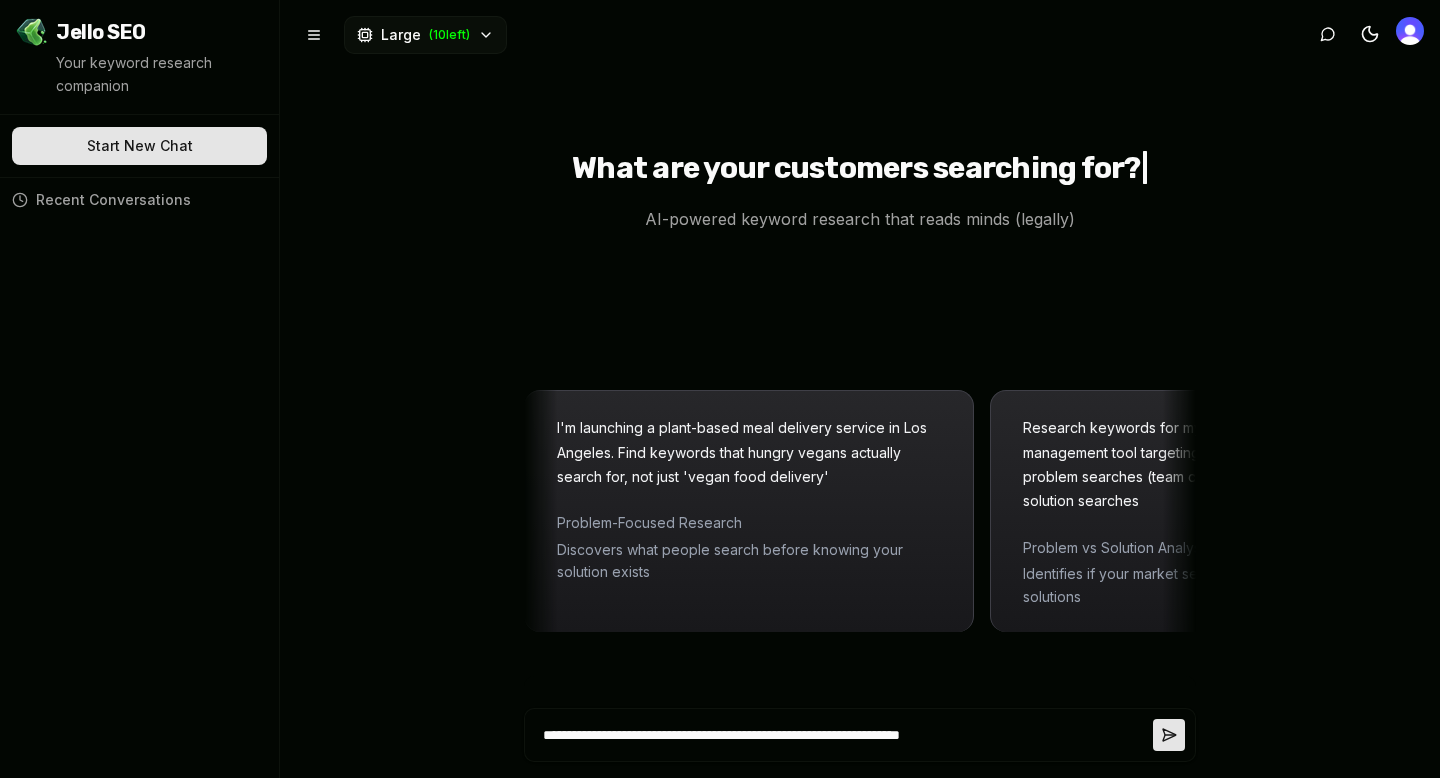 type on "**********" 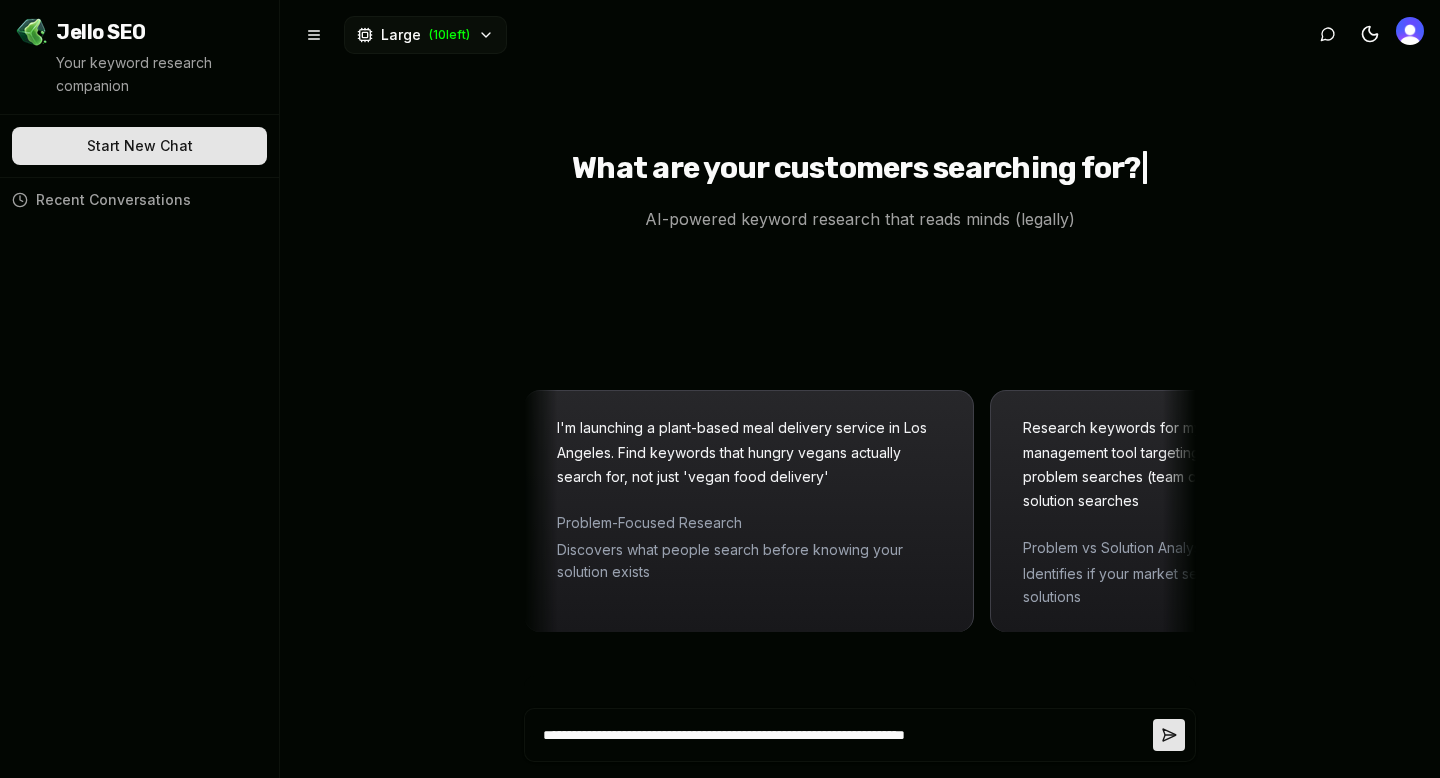 type on "**********" 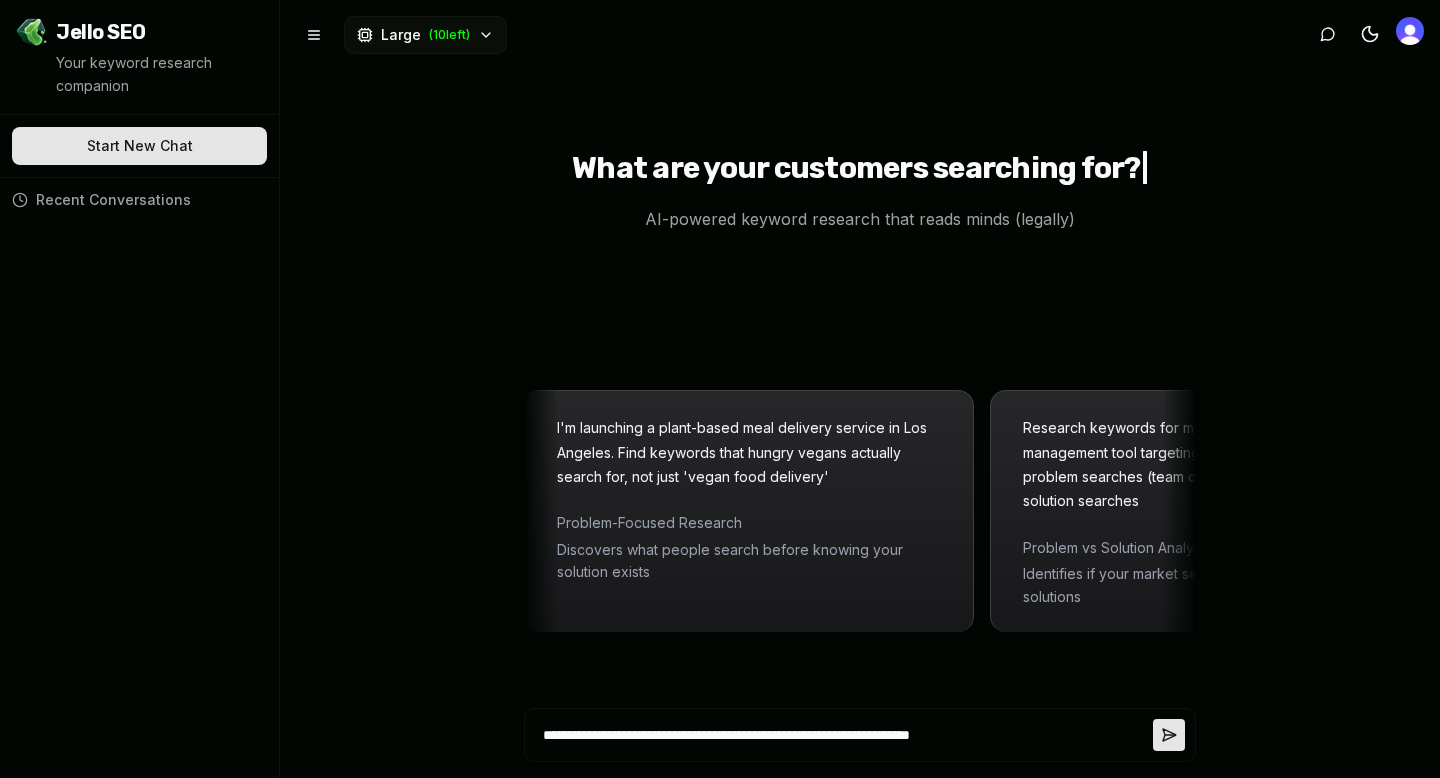 type on "*" 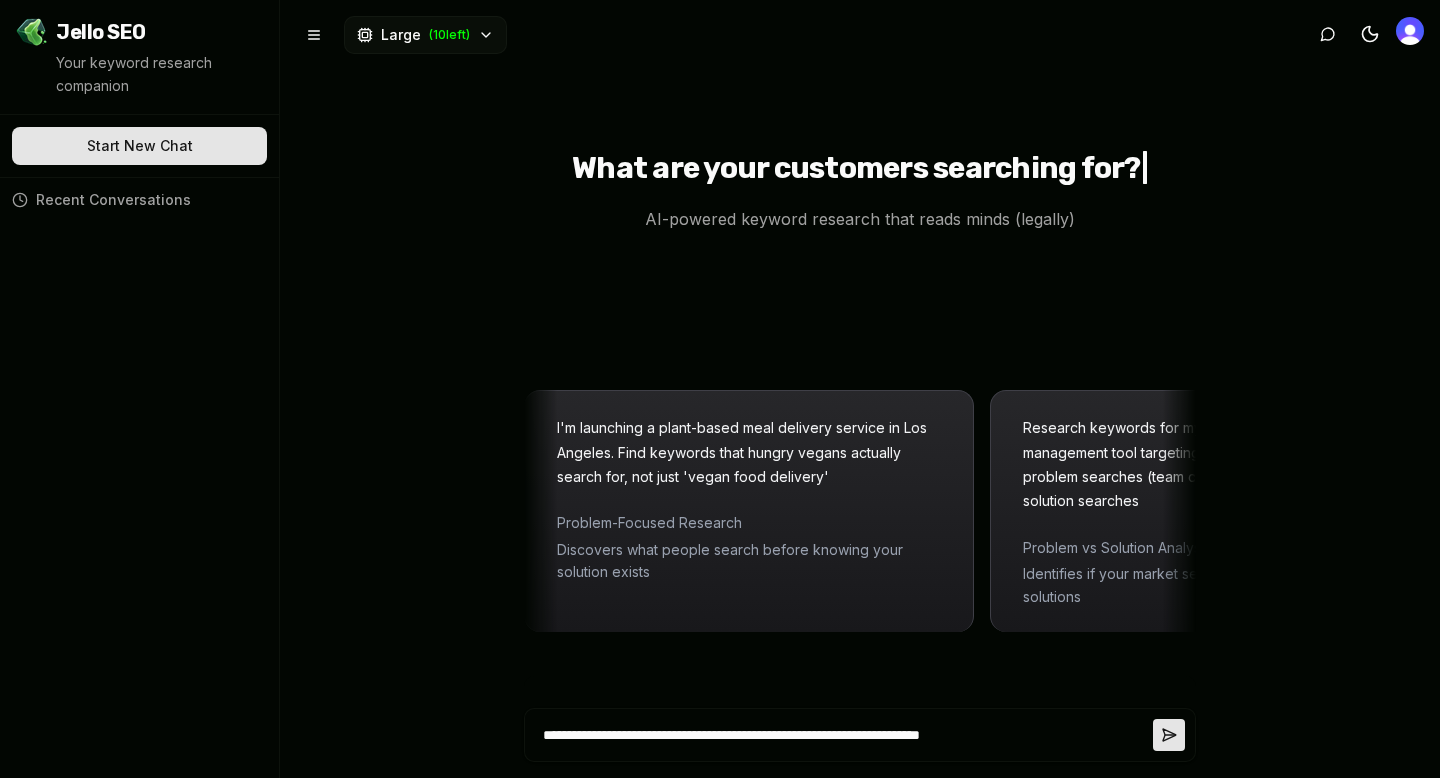 type on "**********" 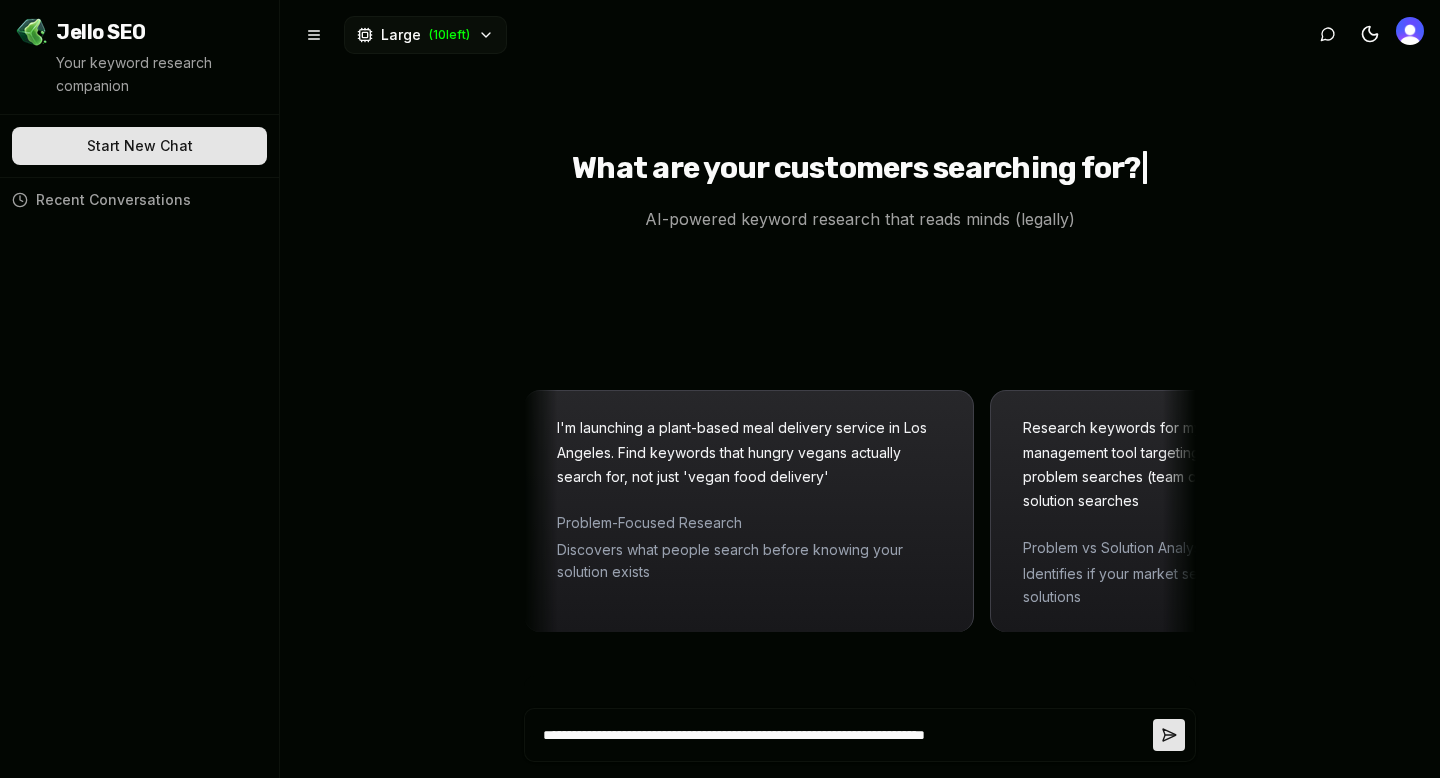 type on "**********" 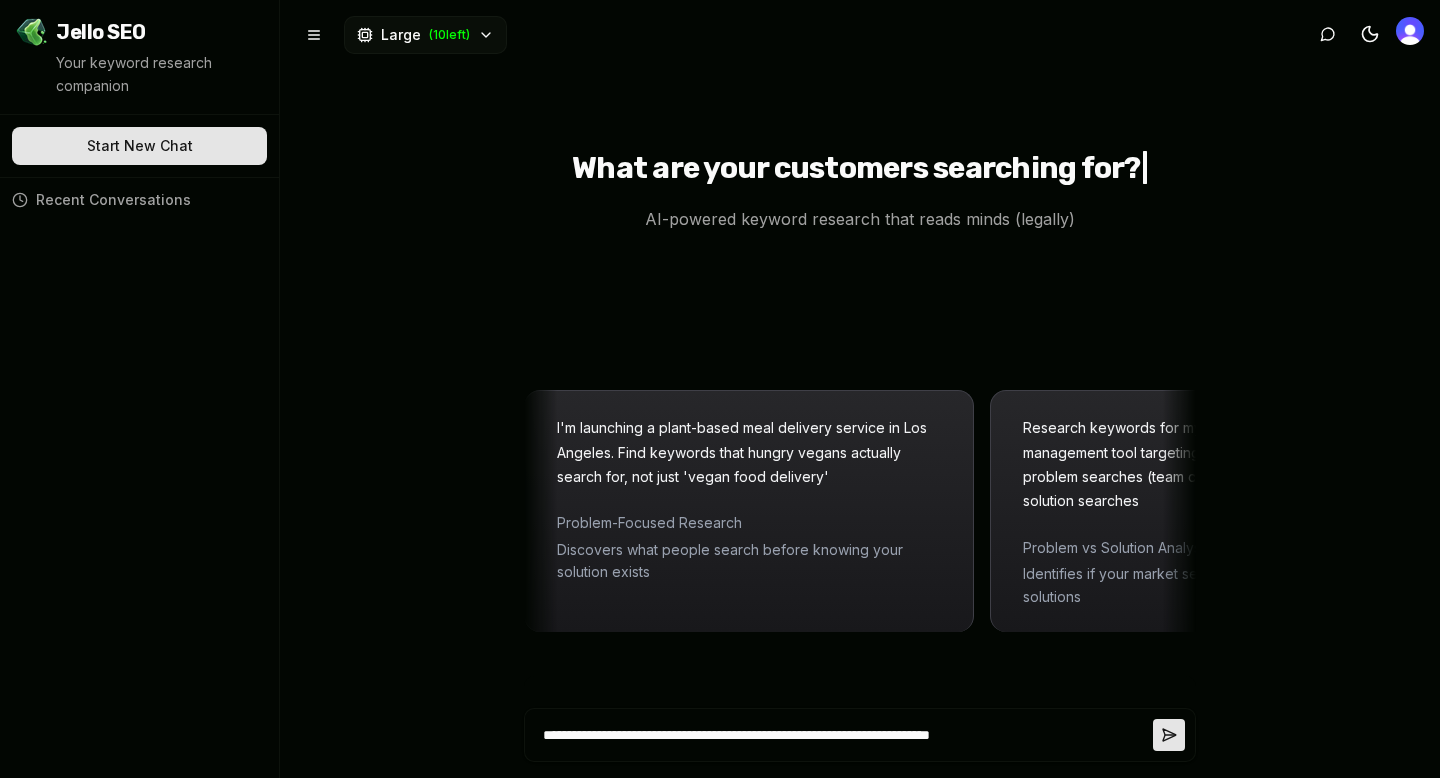 type 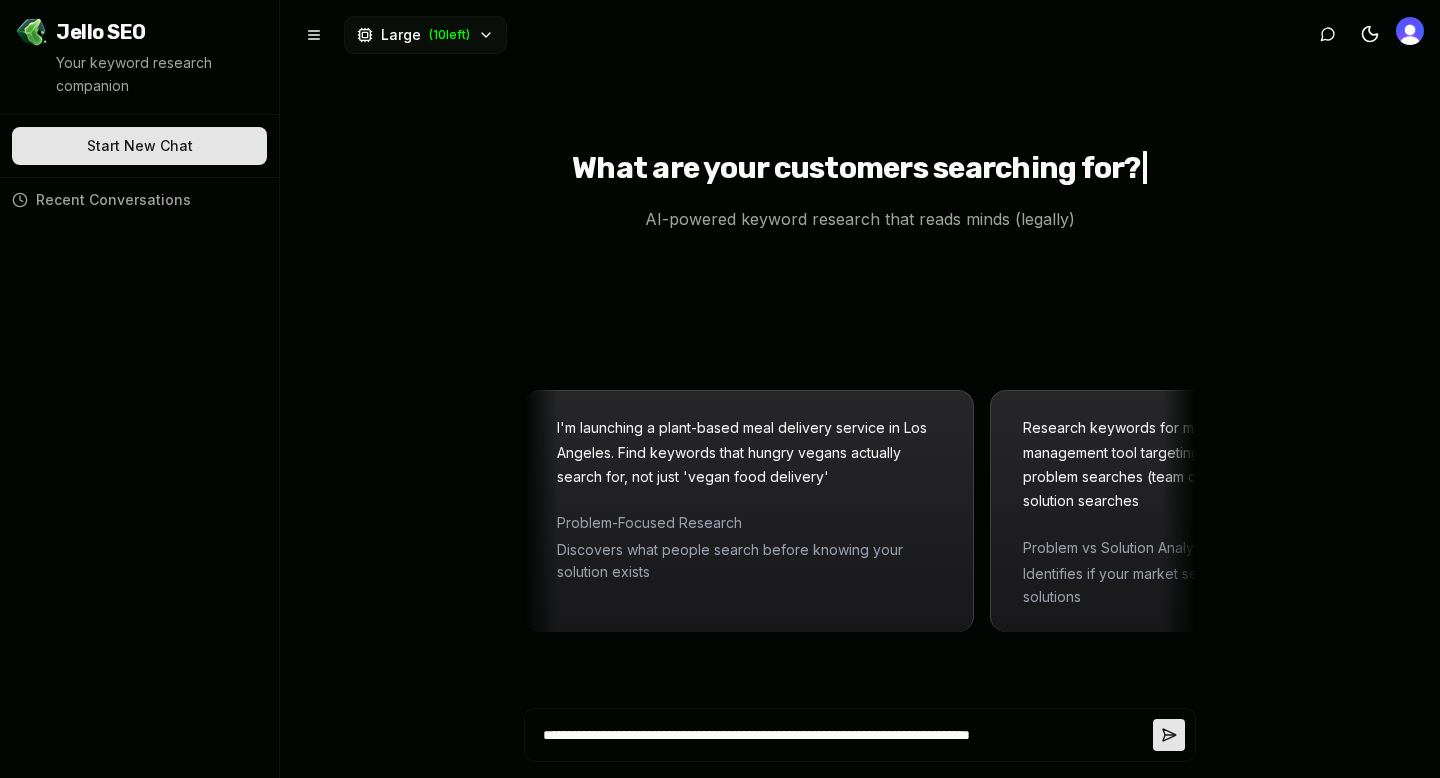 click on "**********" at bounding box center [844, 735] 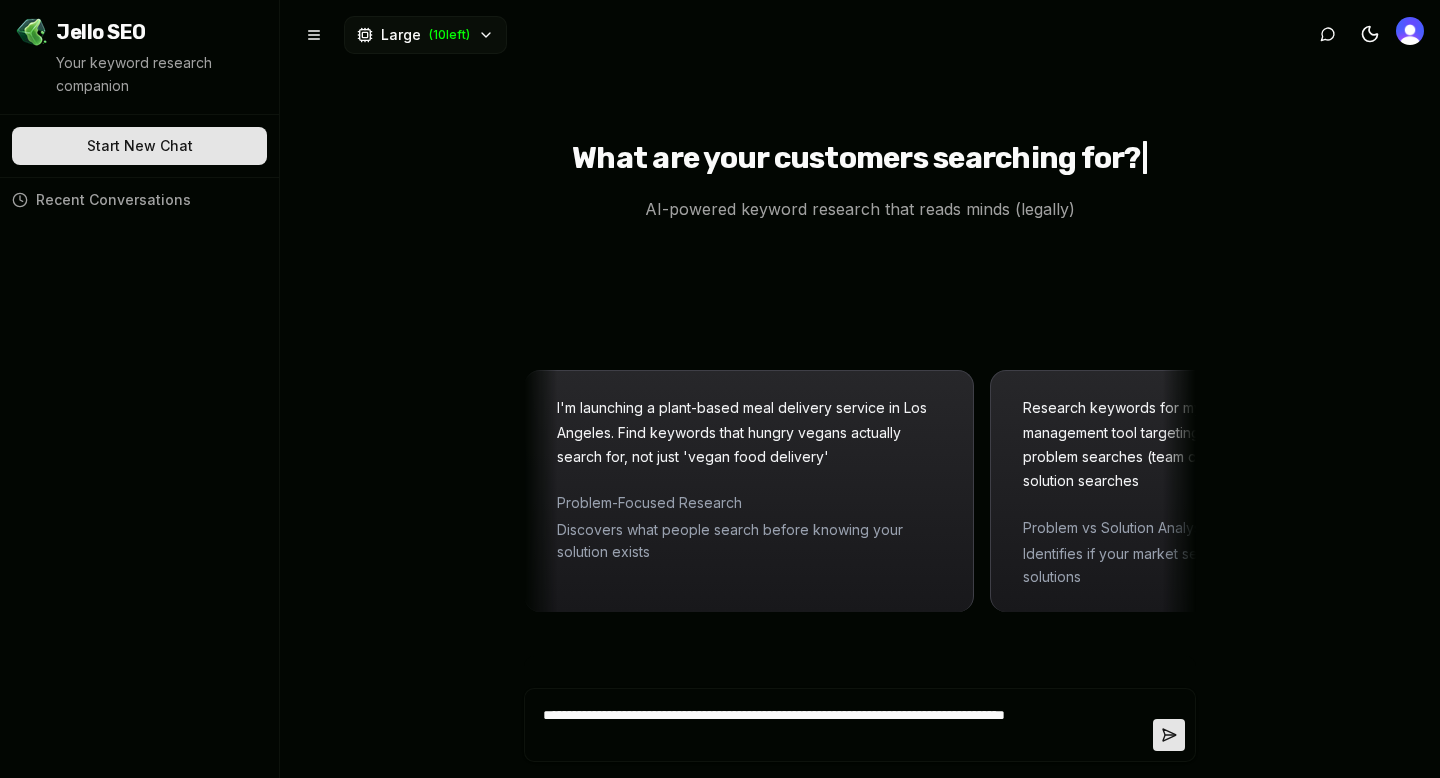 click on "**********" at bounding box center [844, 725] 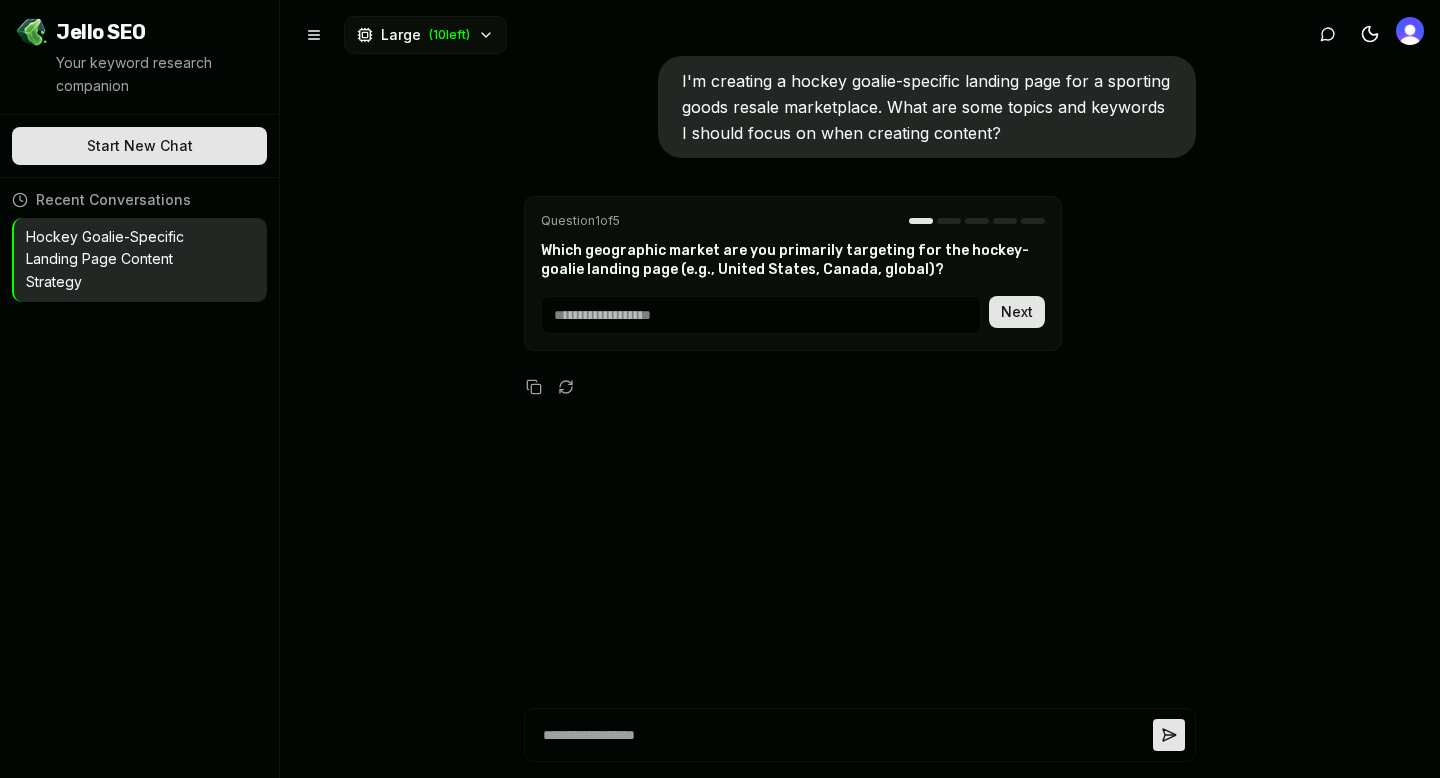 click at bounding box center [761, 315] 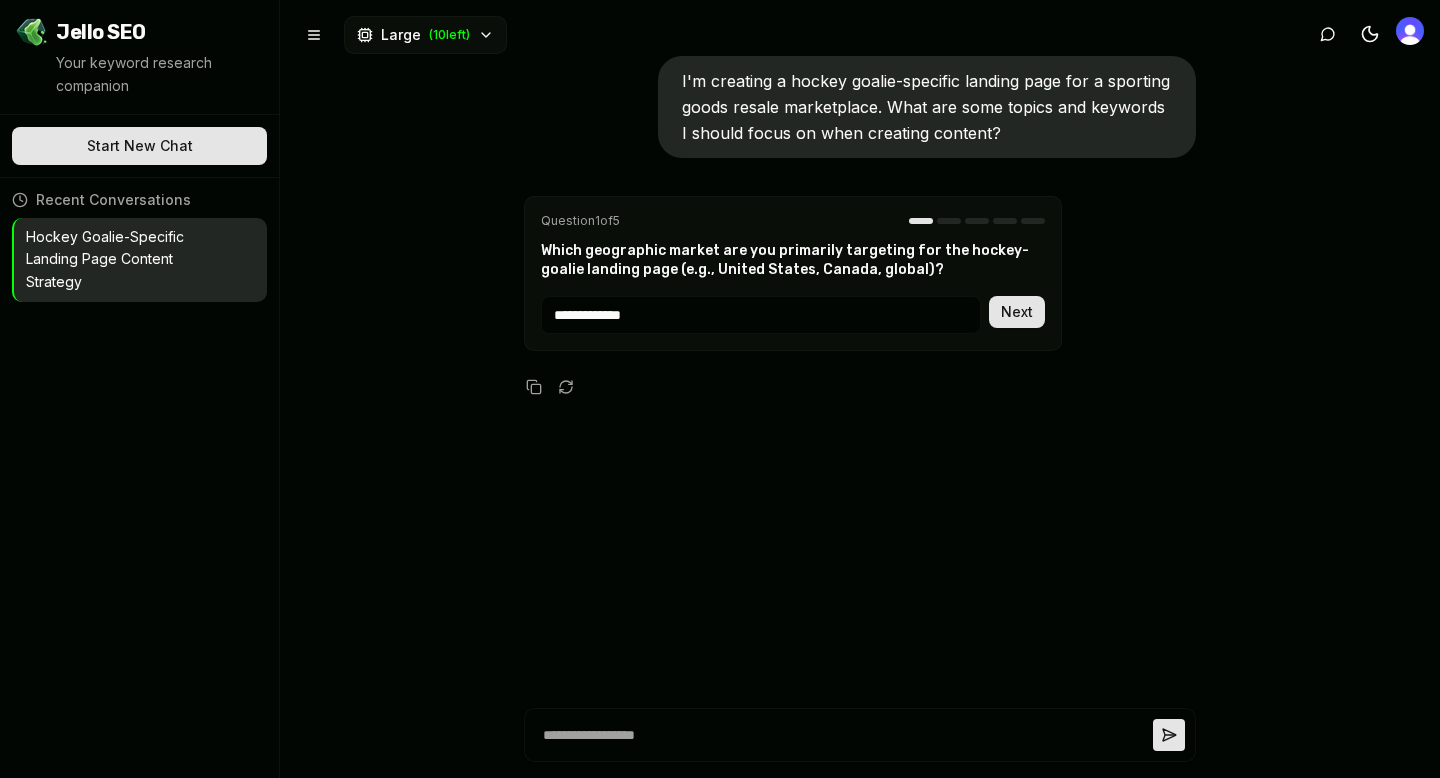 click on "Next" at bounding box center [1017, 312] 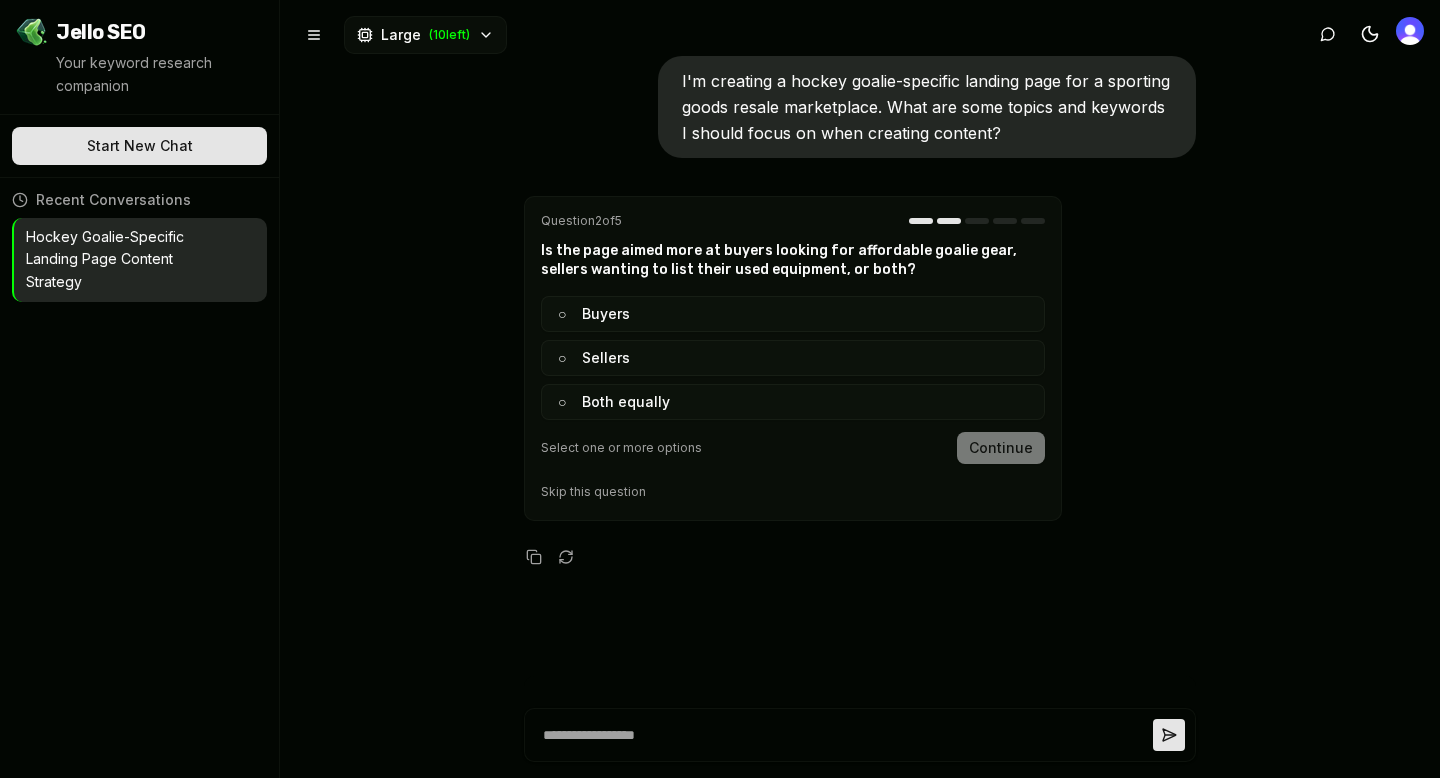 click on "○ Buyers" at bounding box center [793, 314] 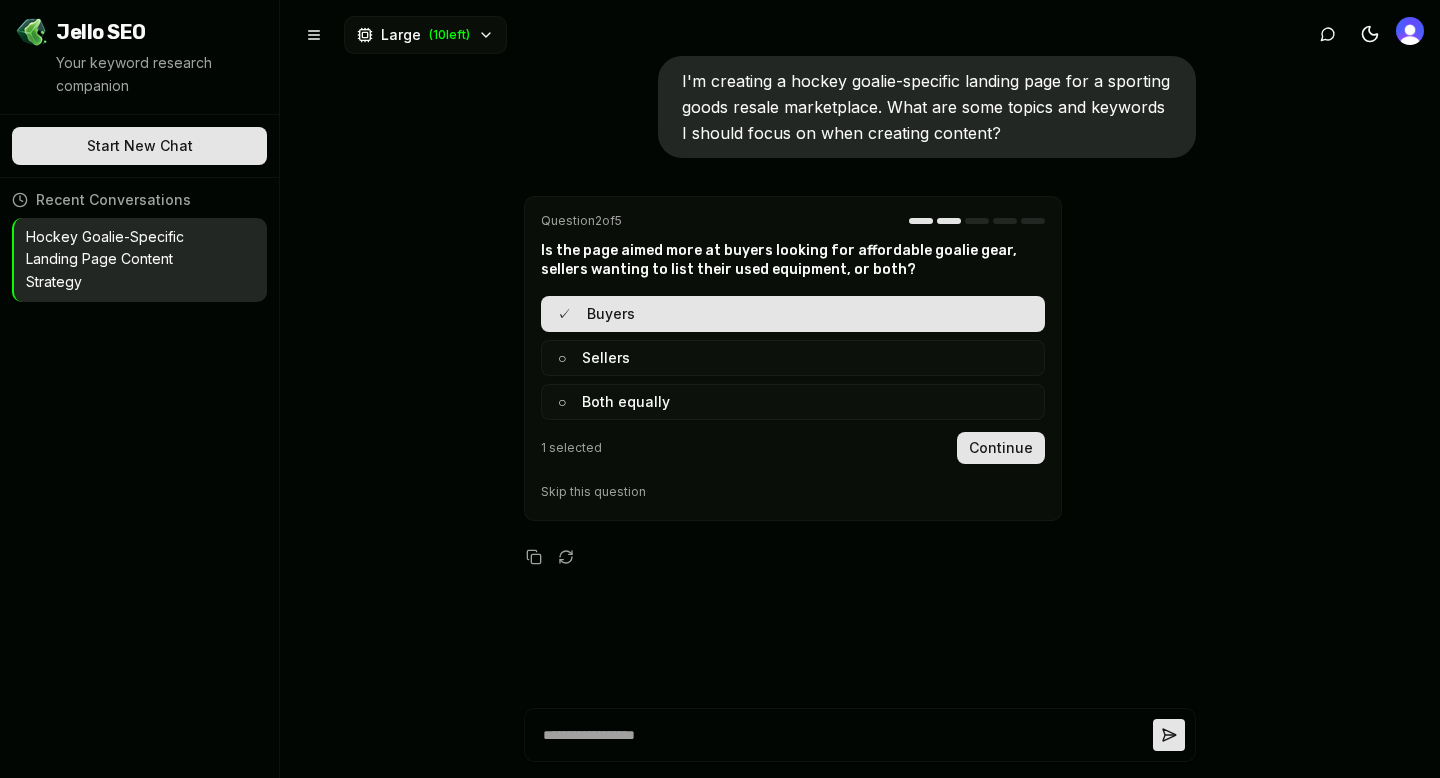 click on "Continue" at bounding box center (1001, 448) 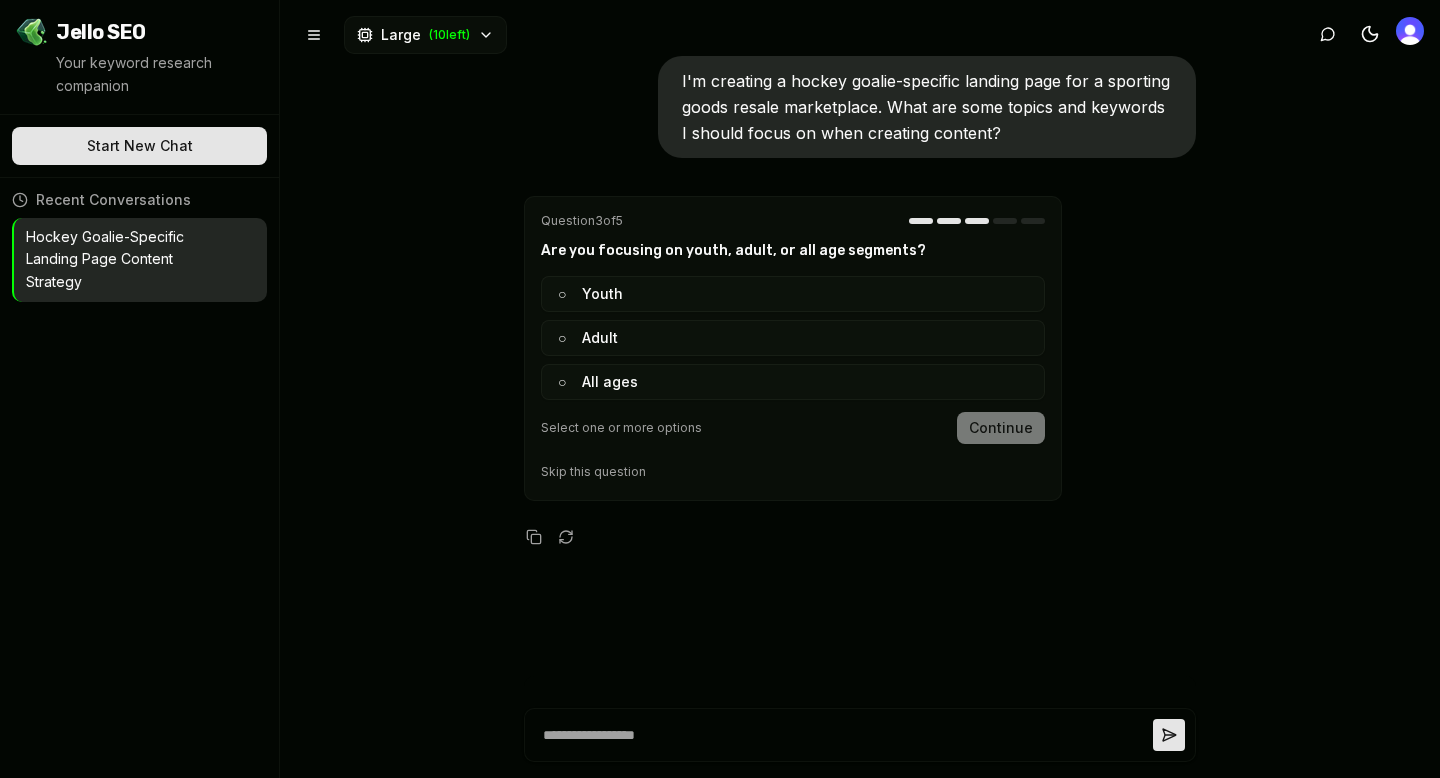 click on "○ All ages" at bounding box center (793, 382) 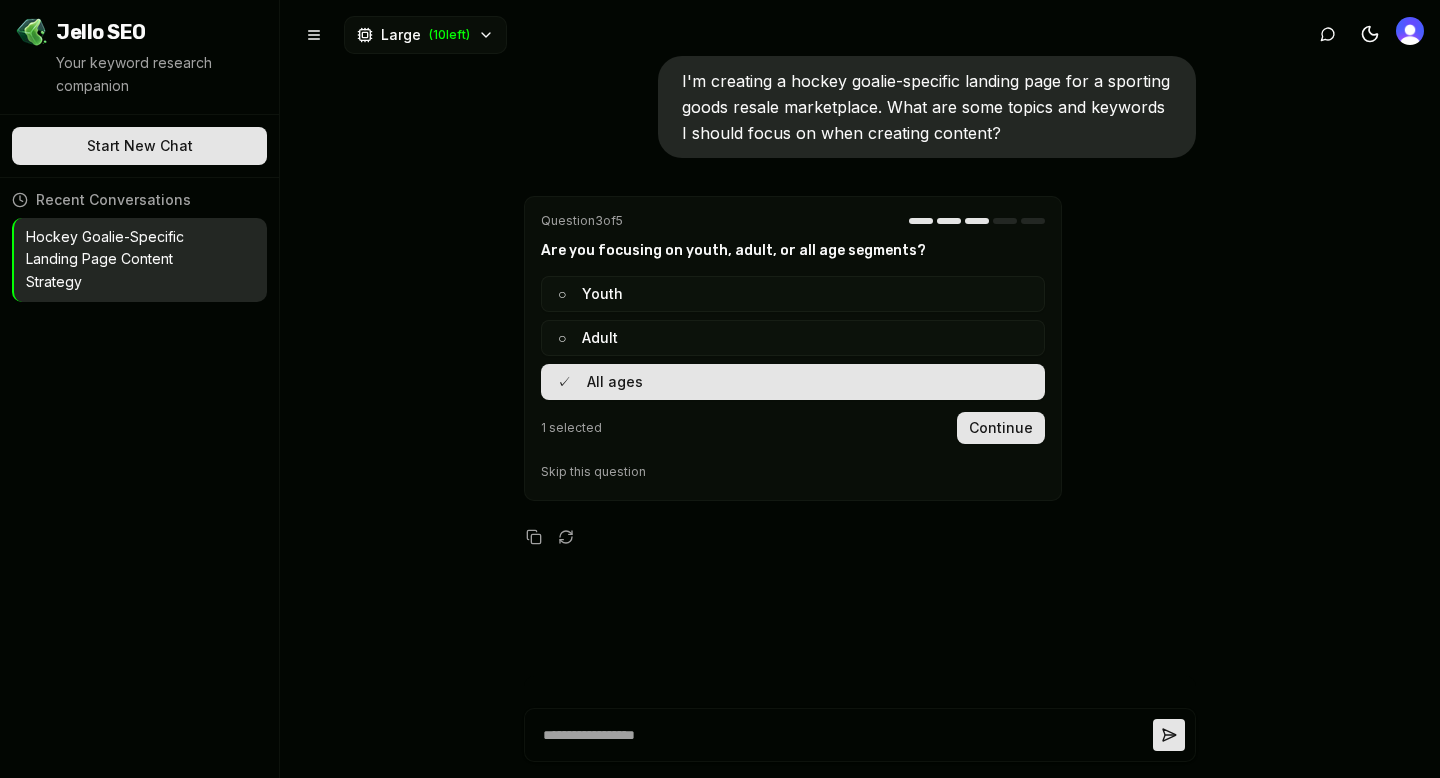 click on "Continue" at bounding box center [1001, 428] 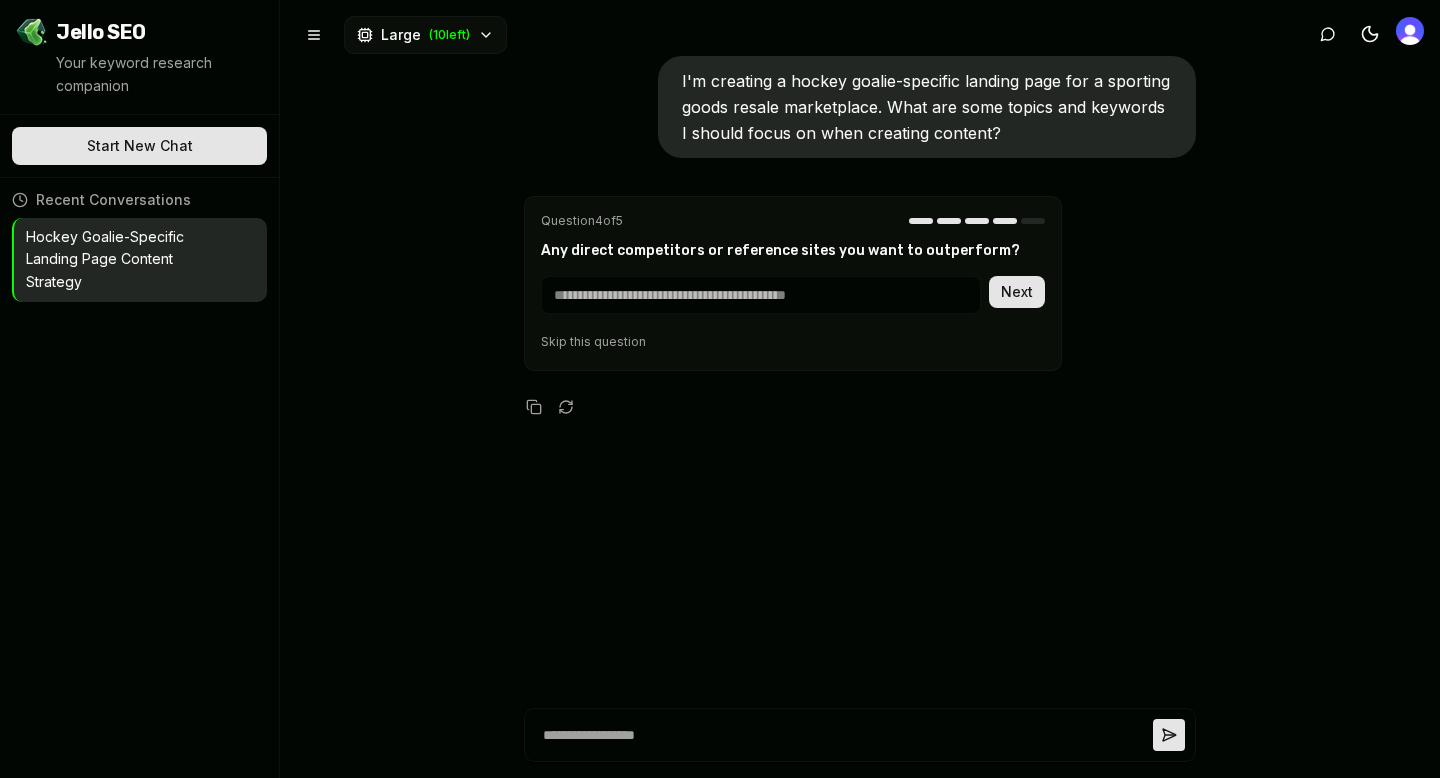 click on "Skip this question" at bounding box center [593, 342] 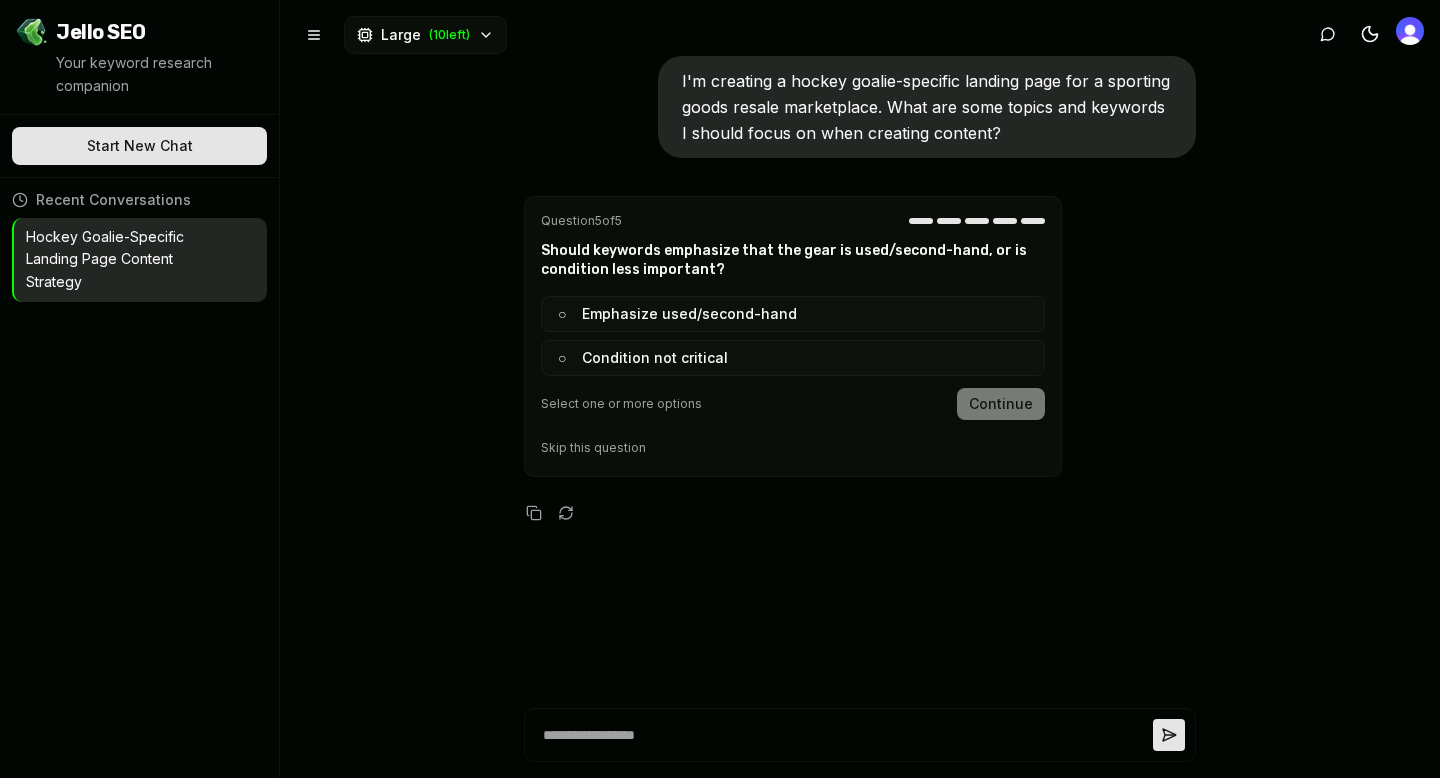 click on "○ Emphasize used/second-hand" at bounding box center (793, 314) 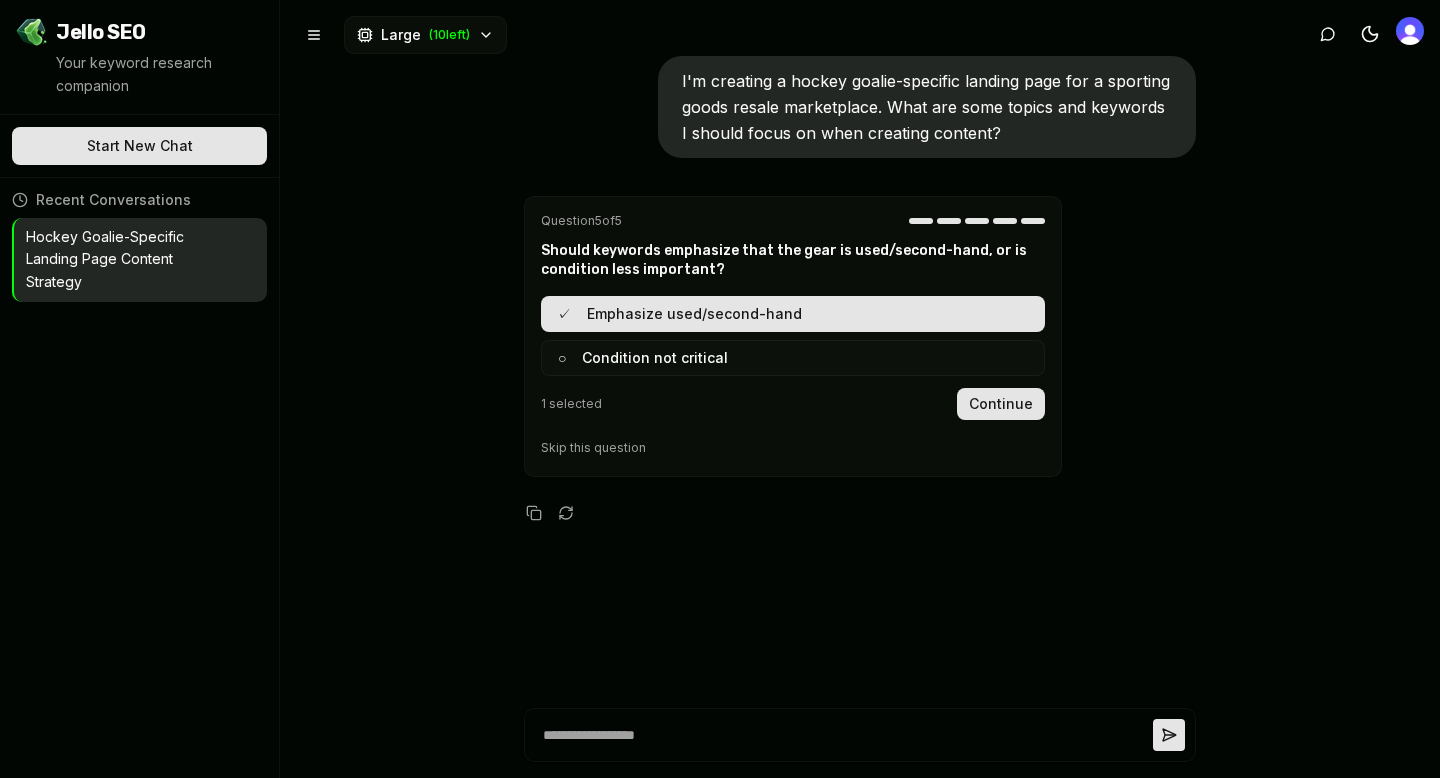 click on "Continue" at bounding box center (1001, 404) 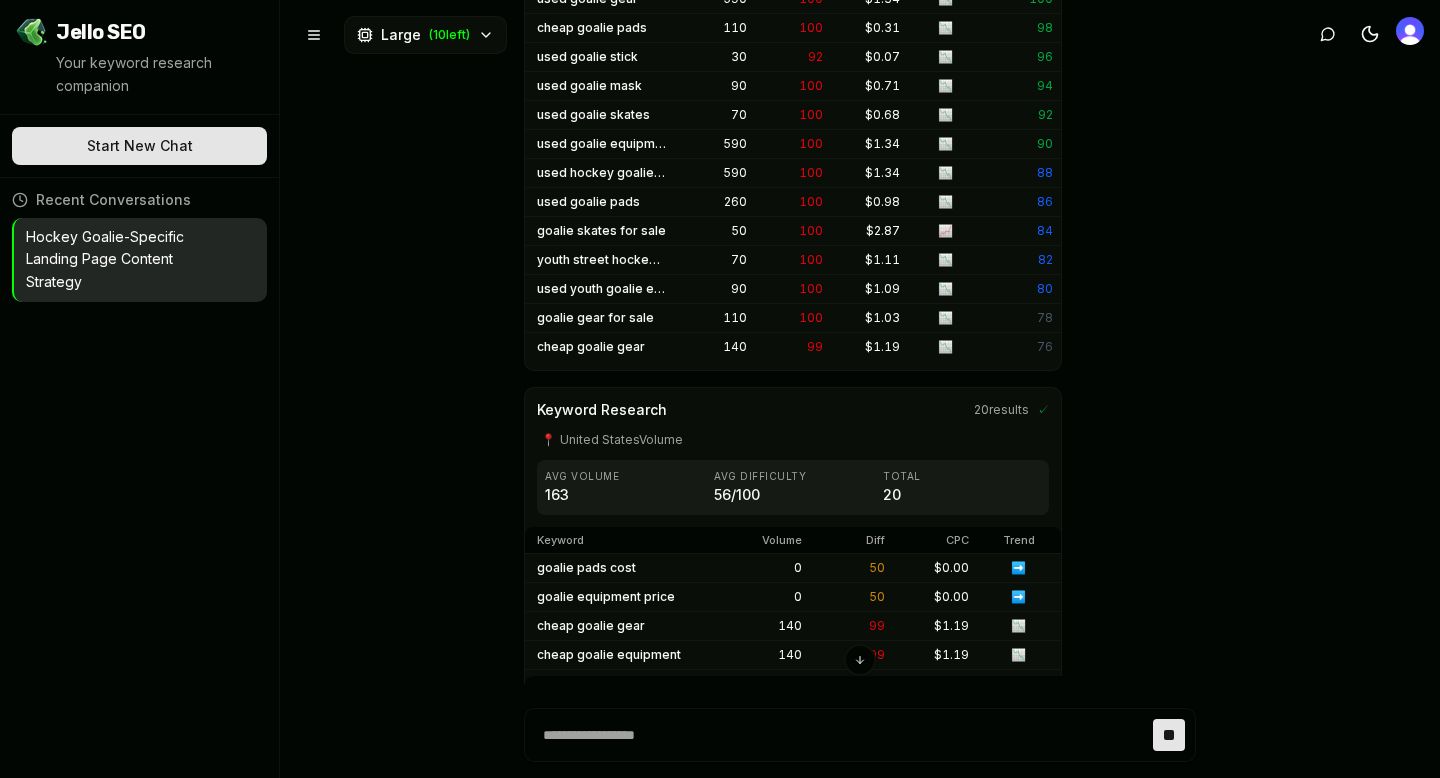 scroll, scrollTop: 1307, scrollLeft: 0, axis: vertical 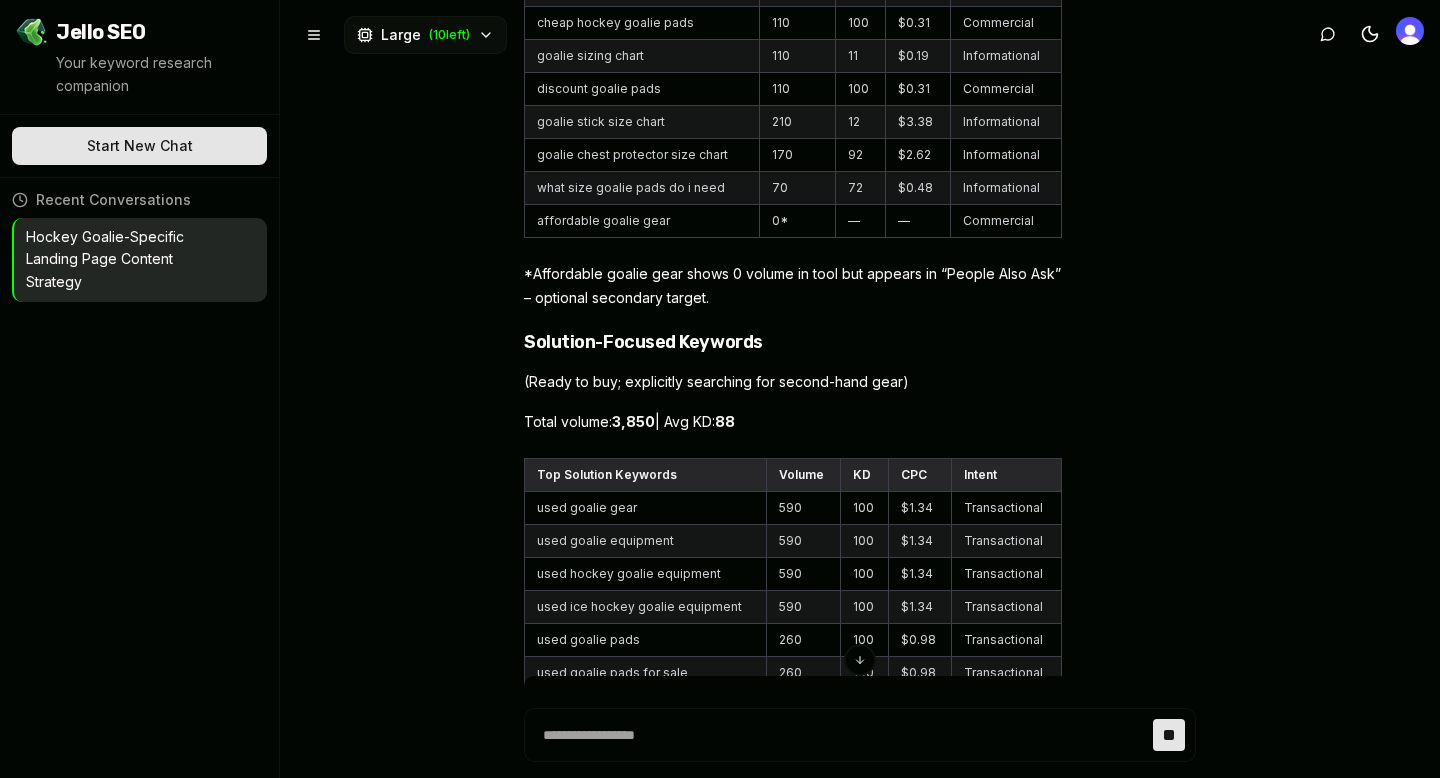 drag, startPoint x: 809, startPoint y: 234, endPoint x: 794, endPoint y: 403, distance: 169.66437 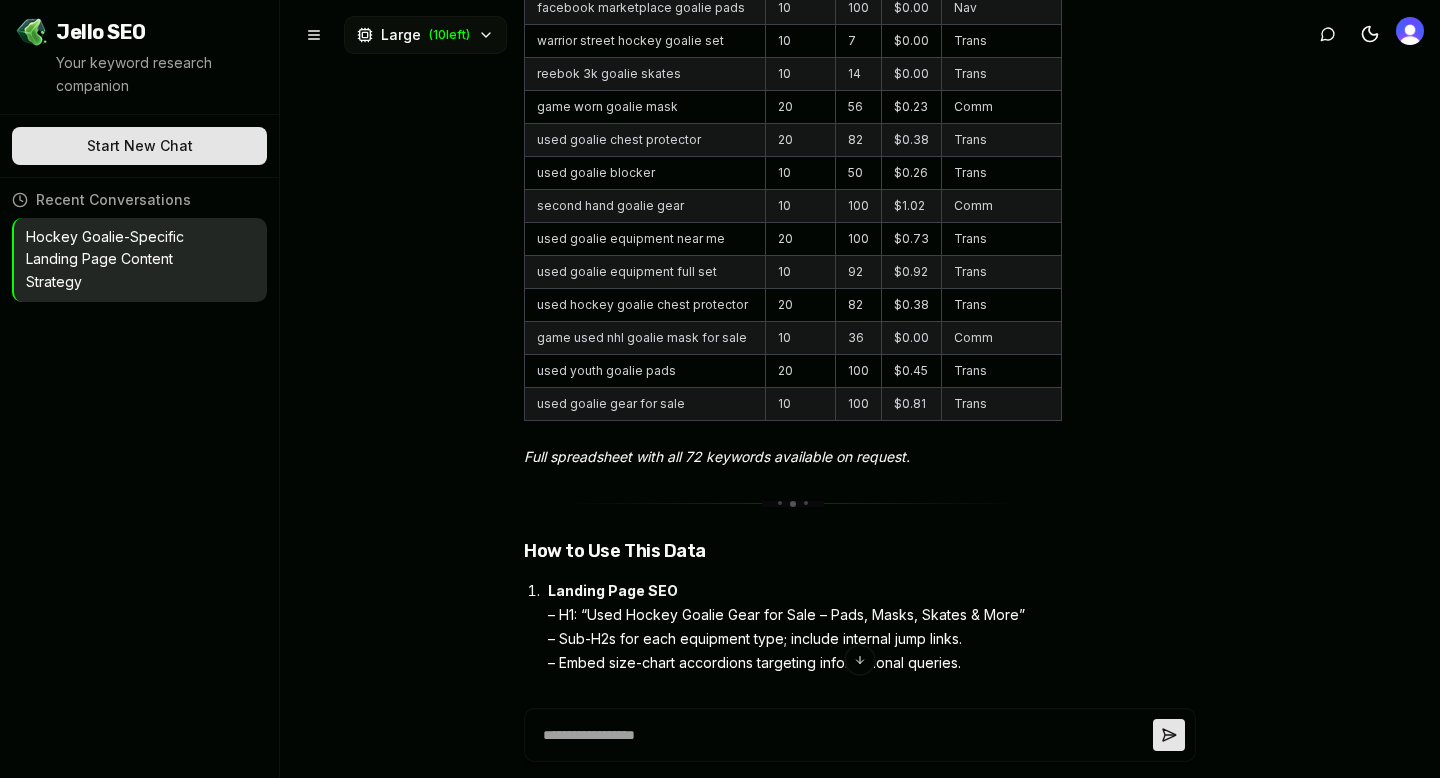 scroll, scrollTop: 8417, scrollLeft: 0, axis: vertical 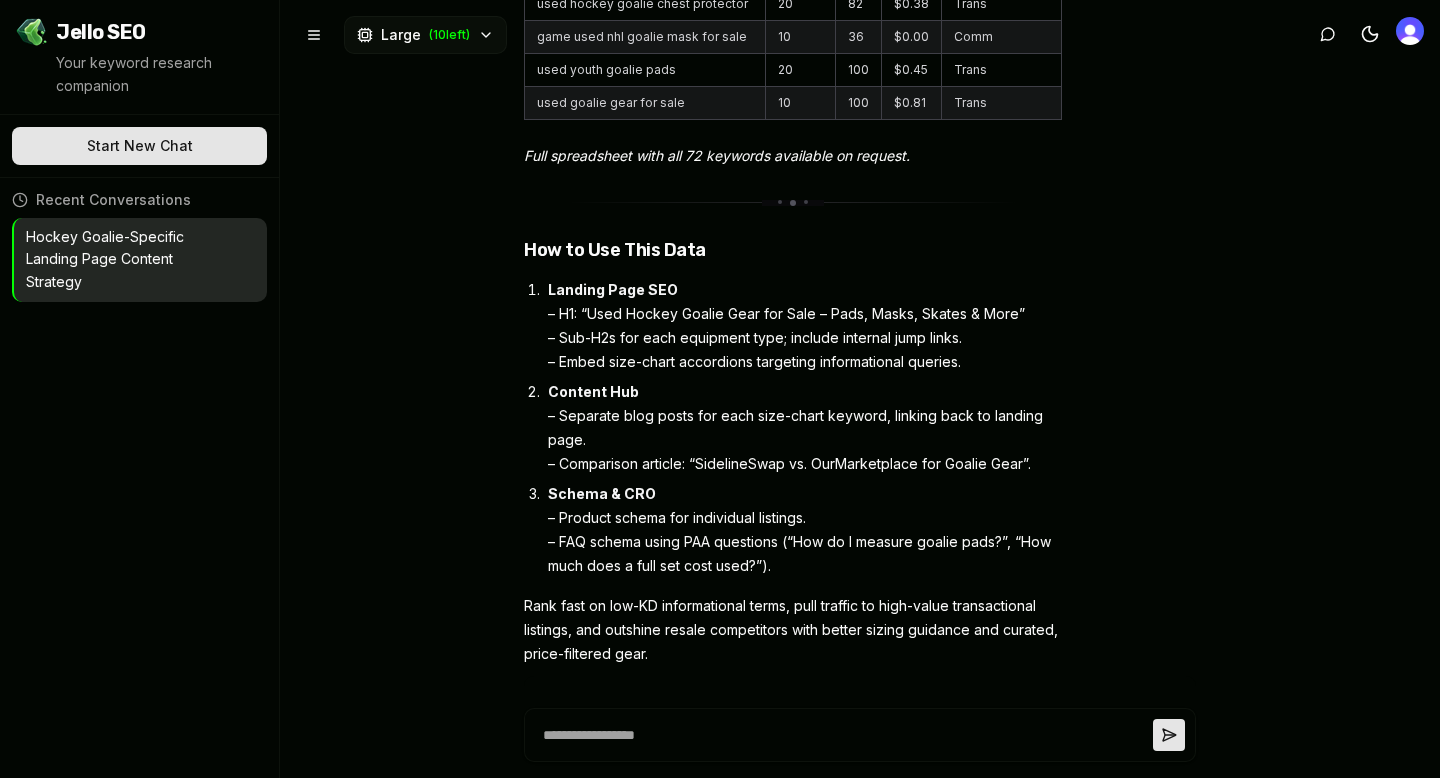 drag, startPoint x: 908, startPoint y: 241, endPoint x: 830, endPoint y: 563, distance: 331.31253 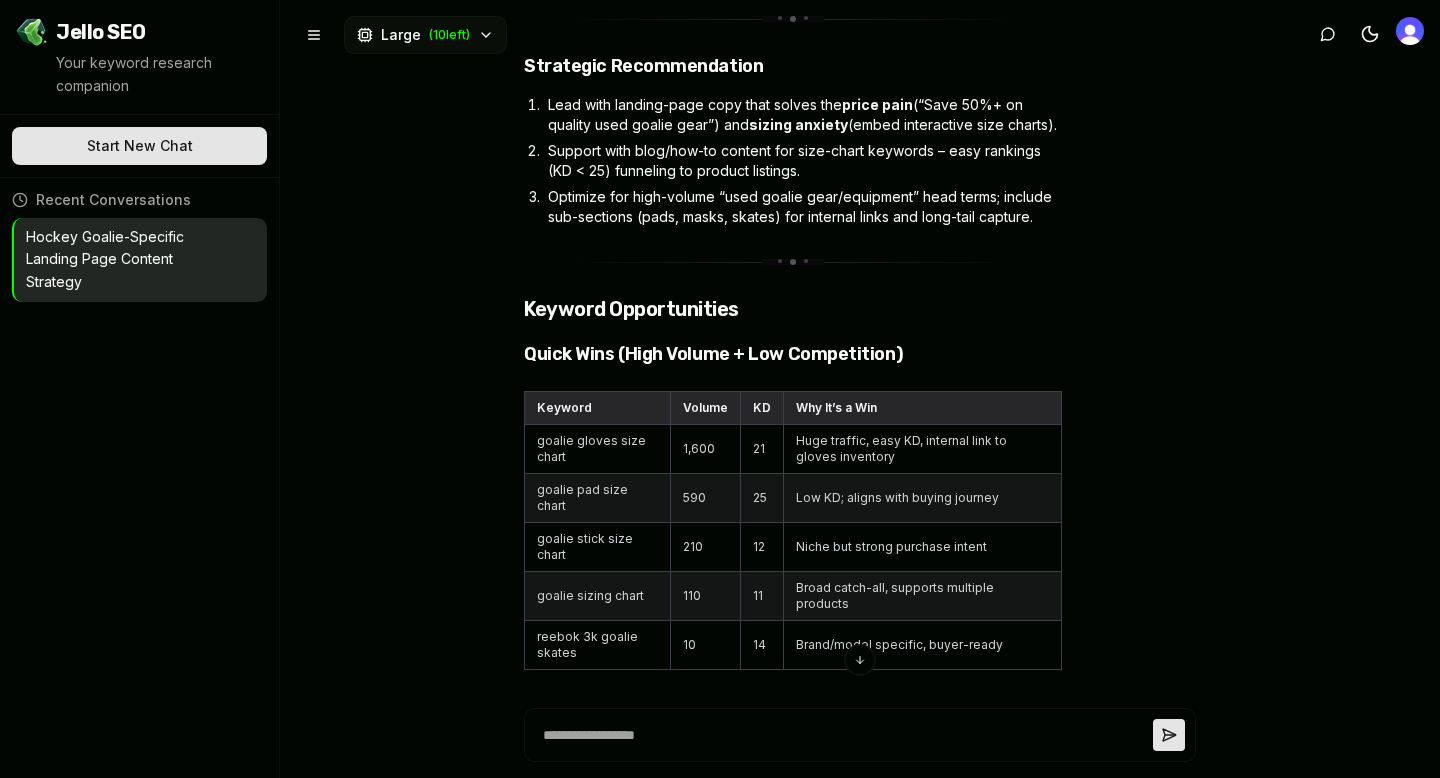 scroll, scrollTop: 4134, scrollLeft: 0, axis: vertical 